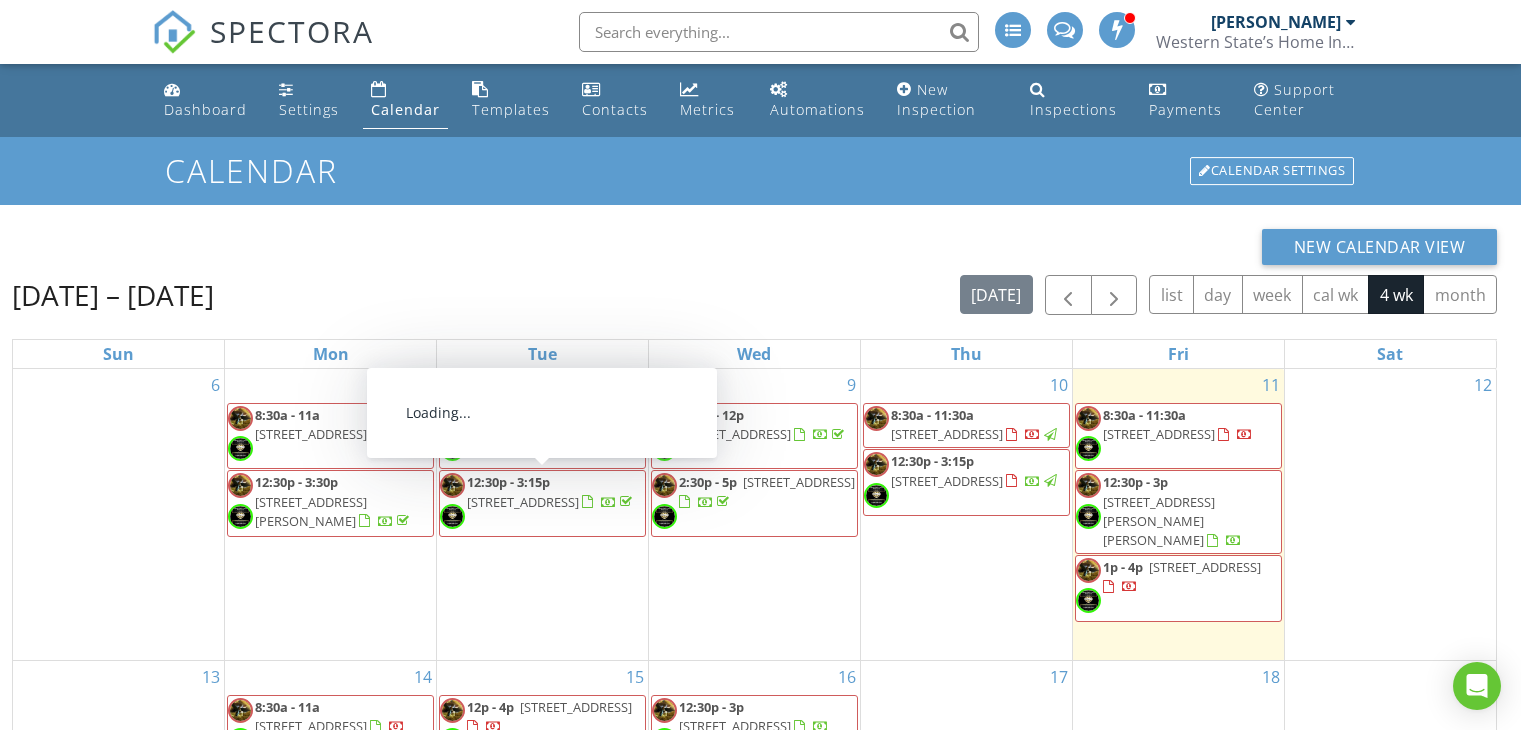 scroll, scrollTop: 286, scrollLeft: 0, axis: vertical 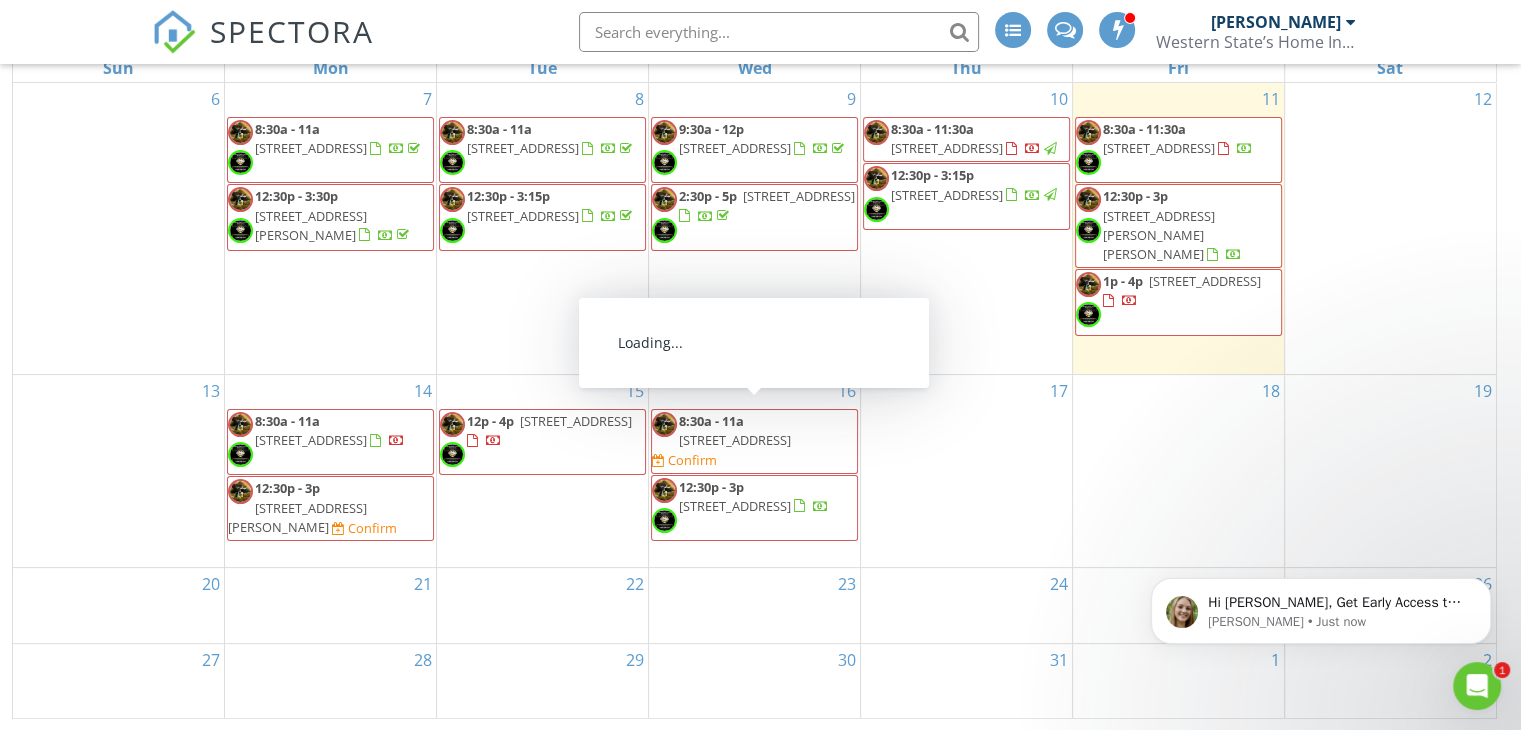 click on "235 W Southern Ave 150, Mesa 85210" at bounding box center (735, 440) 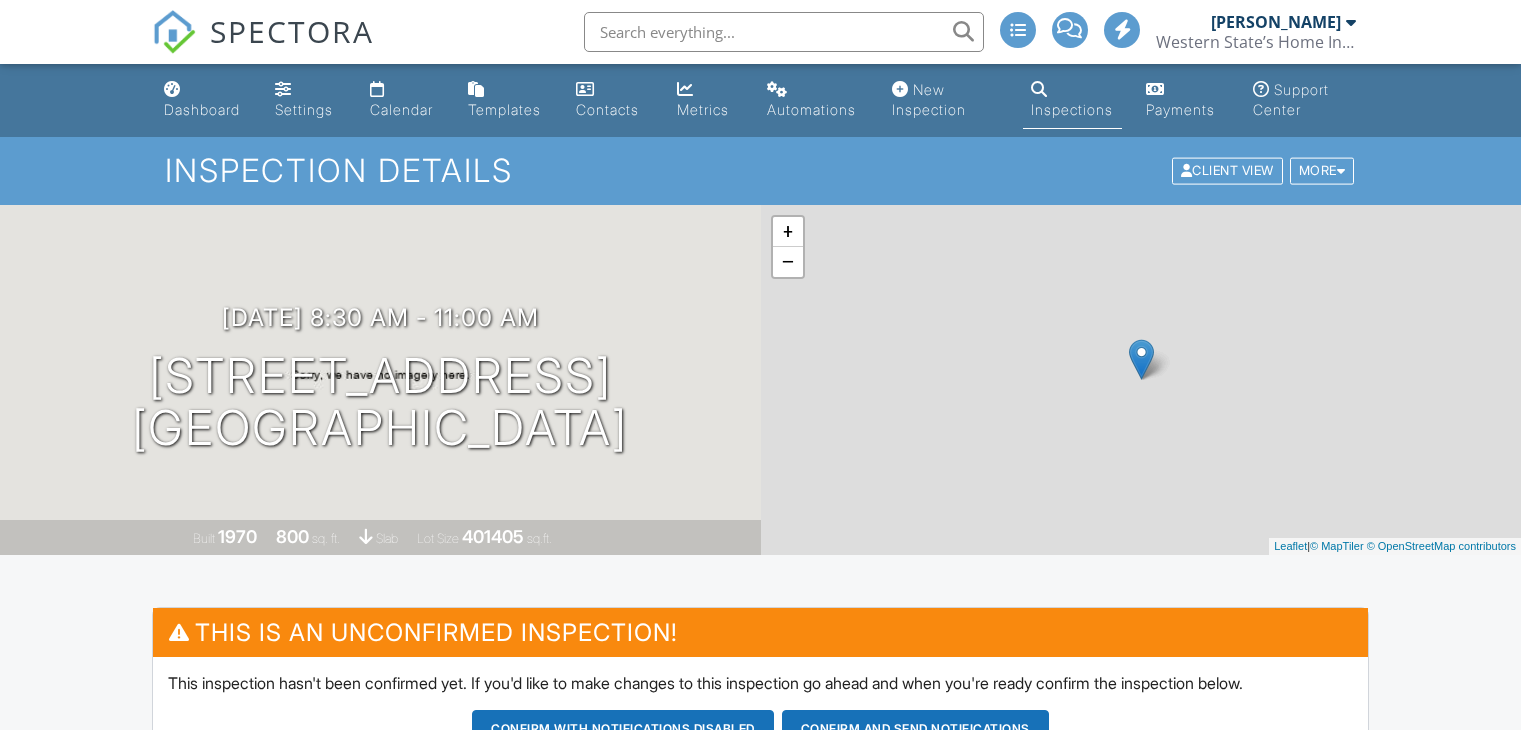 scroll, scrollTop: 0, scrollLeft: 0, axis: both 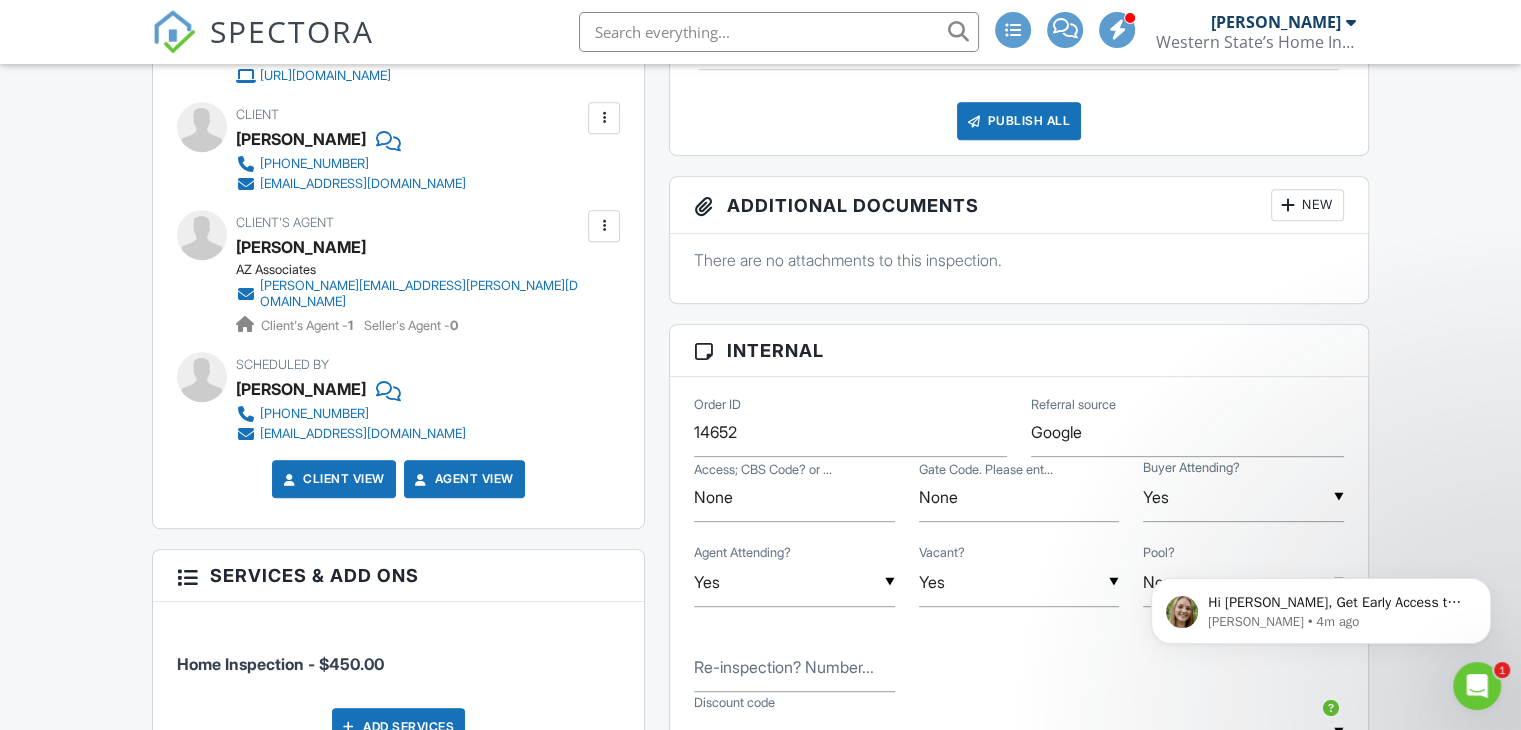 click 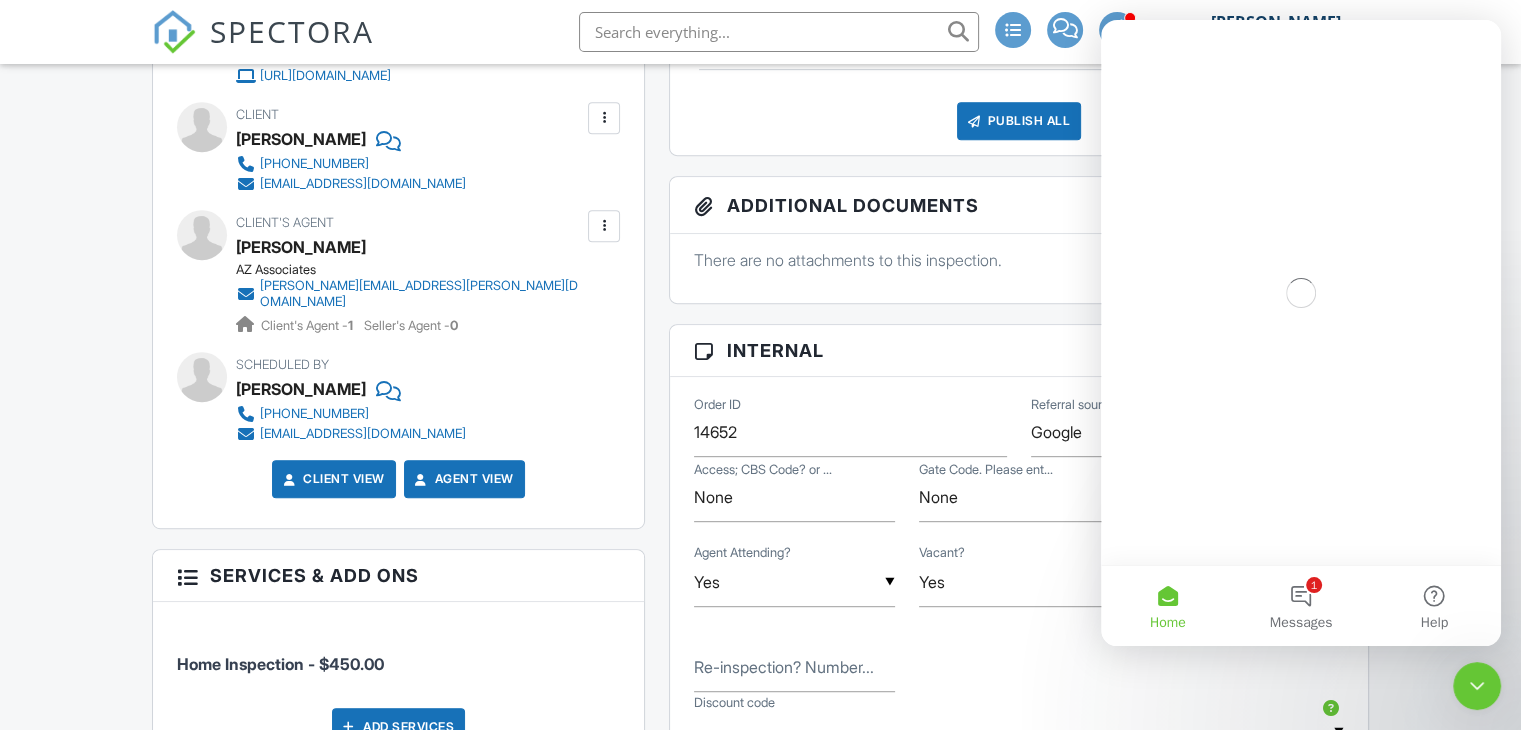 scroll, scrollTop: 0, scrollLeft: 0, axis: both 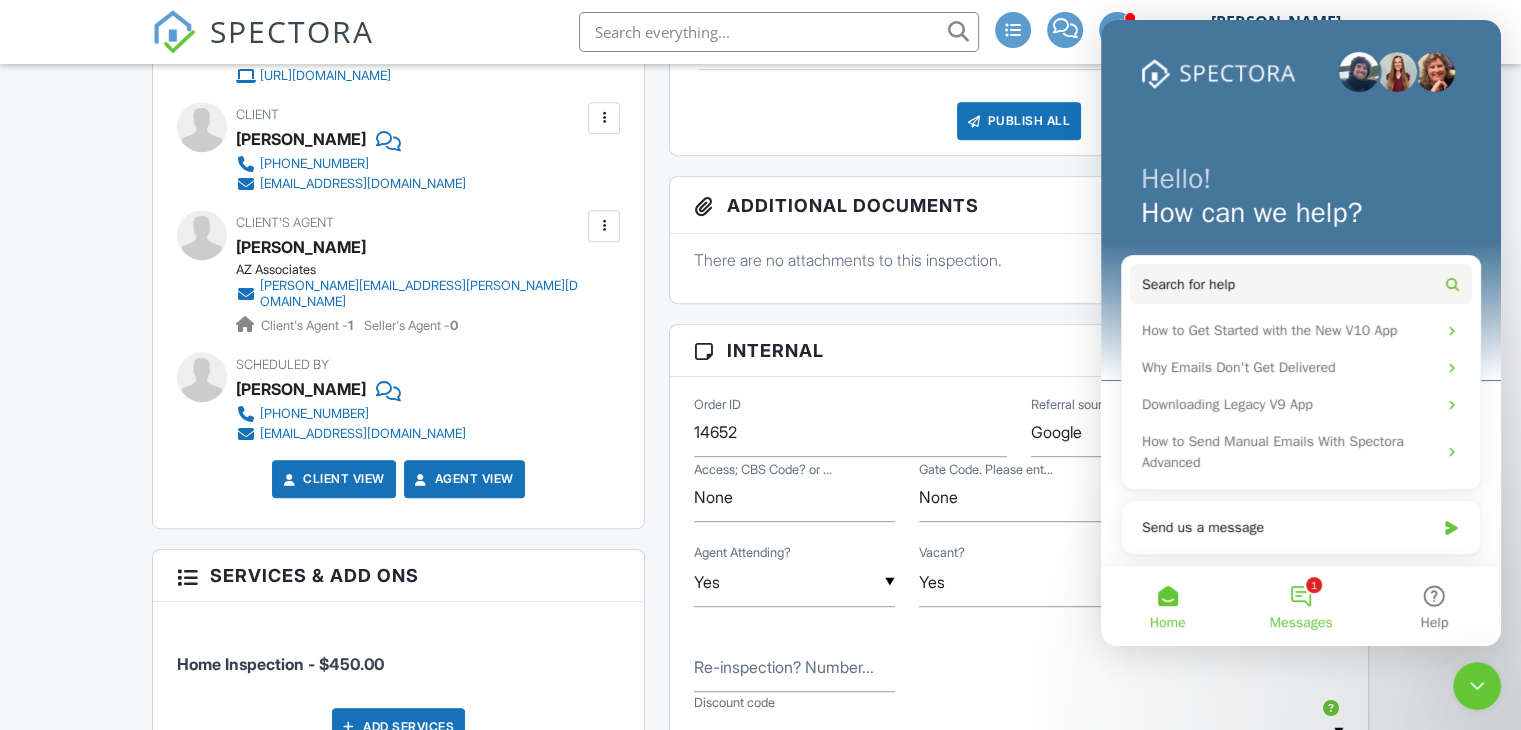 click on "1 Messages" at bounding box center (1300, 606) 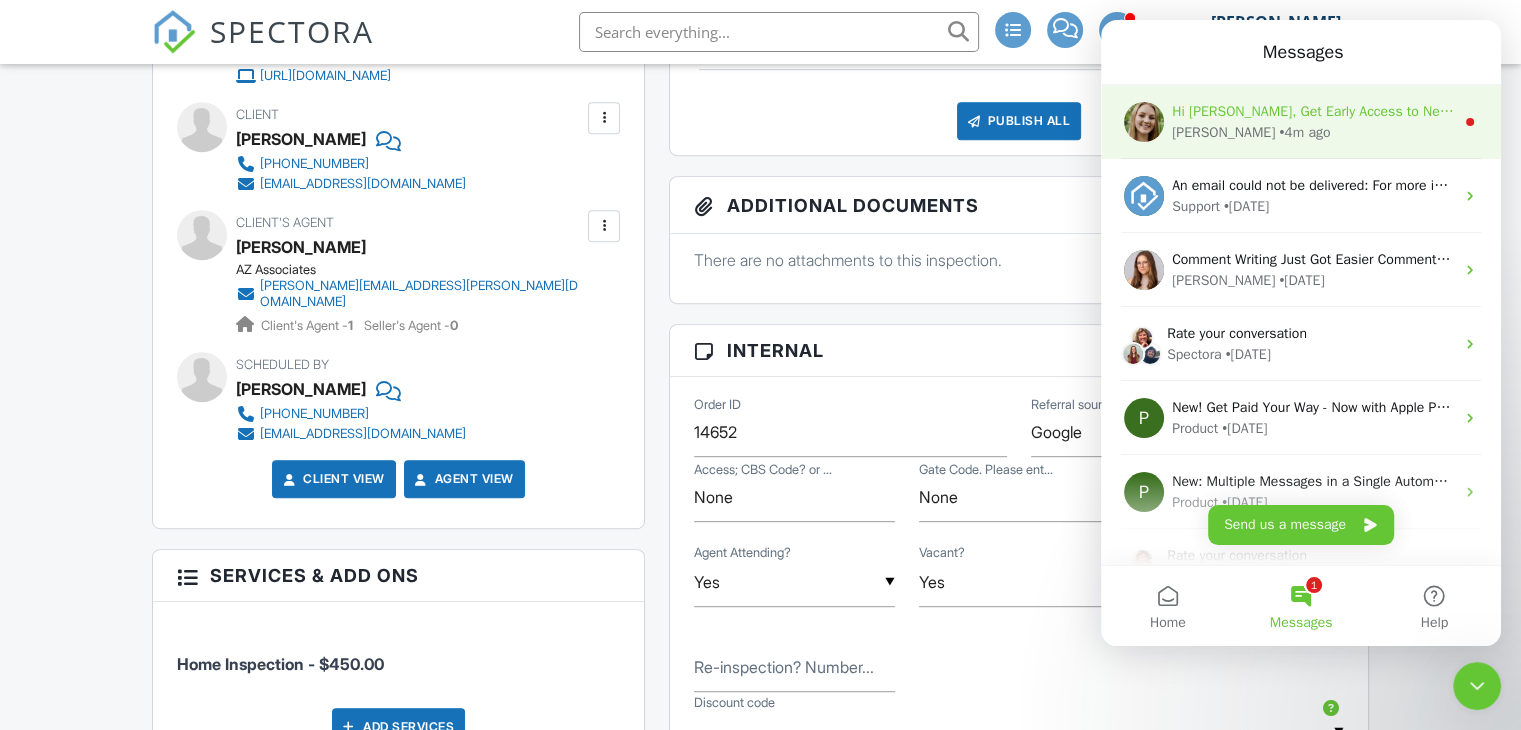 click on "Megan •  4m ago" at bounding box center (1313, 132) 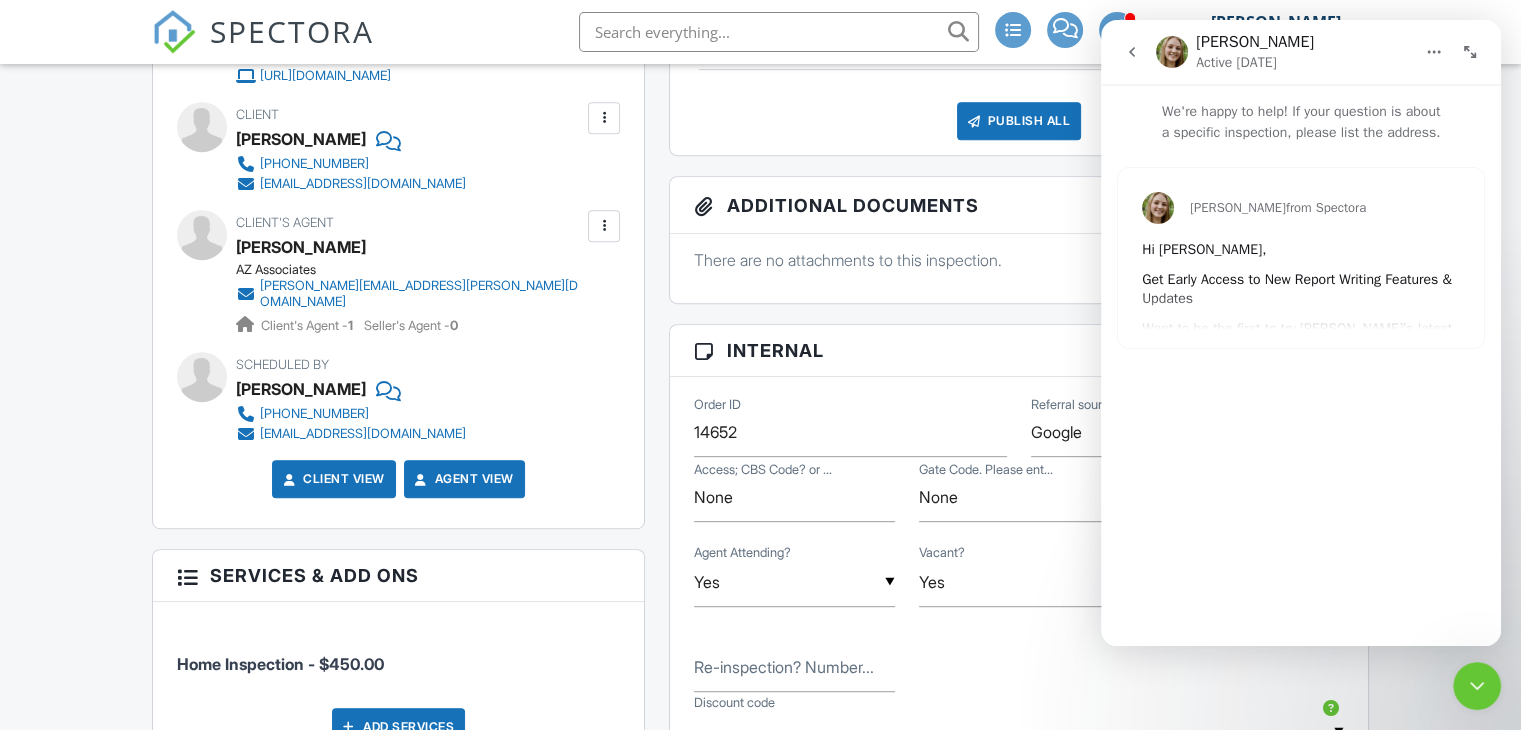 click on "Get Early Access to New Report Writing Features & Updates" at bounding box center [1297, 289] 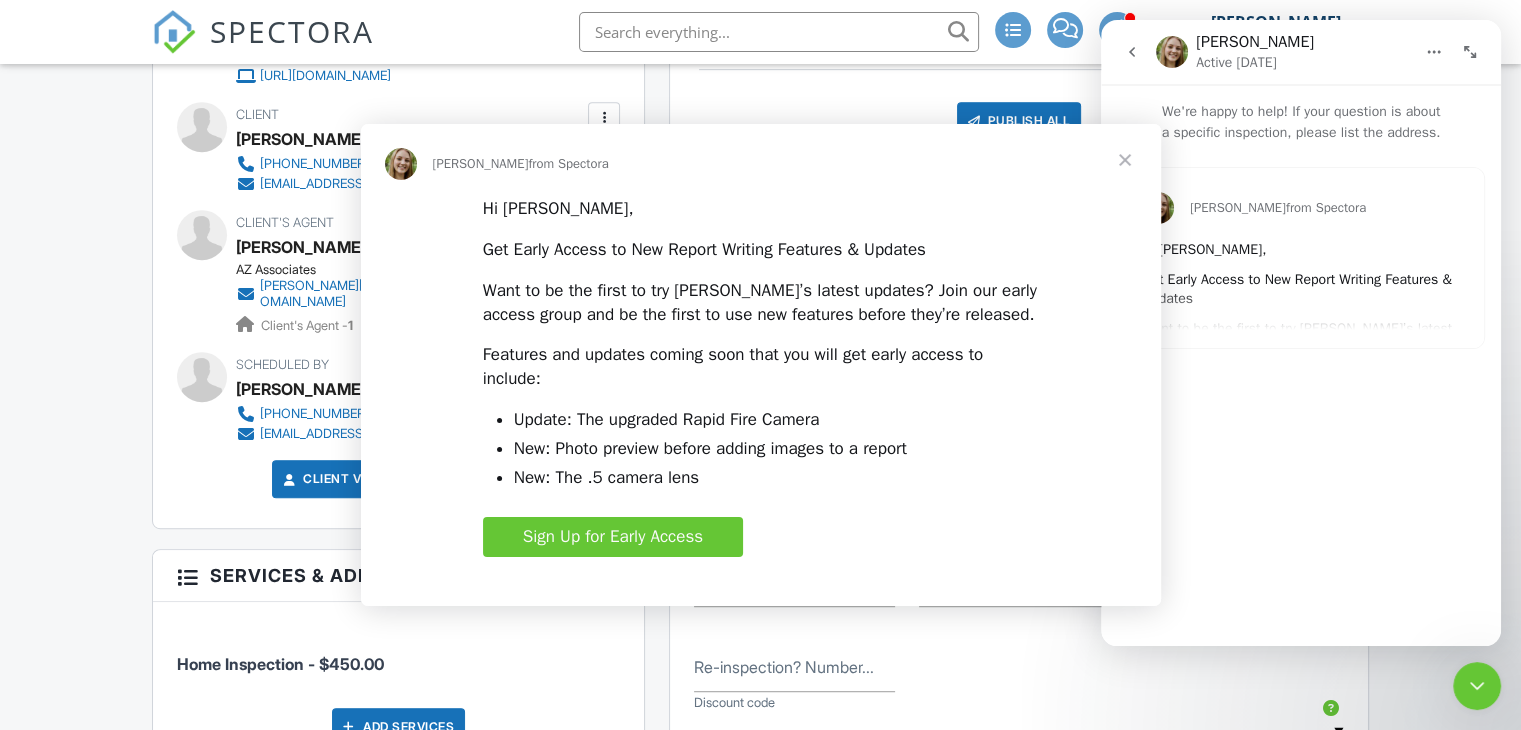 scroll, scrollTop: 0, scrollLeft: 0, axis: both 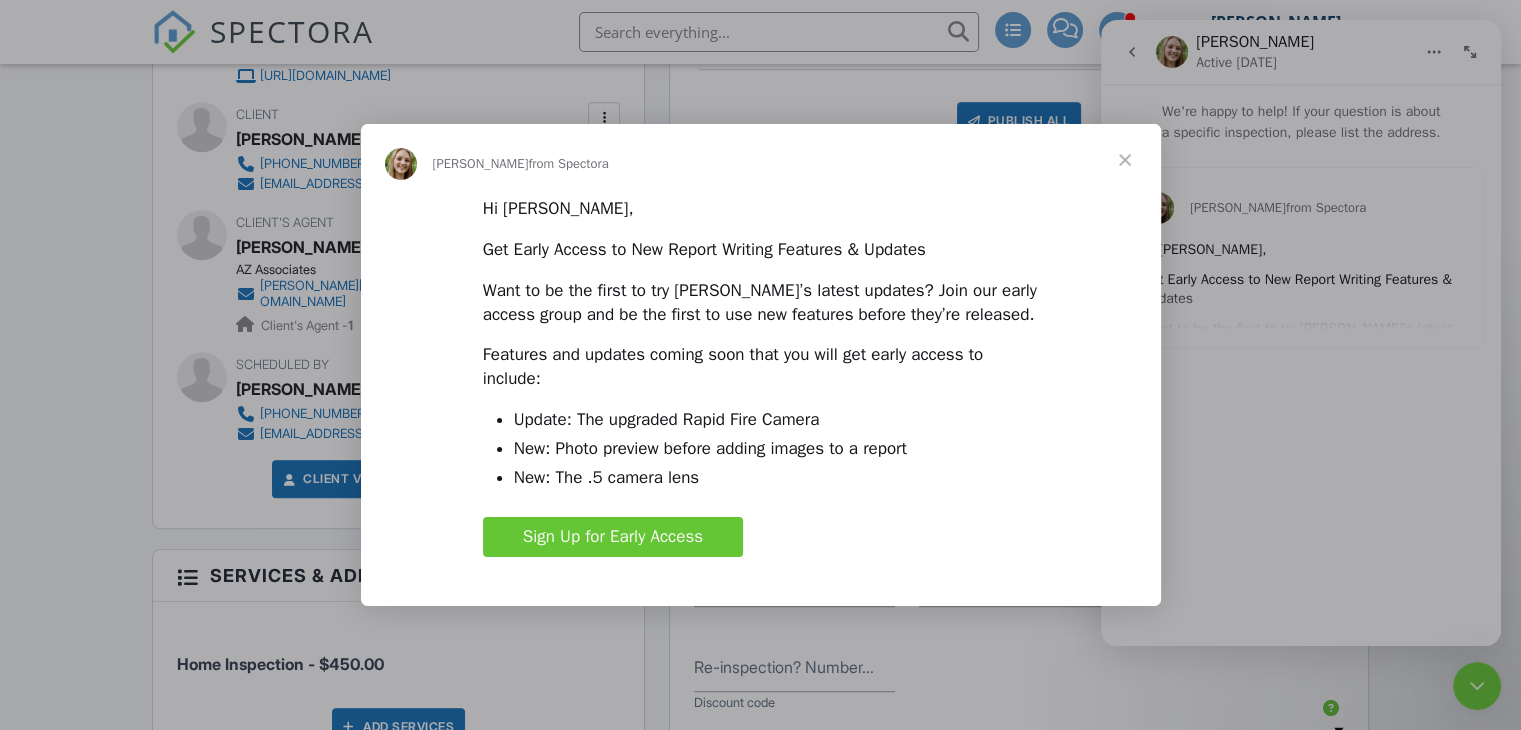 click on "Sign Up for Early Access" at bounding box center [613, 536] 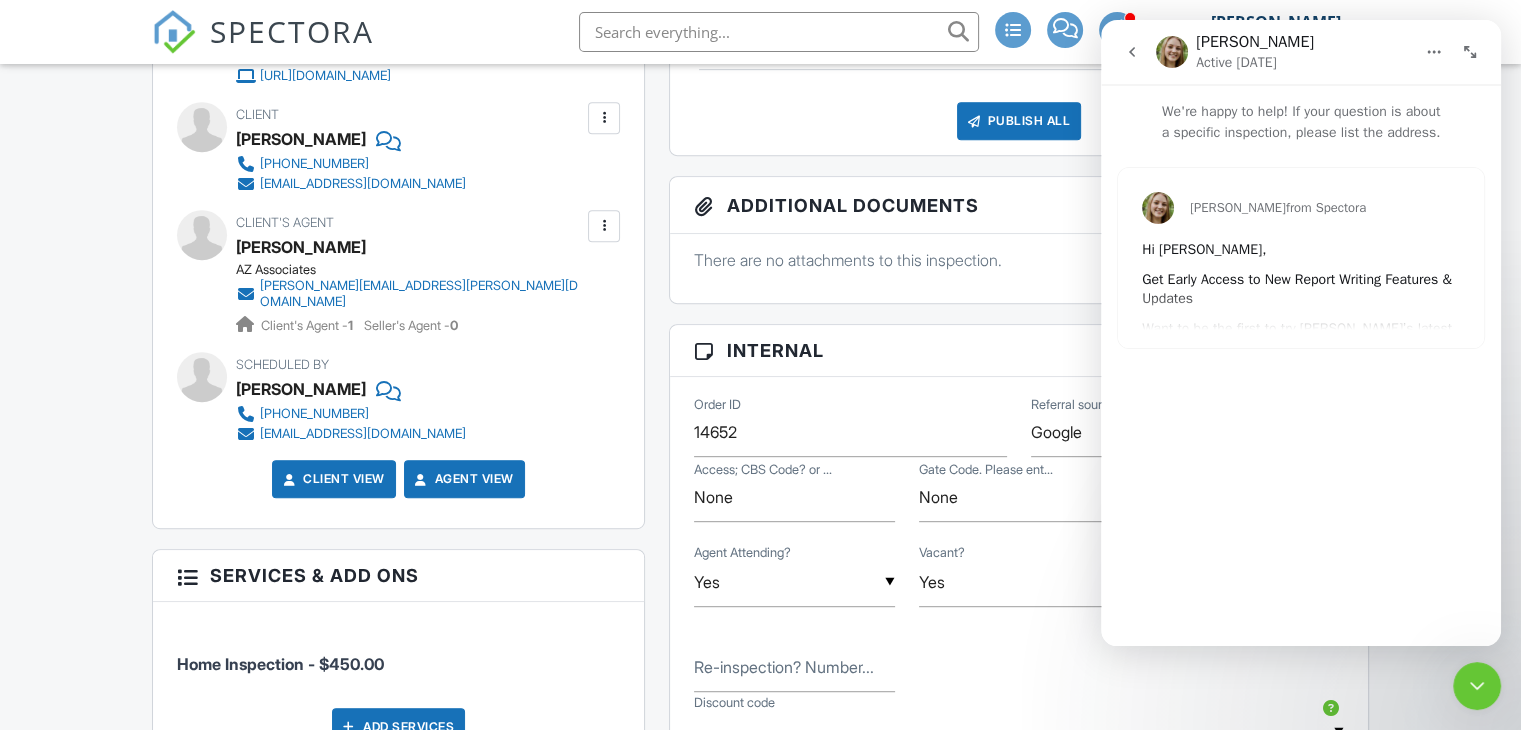 click 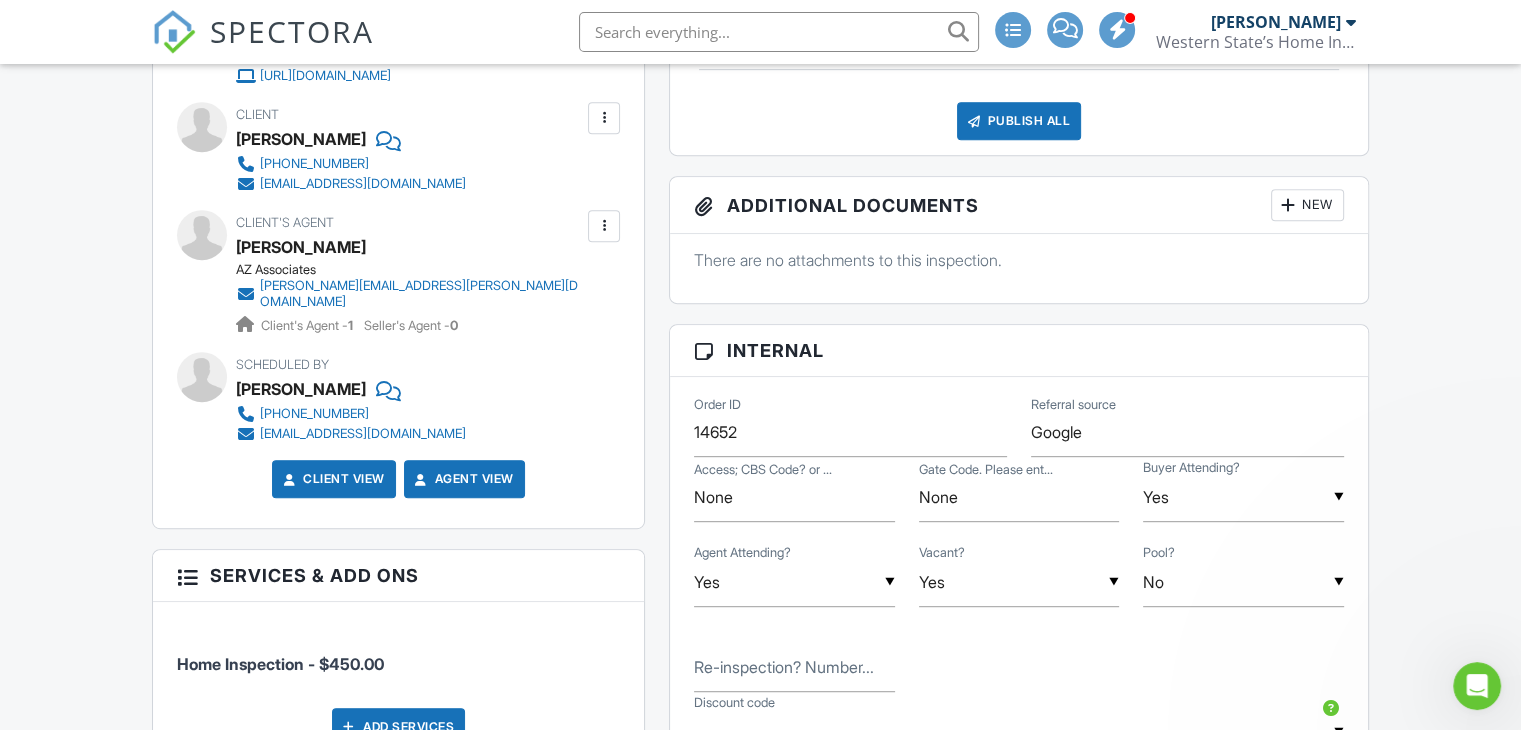 scroll, scrollTop: 0, scrollLeft: 0, axis: both 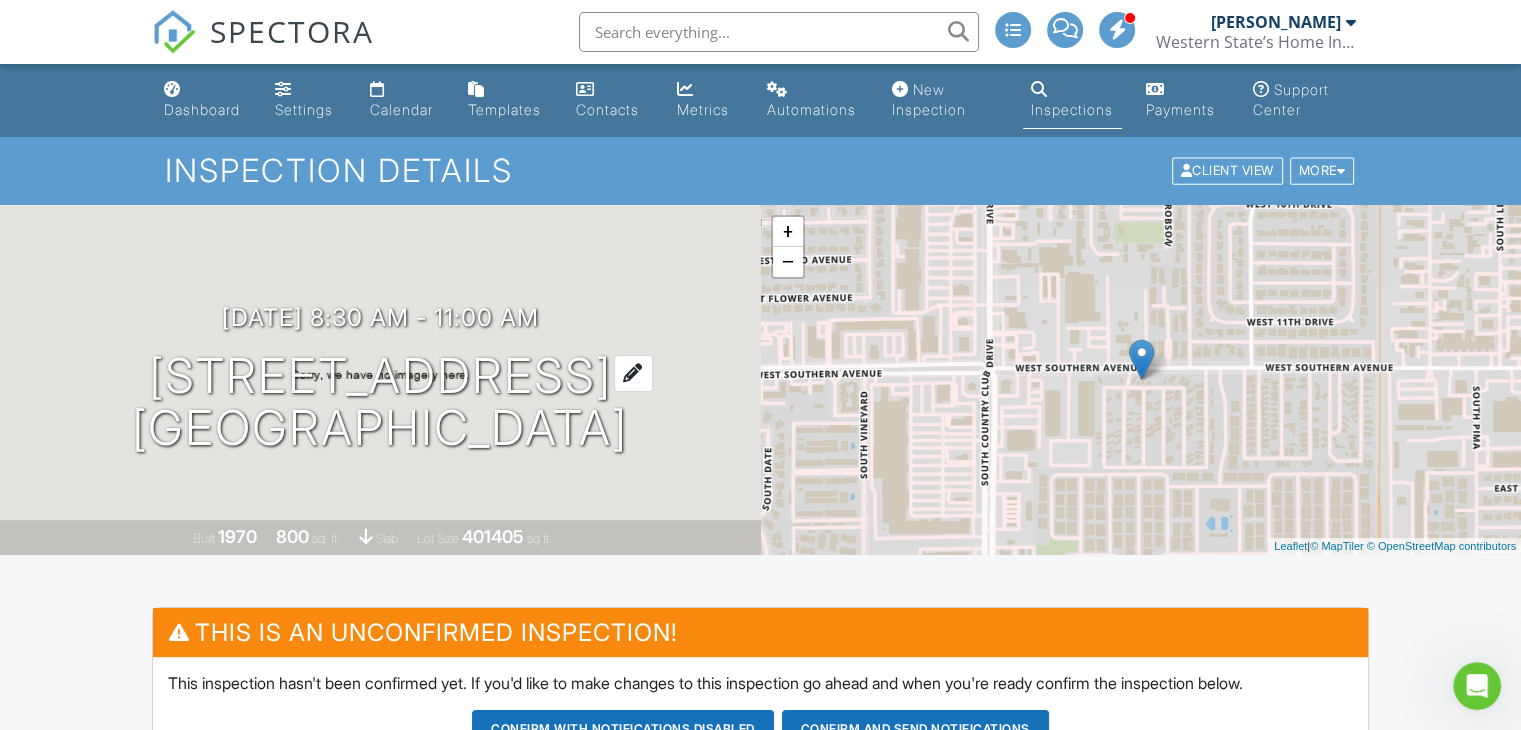 click on "235 W Southern Ave 150
Mesa, AZ 85210" at bounding box center (380, 403) 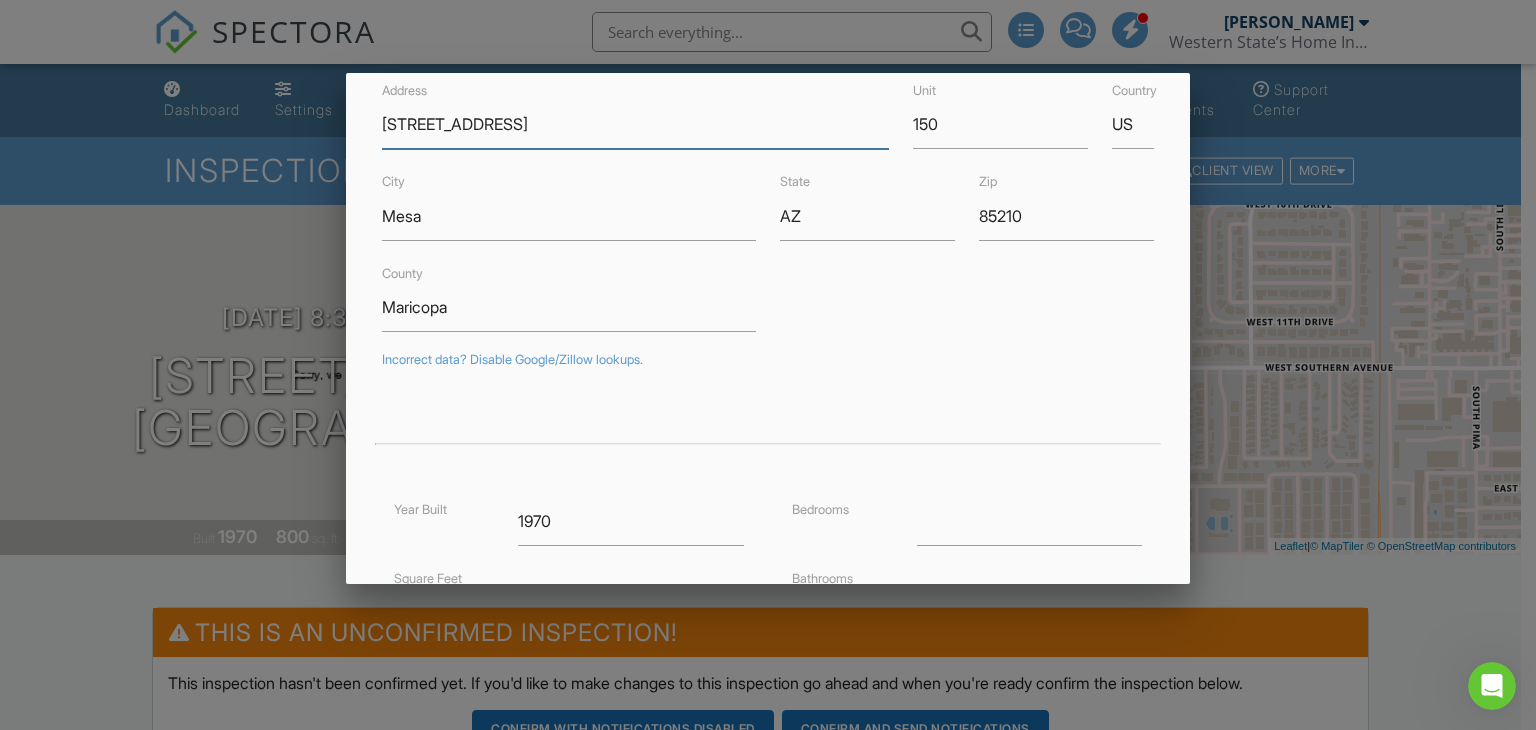 scroll, scrollTop: 200, scrollLeft: 0, axis: vertical 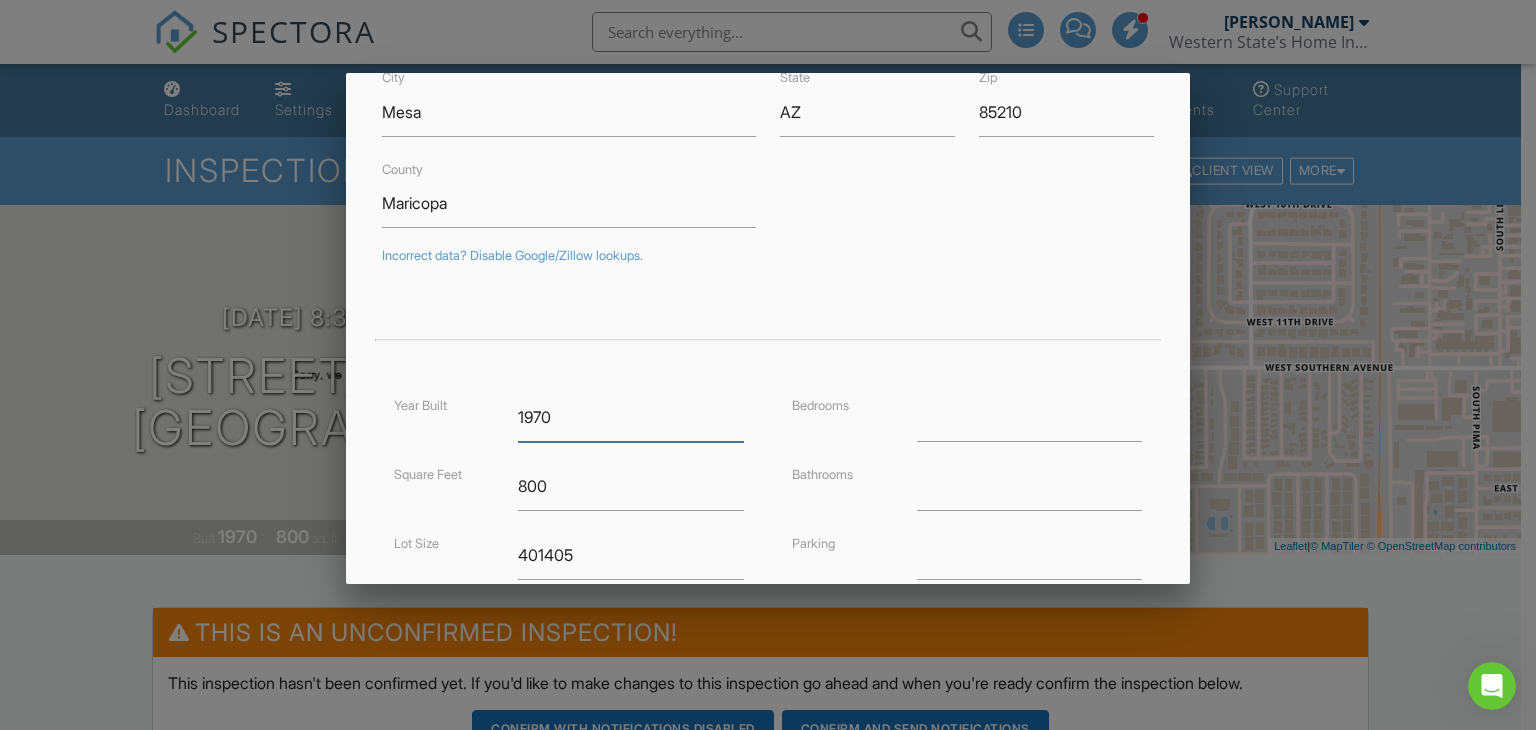 click on "1970" at bounding box center (631, 417) 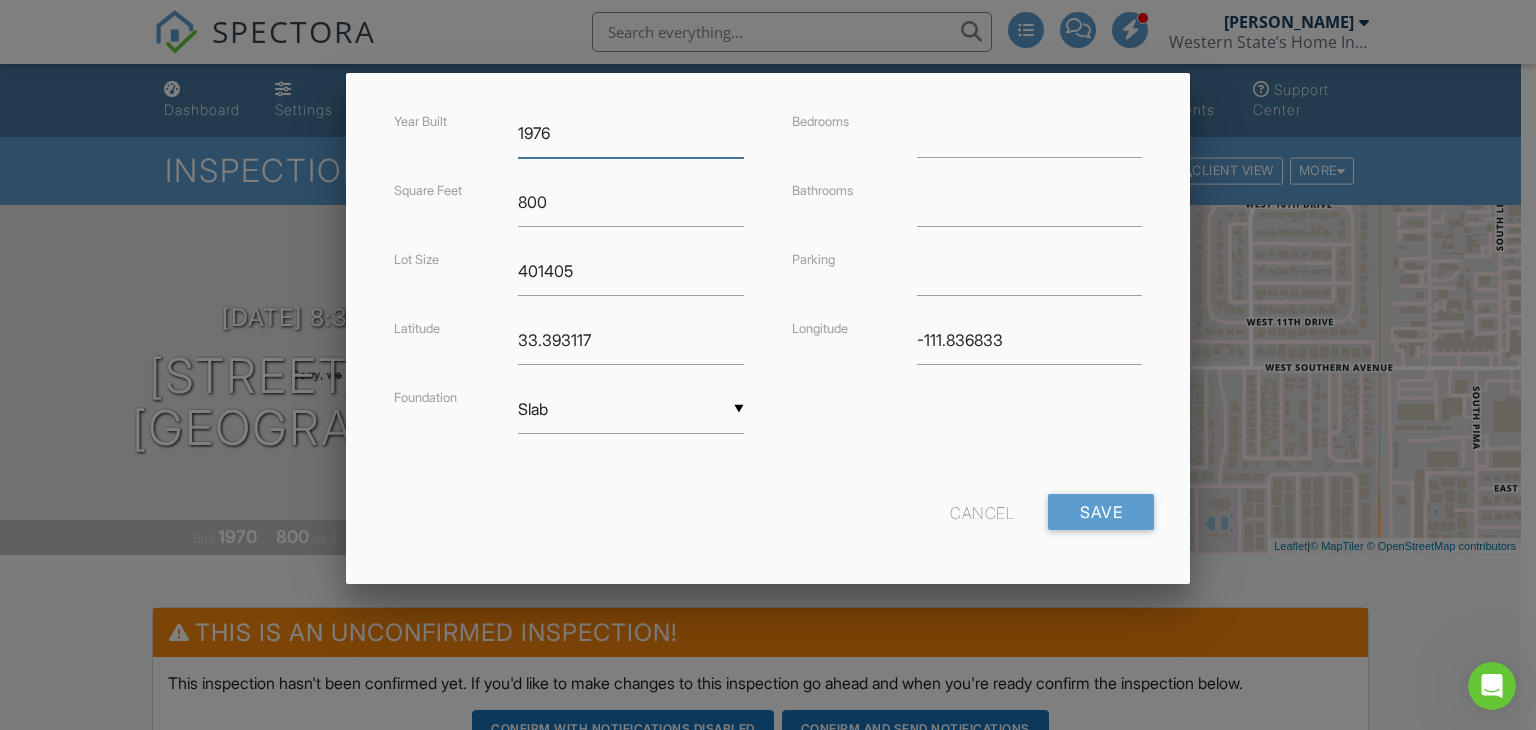 scroll, scrollTop: 486, scrollLeft: 0, axis: vertical 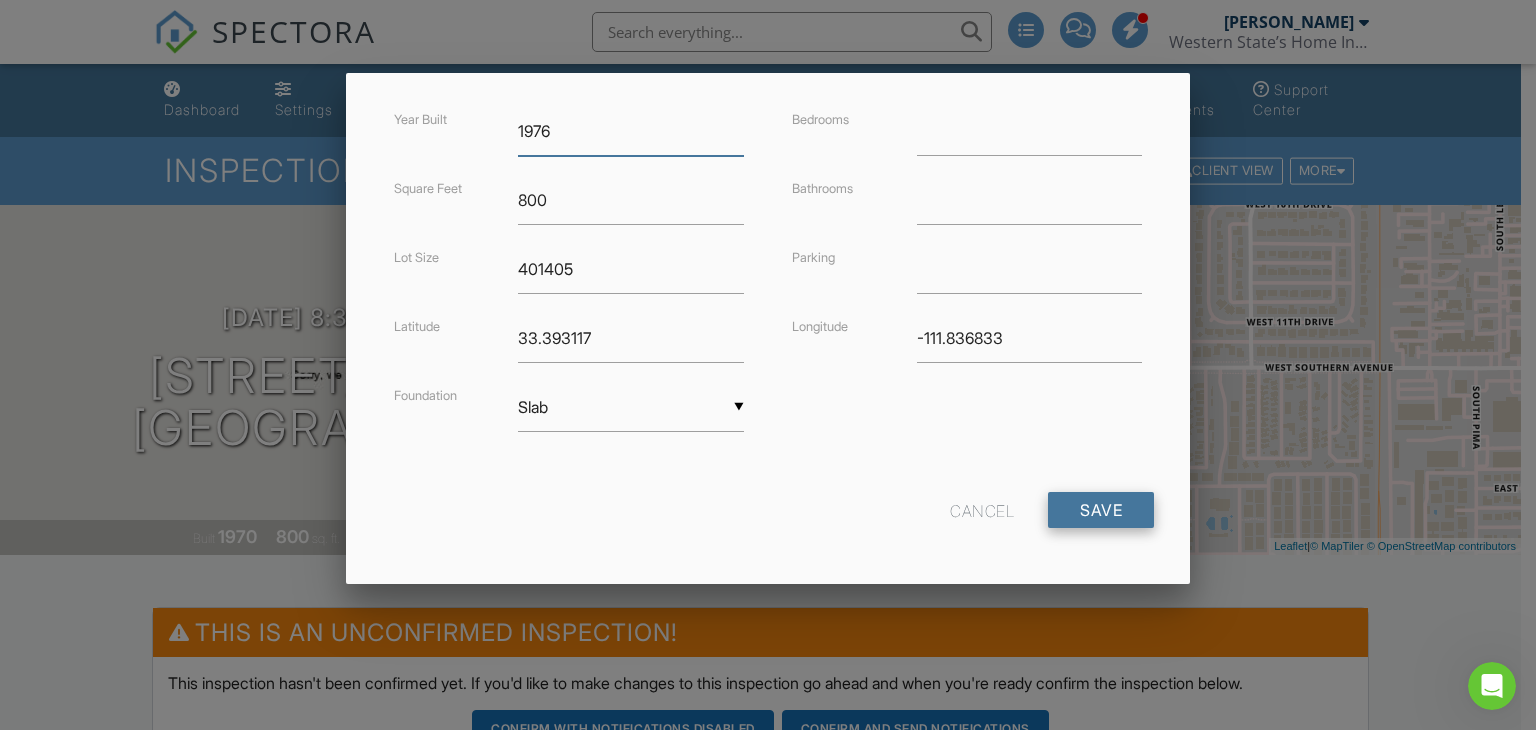 type on "1976" 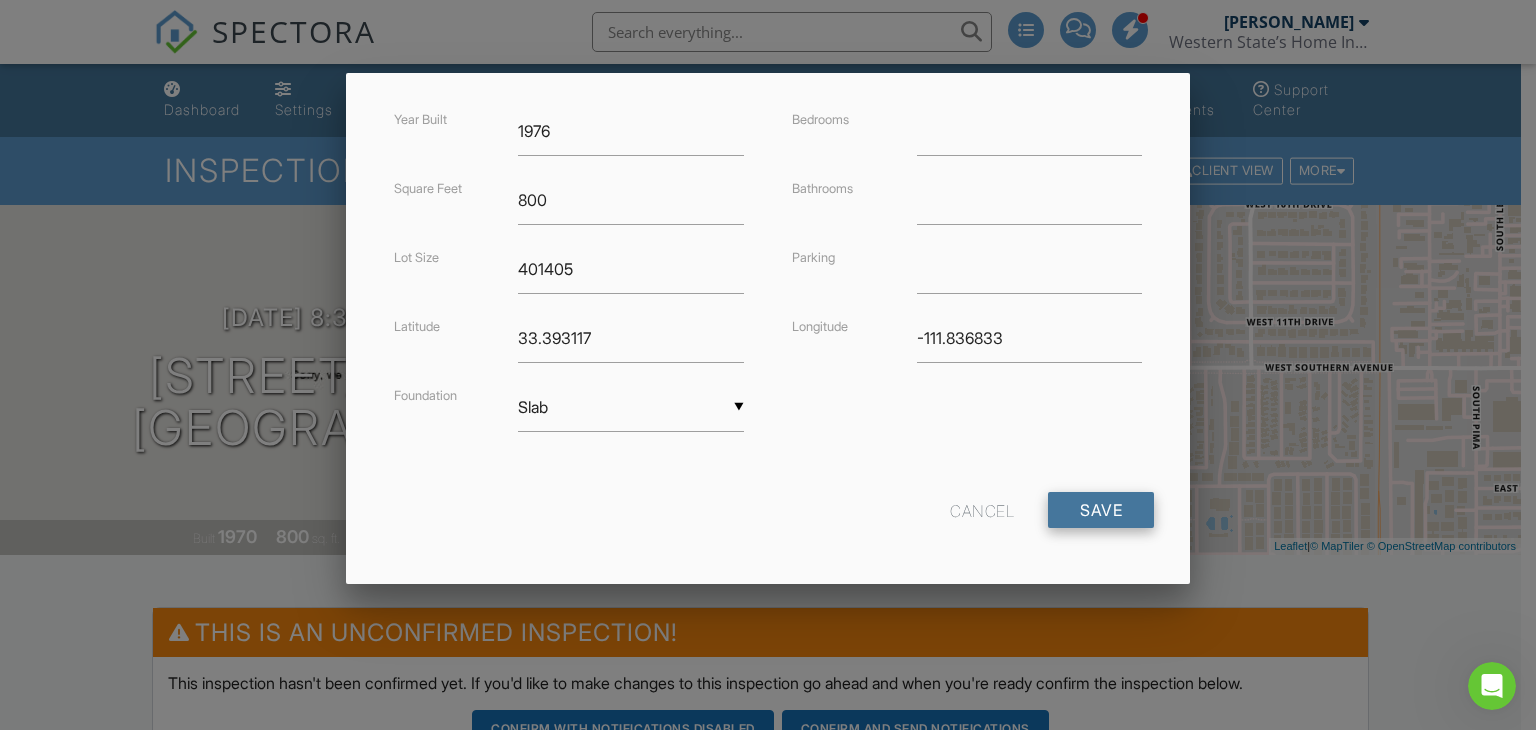 click on "Save" at bounding box center [1101, 510] 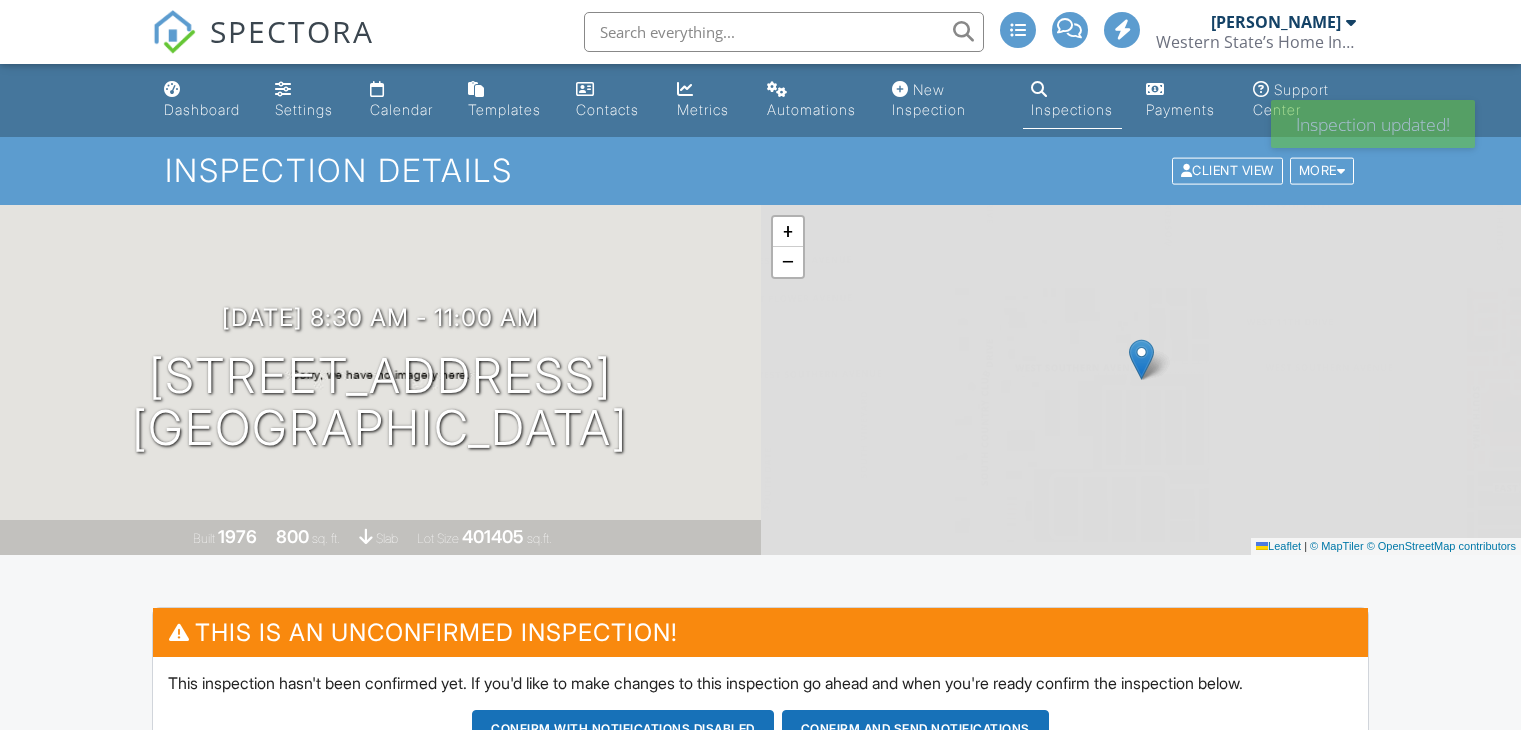 scroll, scrollTop: 0, scrollLeft: 0, axis: both 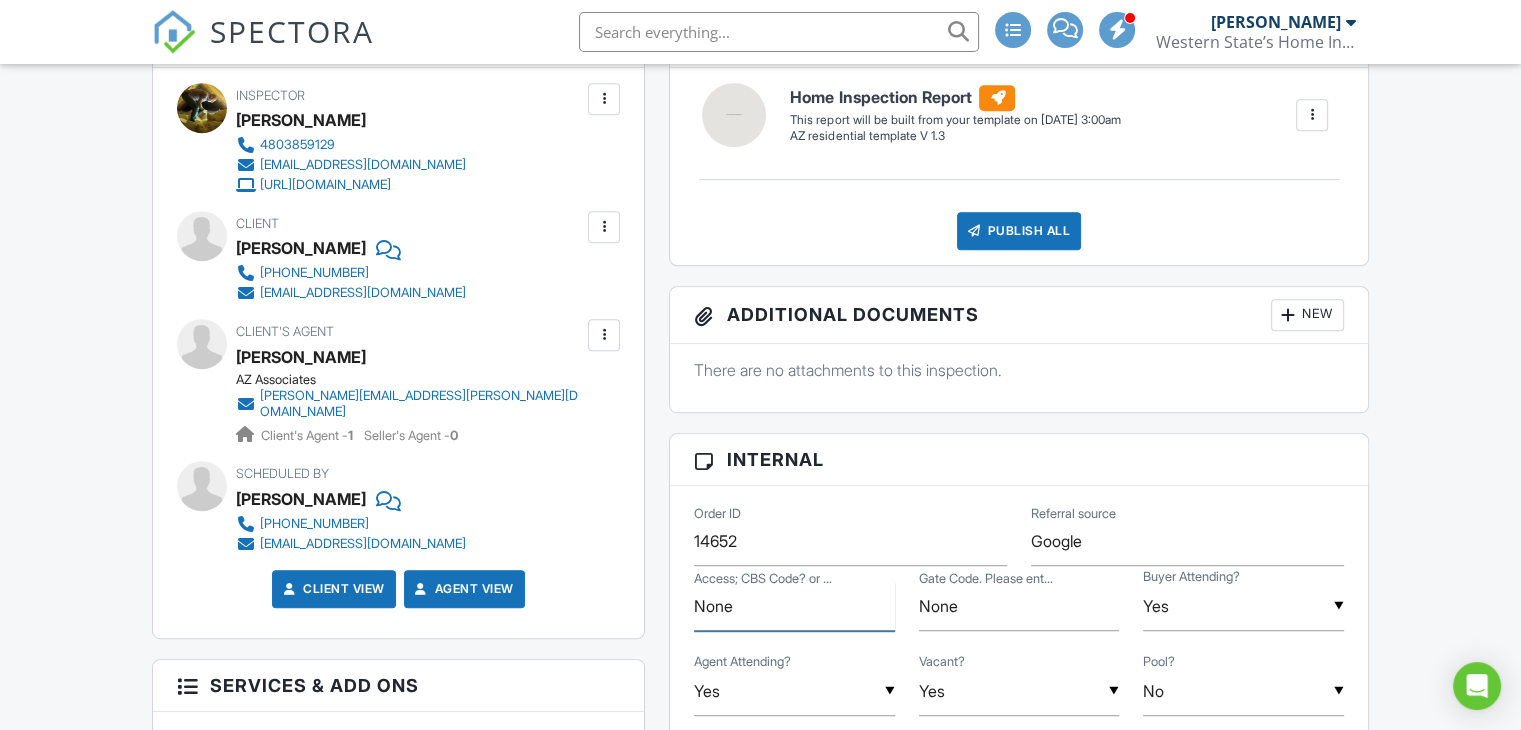 drag, startPoint x: 735, startPoint y: 604, endPoint x: 687, endPoint y: 602, distance: 48.04165 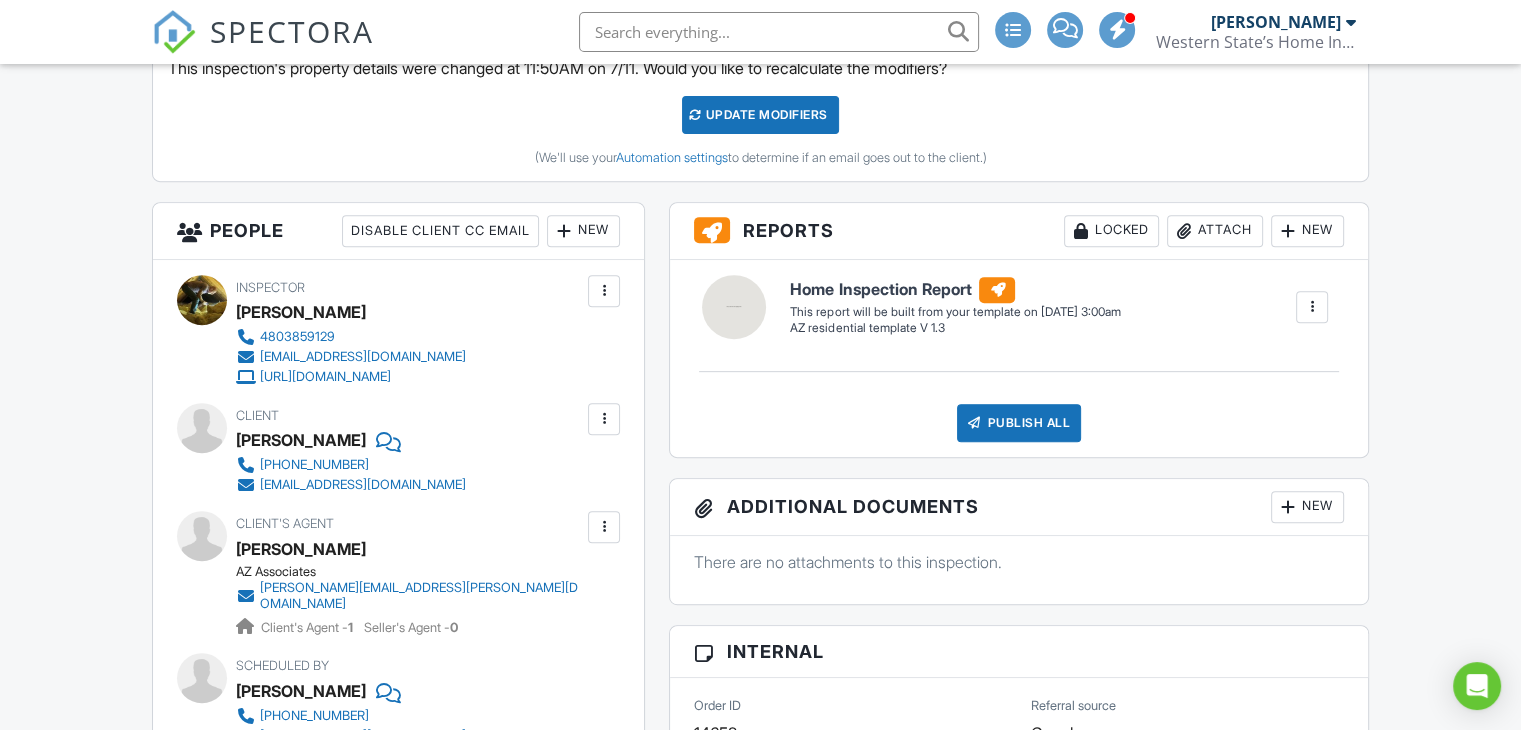 scroll, scrollTop: 700, scrollLeft: 0, axis: vertical 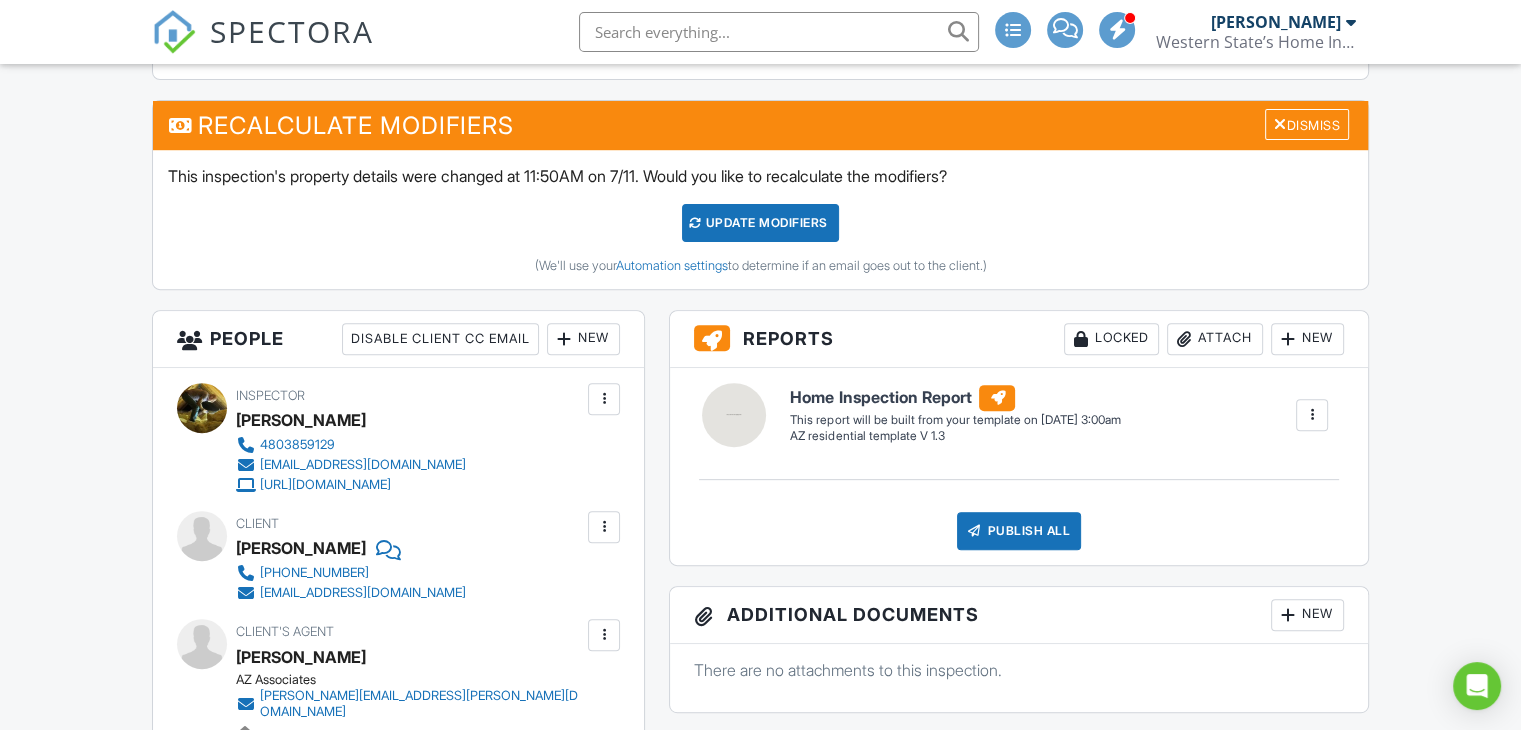 type on "door code" 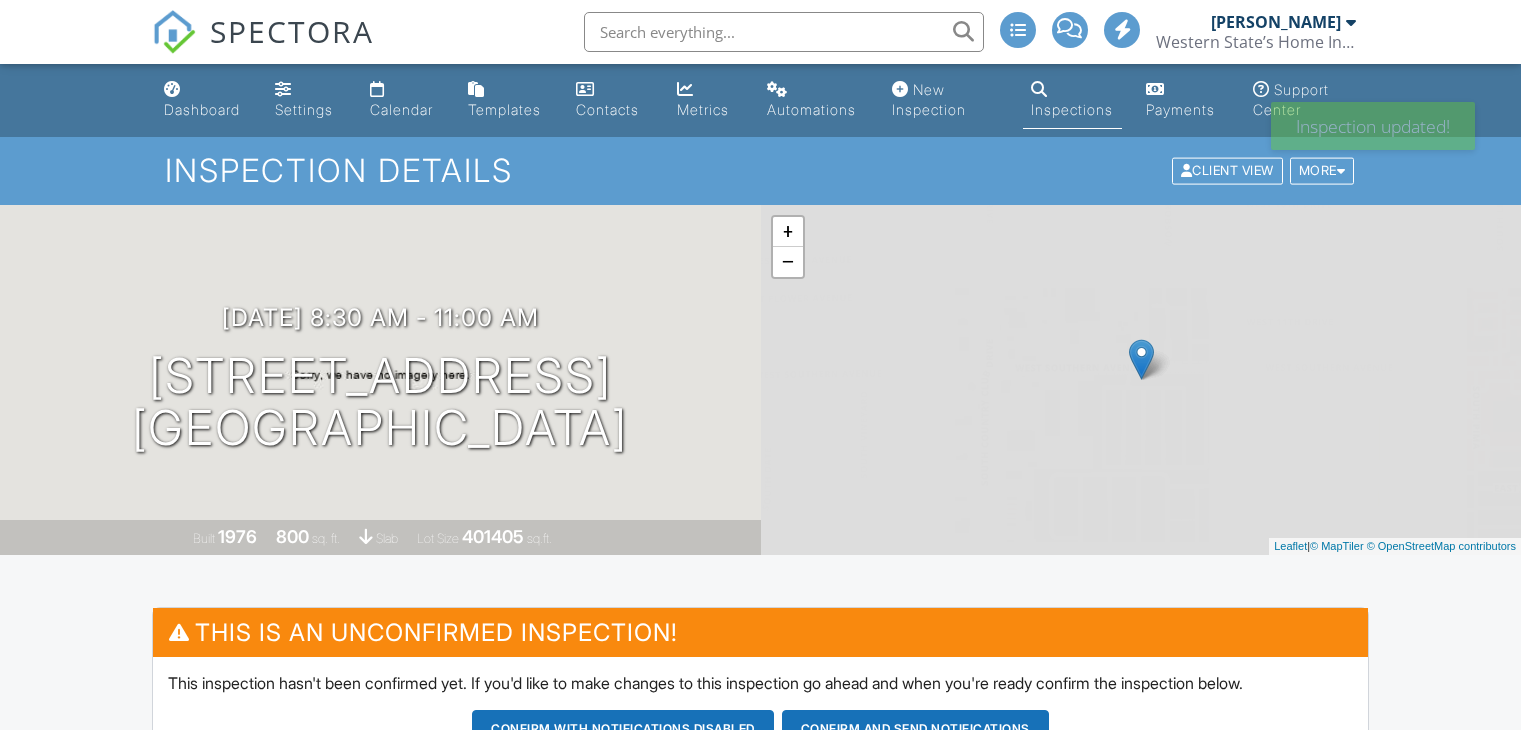scroll, scrollTop: 0, scrollLeft: 0, axis: both 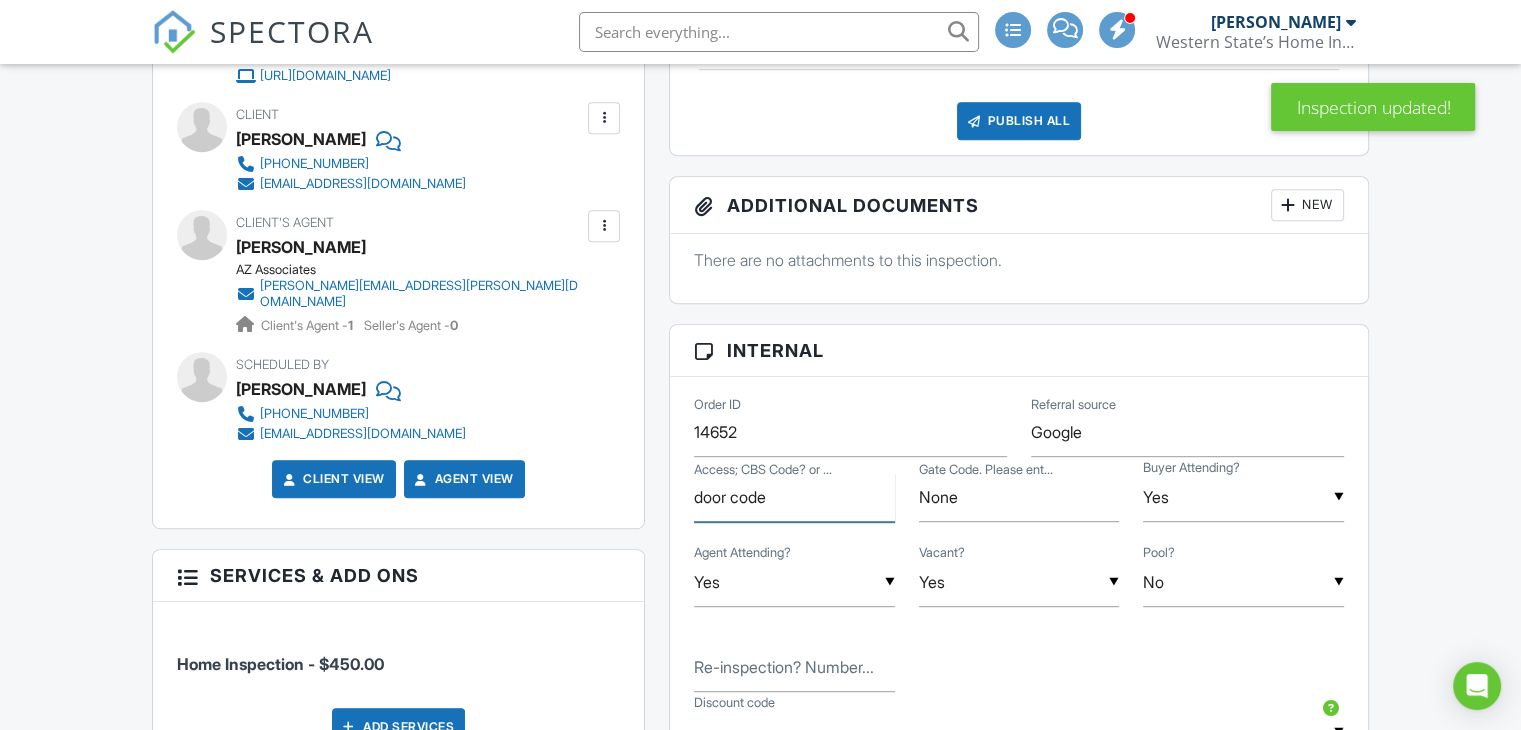 click on "door code" at bounding box center (794, 497) 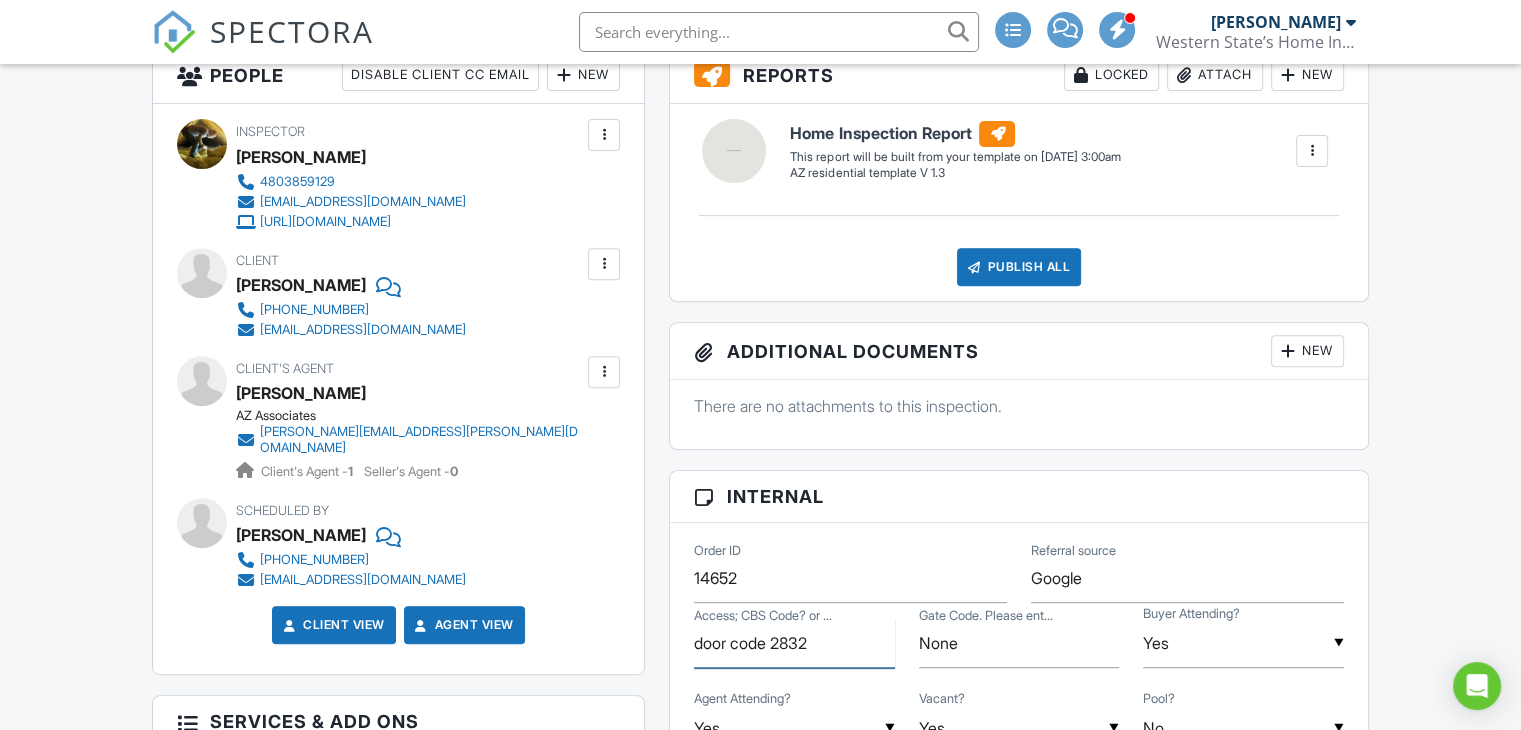 scroll, scrollTop: 900, scrollLeft: 0, axis: vertical 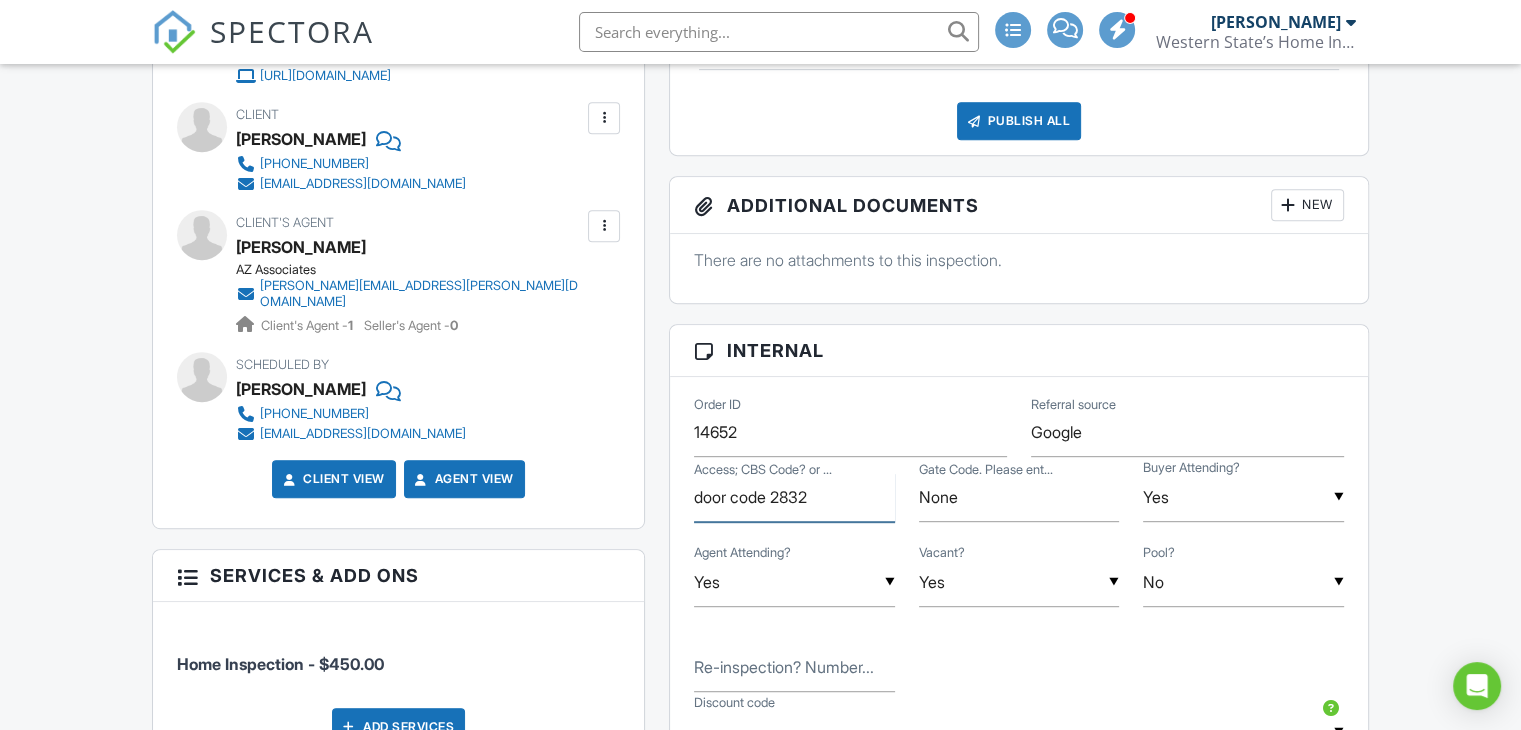 type on "door code 2832" 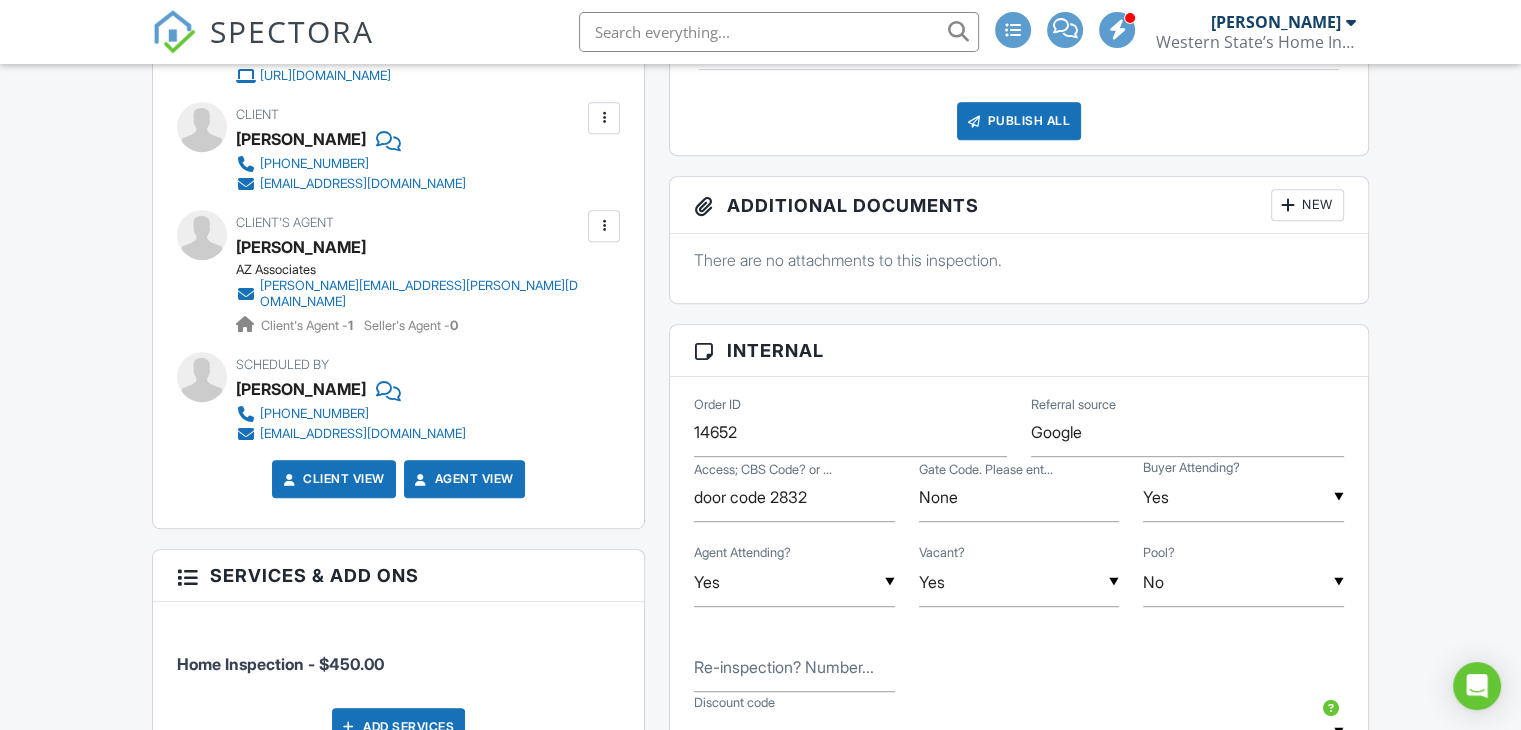 click on "Dashboard
Settings
Calendar
Templates
Contacts
Metrics
Automations
New Inspection
Inspections
Payments
Support Center
Inspection Details
Client View
More
Property Details
Reschedule
Reorder / Copy
Share
Cancel
Delete
Print Order
Convert to V9
Enable Pass on CC Fees
Disable Buy Now Pay Later
View Change Log
07/16/2025  8:30 am
- 11:00 am
235 W Southern Ave 150
Mesa, AZ 85210
Built
1976
800
sq. ft.
slab
Lot Size
401405
sq.ft.
+ − Leaflet  |  © MapTiler   © OpenStreetMap contributors
This is an Unconfirmed Inspection!
Confirm with notifications disabled
Confirm and send notifications
Reports
Locked
Attach" at bounding box center [760, 713] 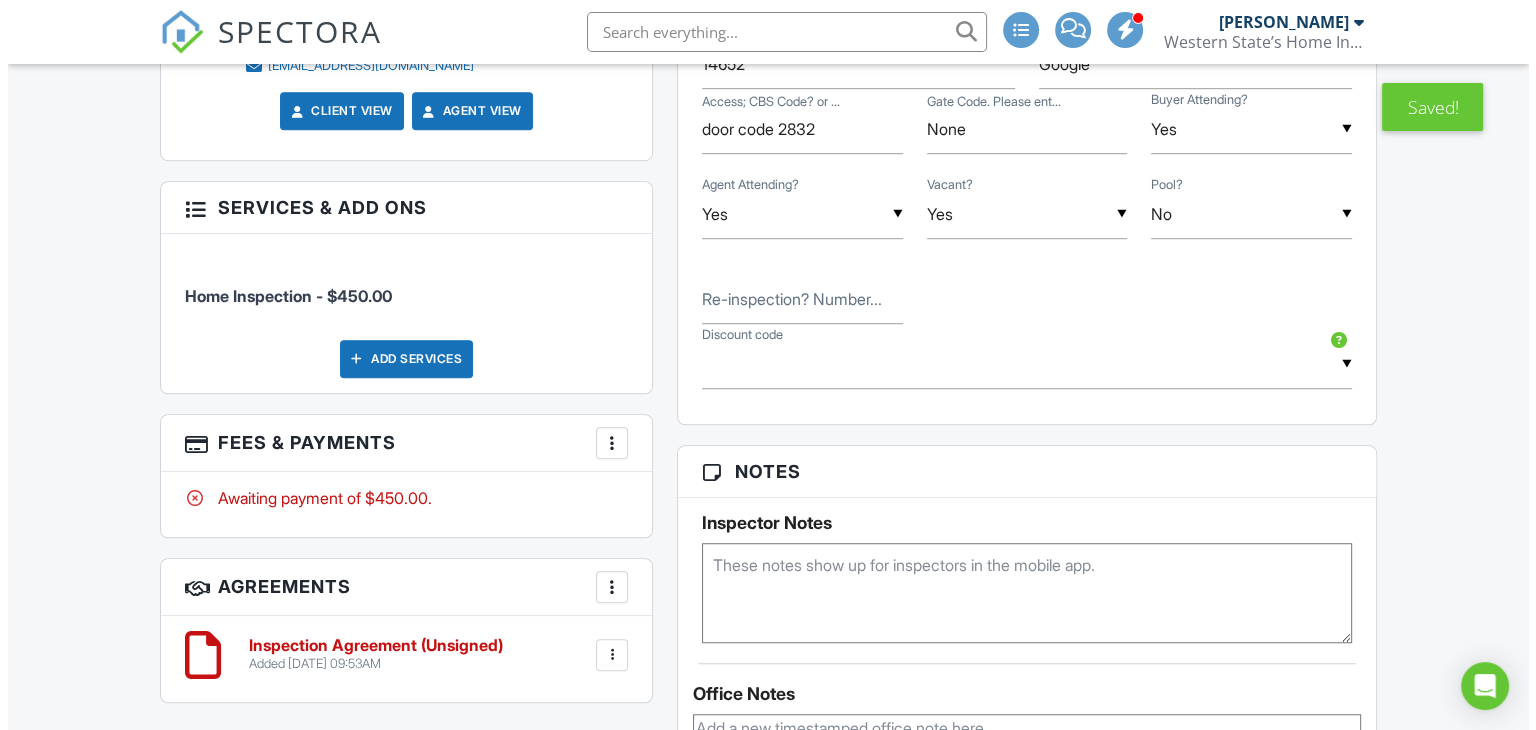 scroll, scrollTop: 1300, scrollLeft: 0, axis: vertical 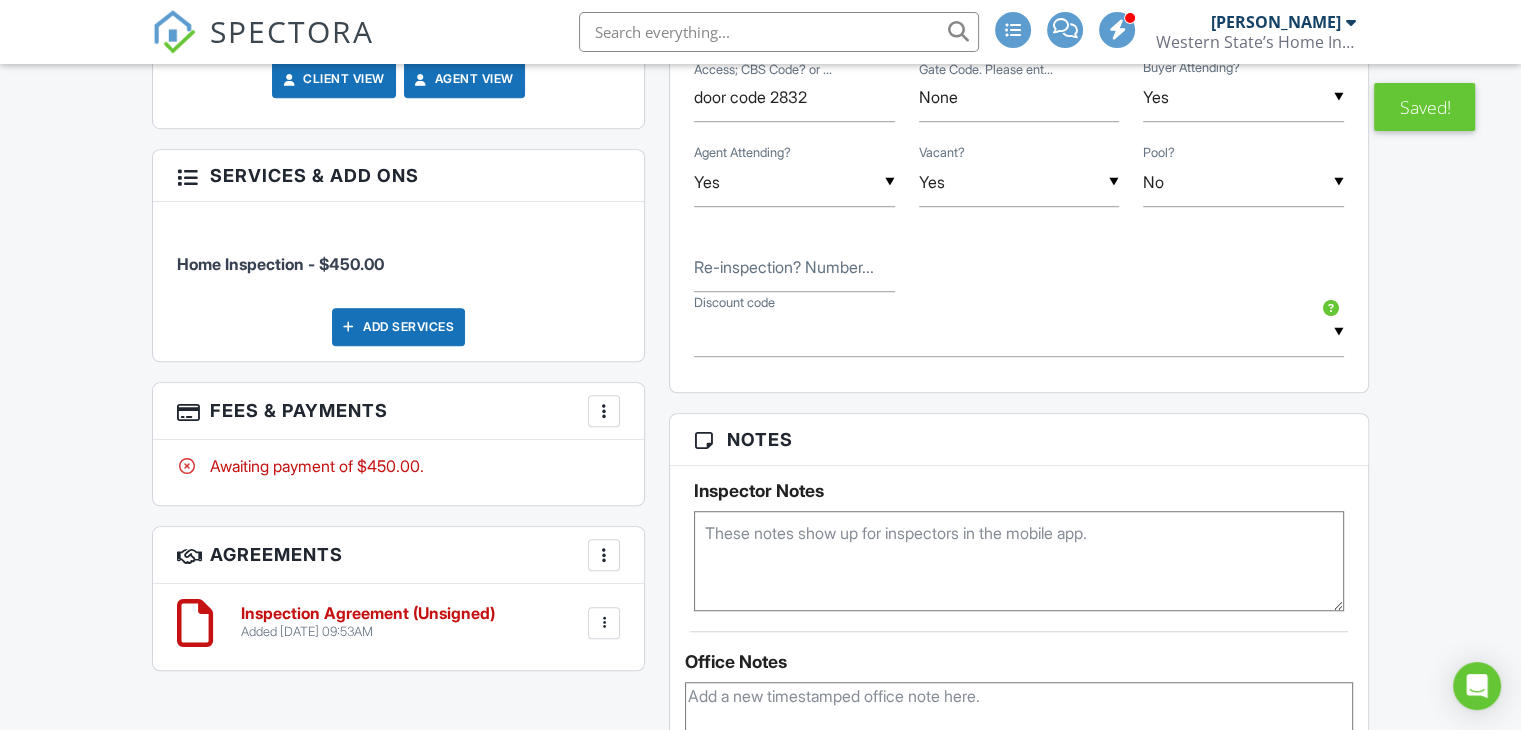 click on "Add Services" at bounding box center [398, 327] 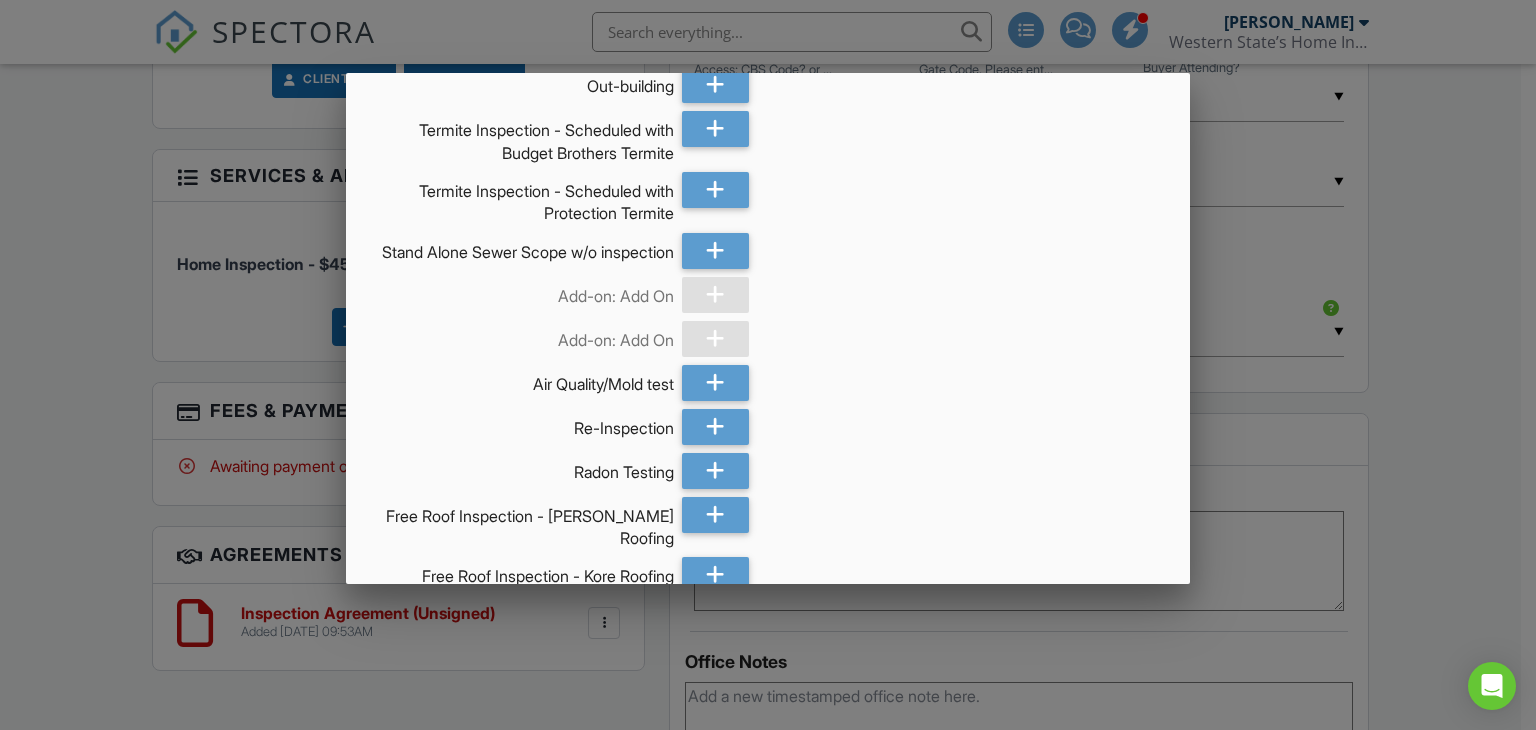 scroll, scrollTop: 335, scrollLeft: 0, axis: vertical 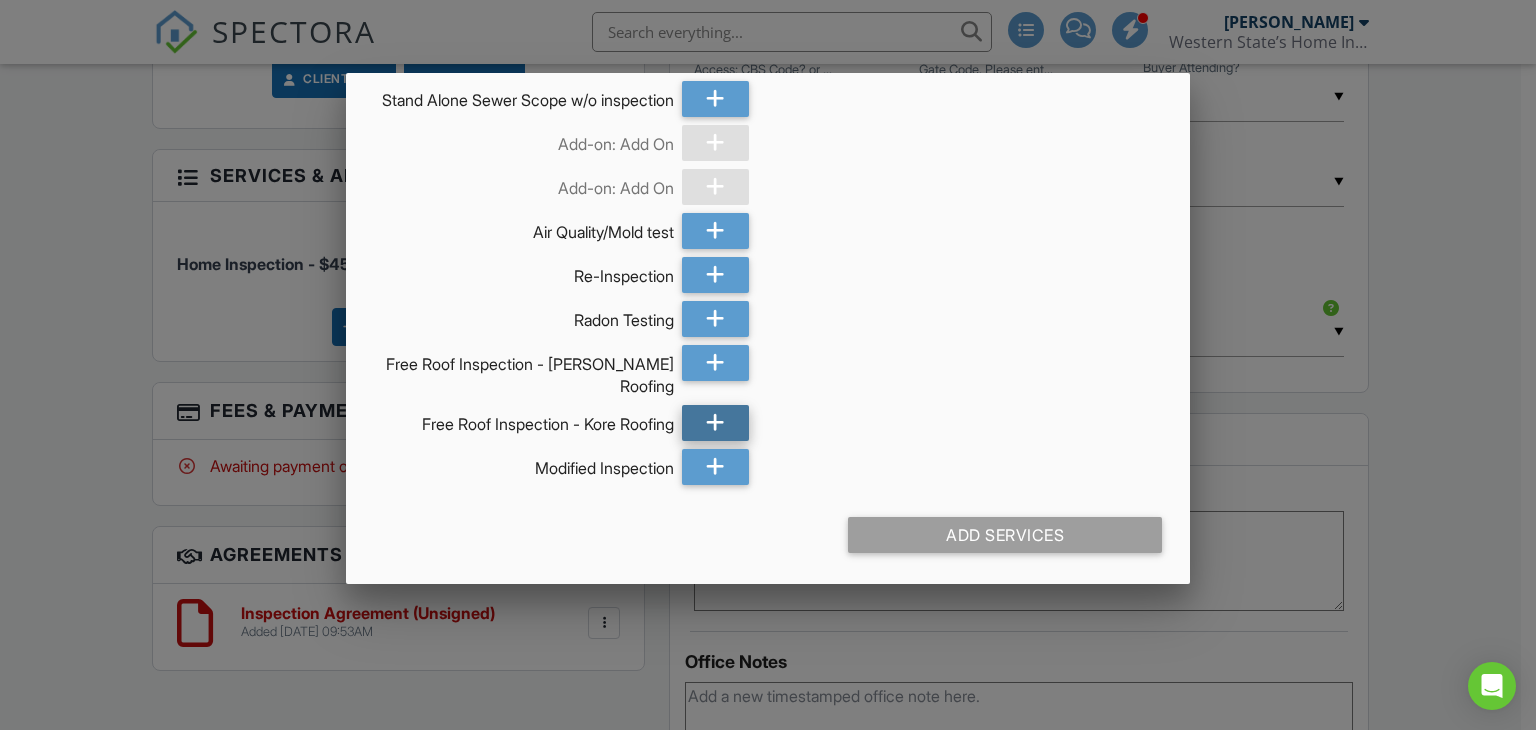 click 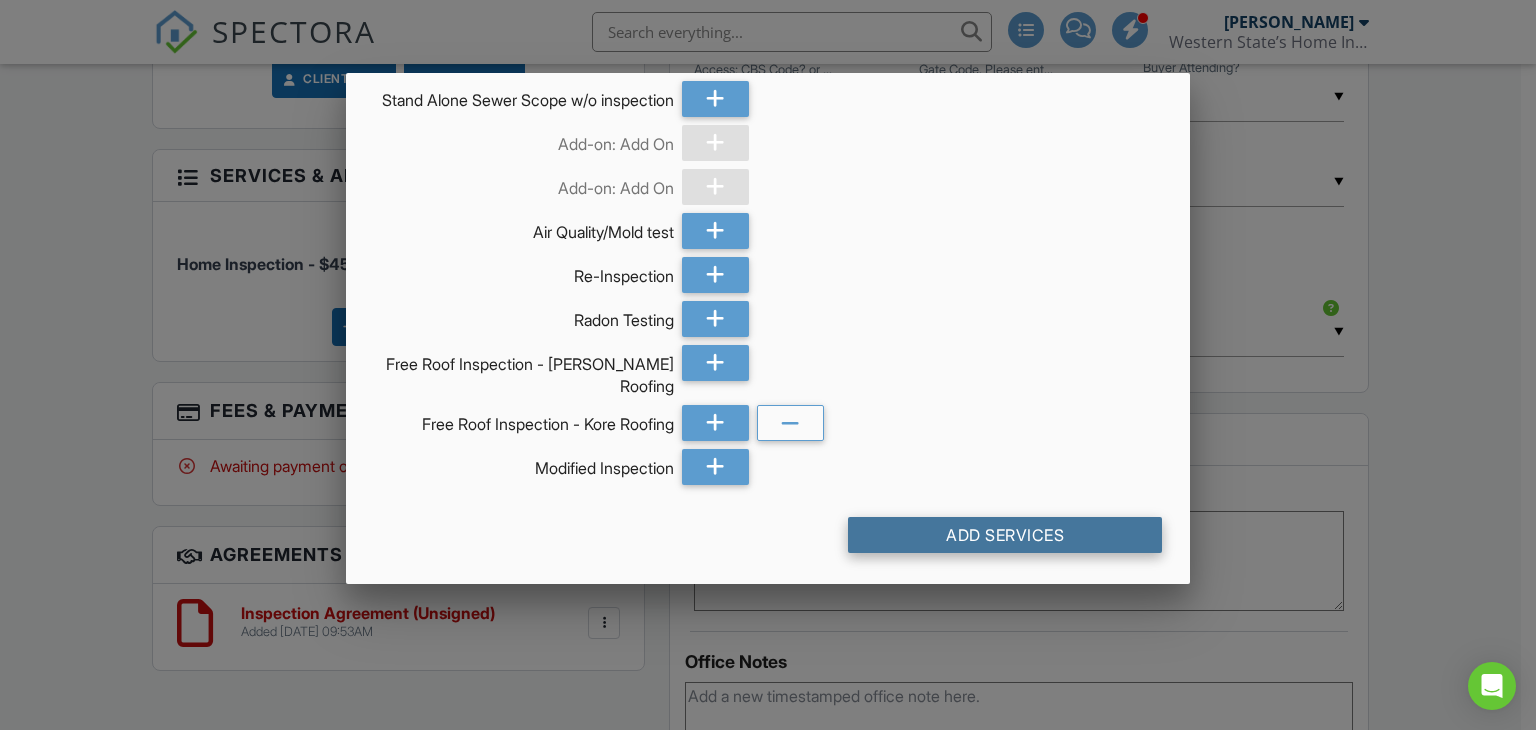 click on "Add Services" 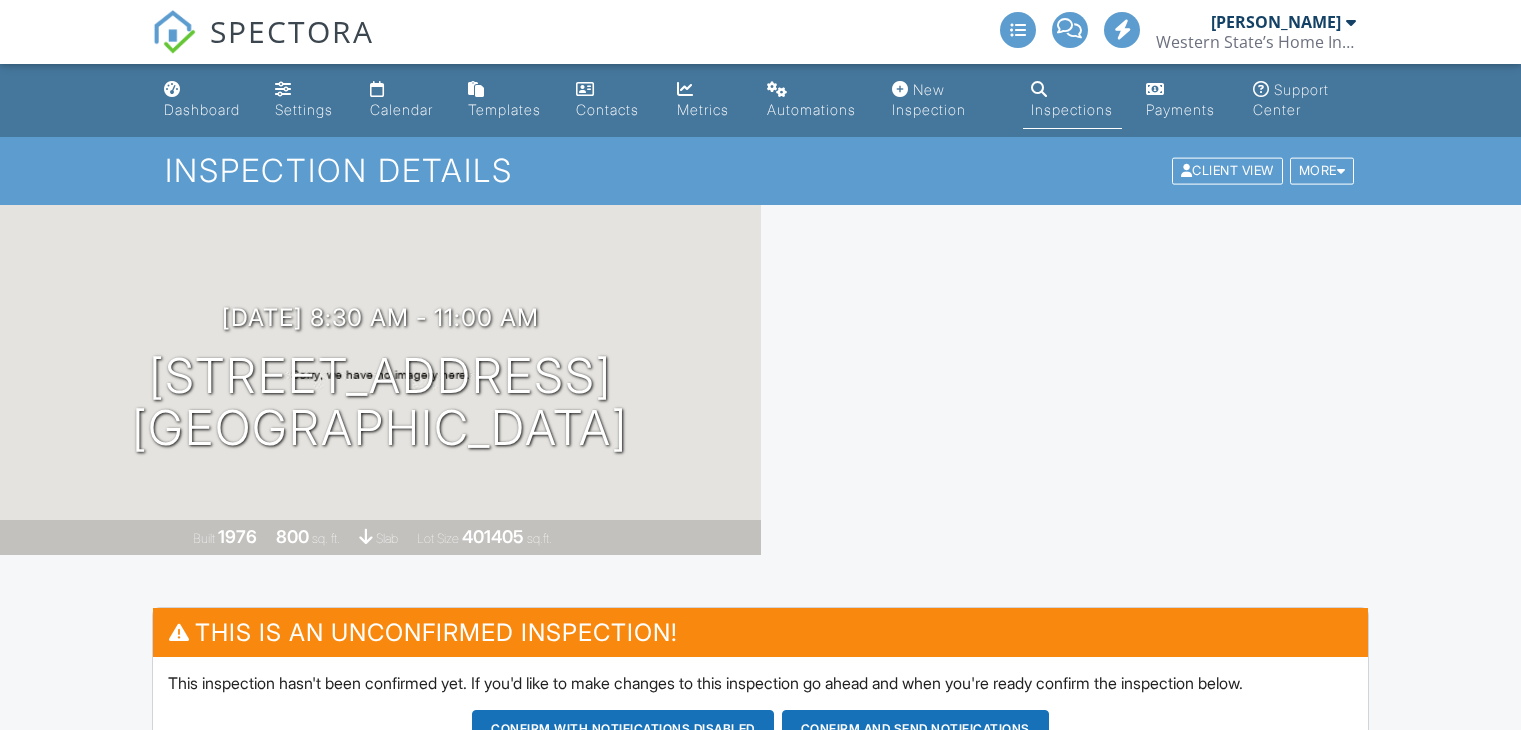 scroll, scrollTop: 0, scrollLeft: 0, axis: both 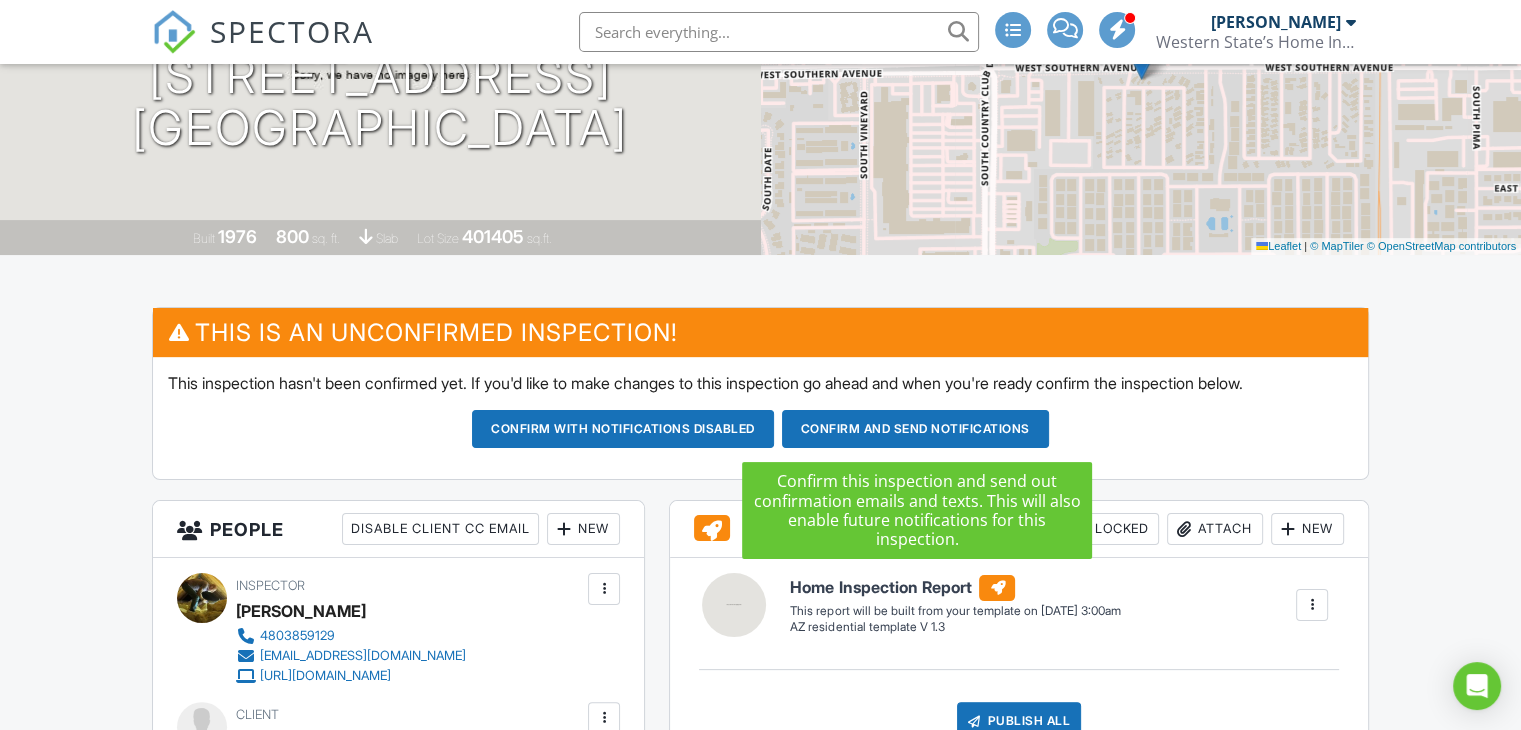 click on "Confirm and send notifications" at bounding box center (623, 429) 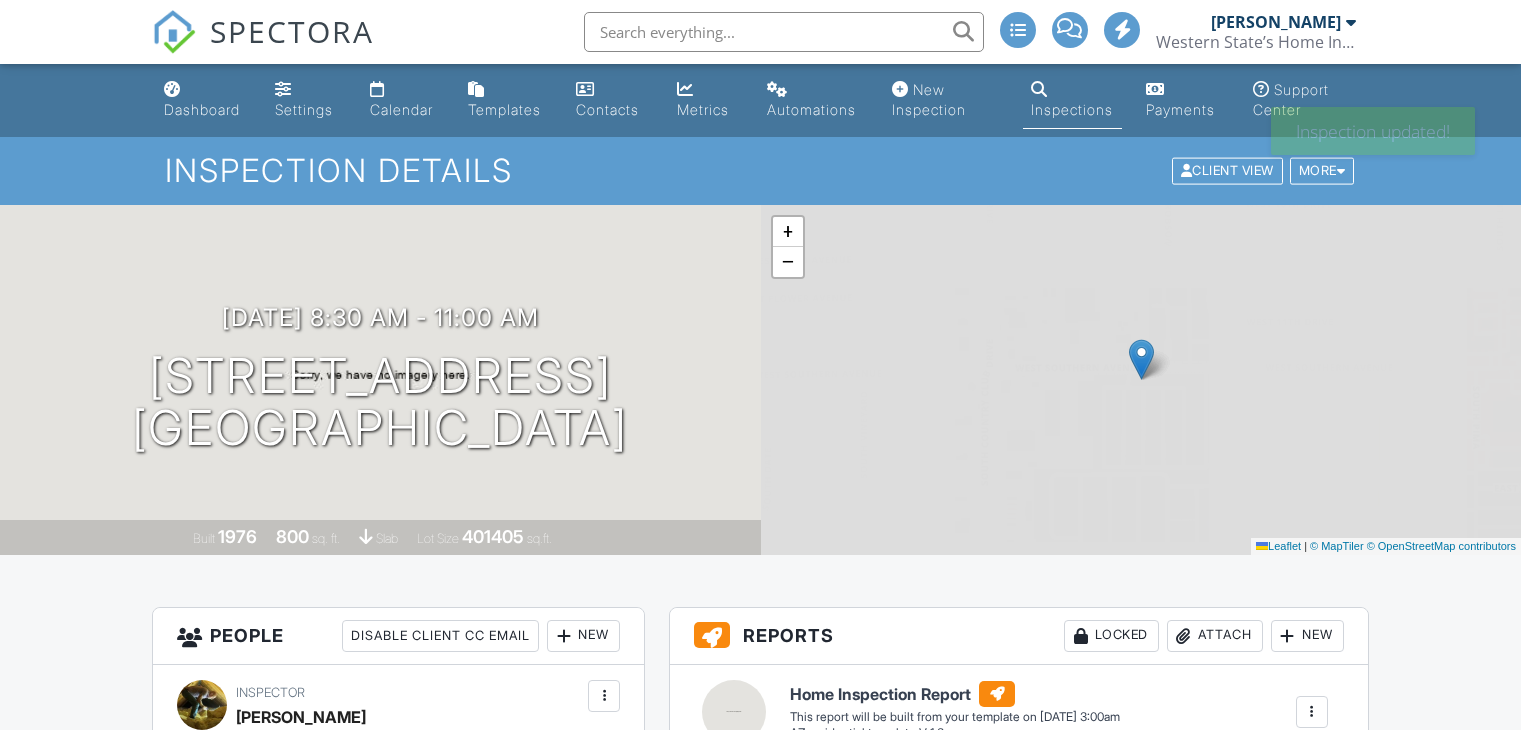 scroll, scrollTop: 0, scrollLeft: 0, axis: both 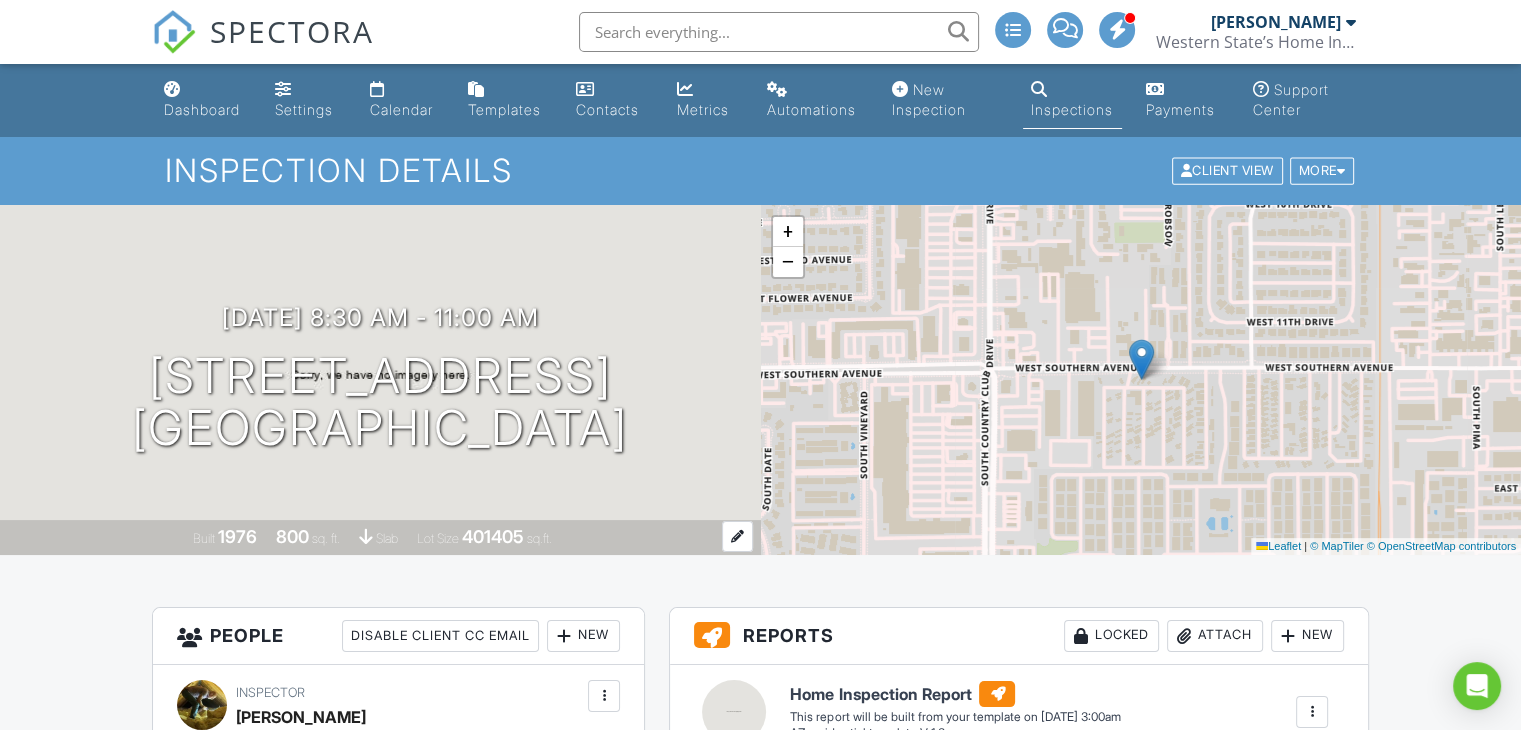 click on "401405" at bounding box center (493, 536) 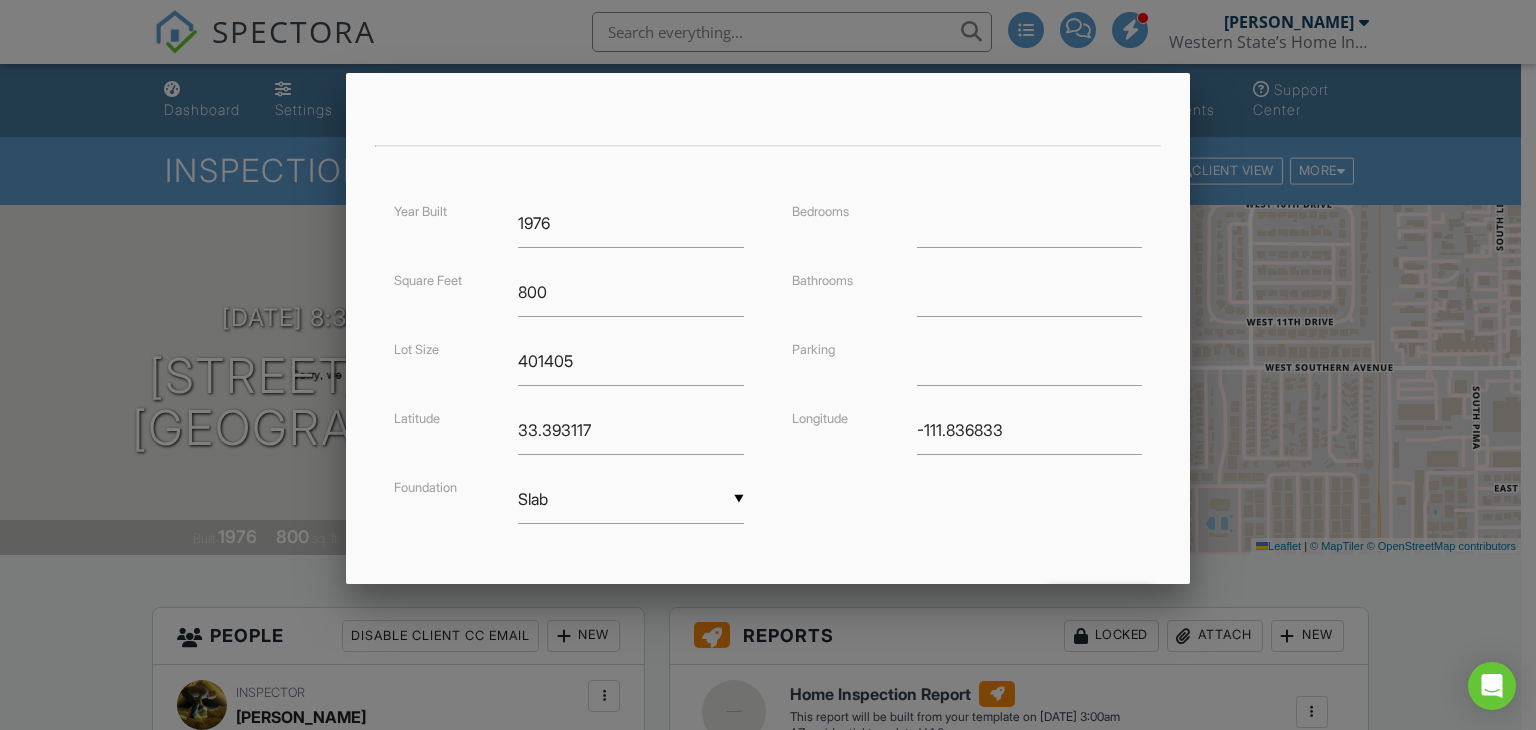 scroll, scrollTop: 400, scrollLeft: 0, axis: vertical 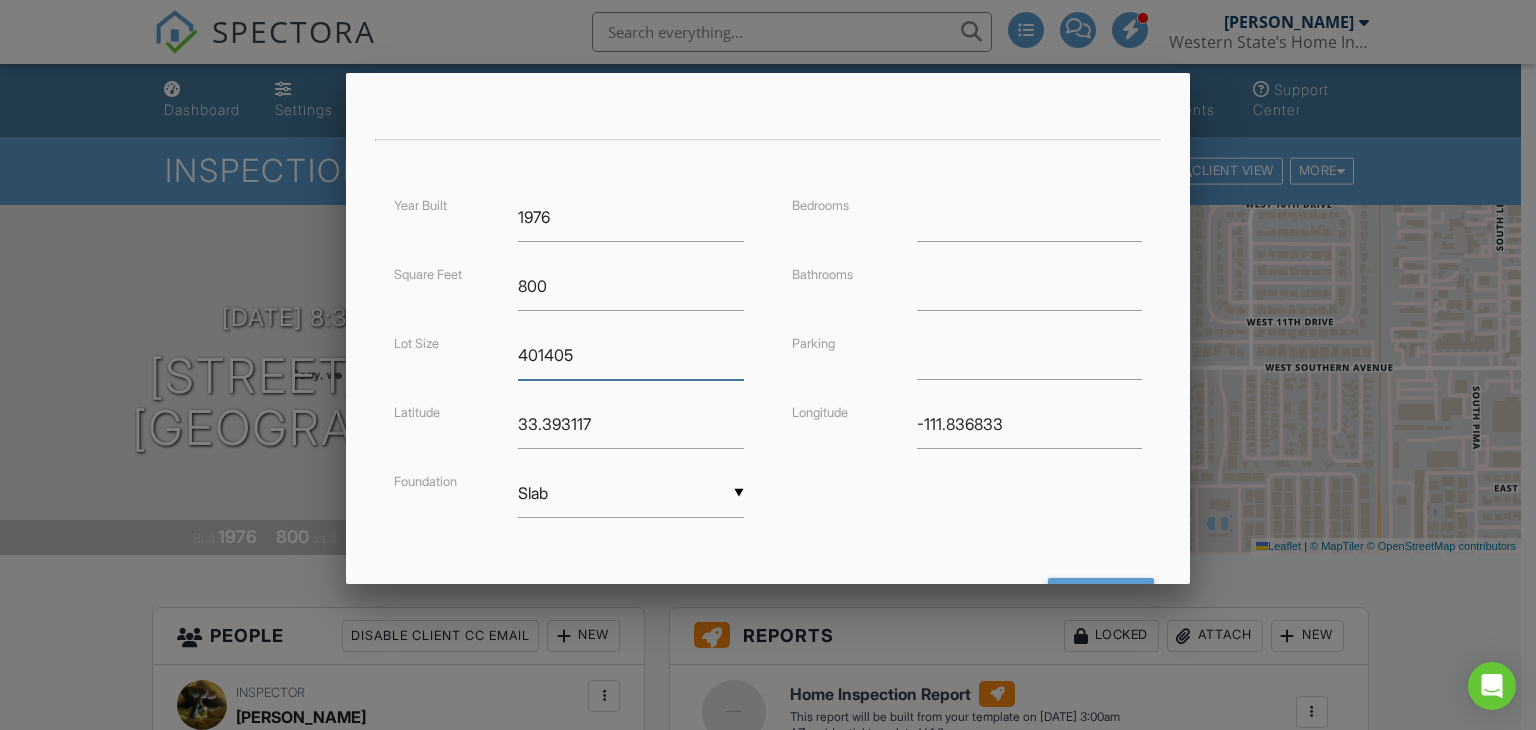 drag, startPoint x: 598, startPoint y: 356, endPoint x: 492, endPoint y: 356, distance: 106 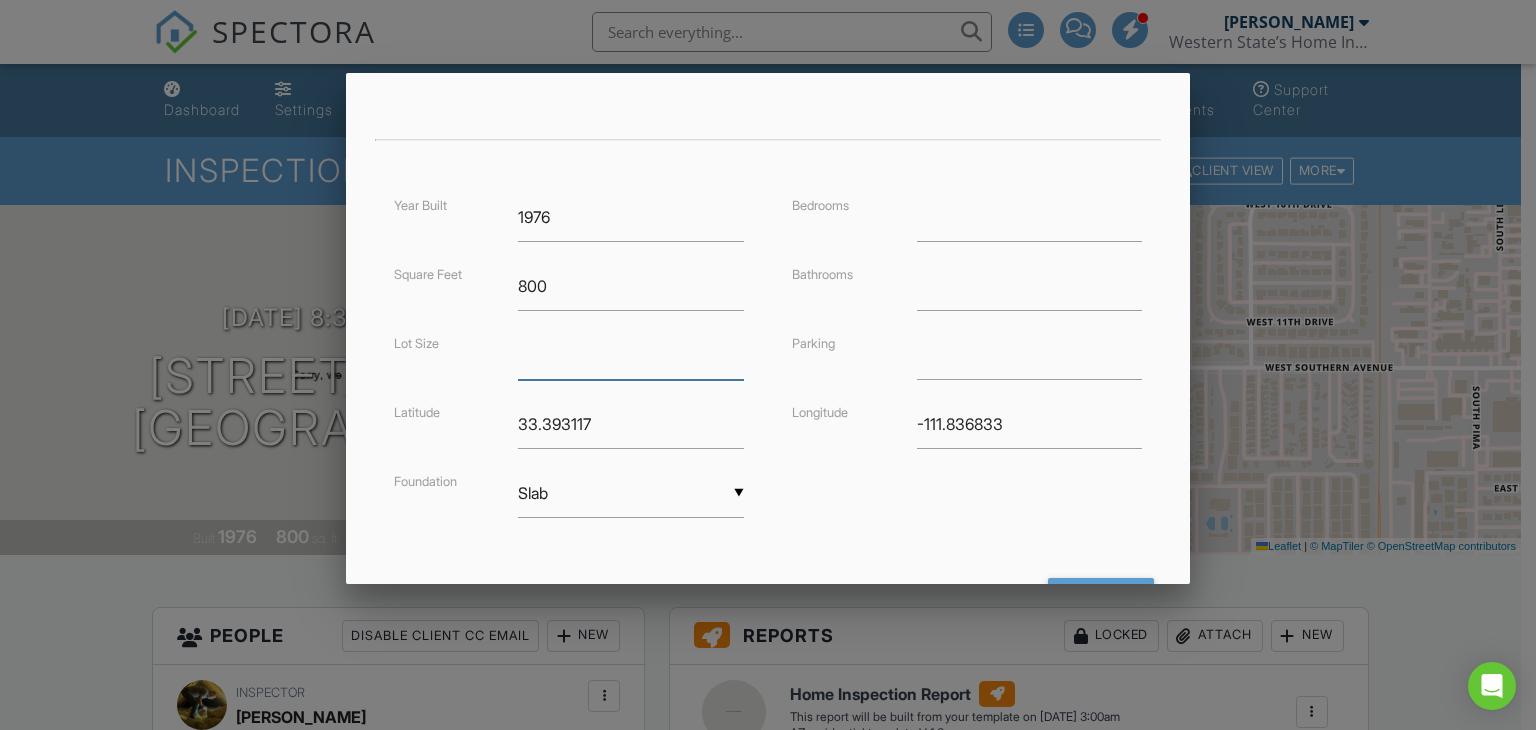 type 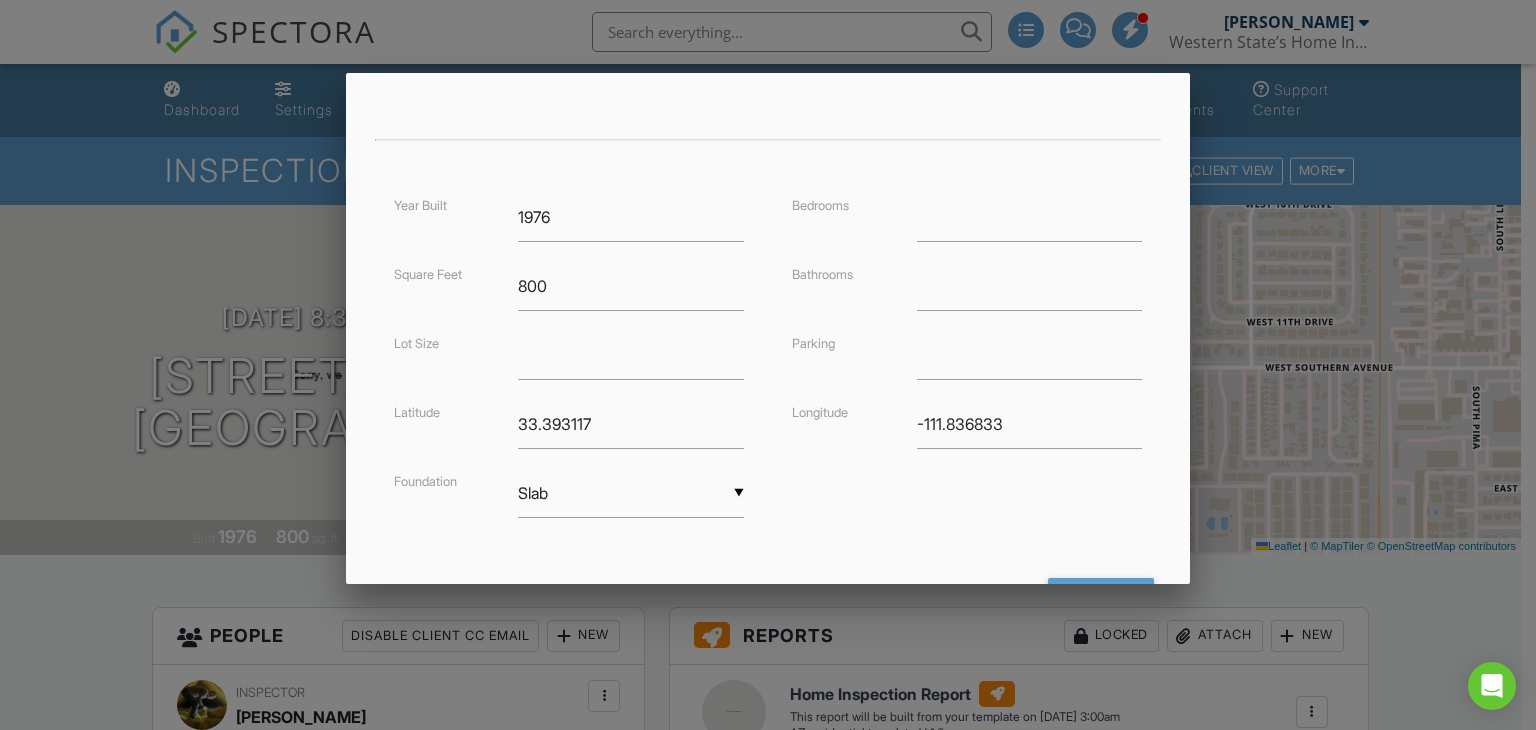 click on "Year Built
1976
Square Feet
800
Lot Size
Latitude
33.393117
Foundation
▼ Slab Basement Slab Crawlspace
Basement
Slab
Crawlspace
Bedrooms
Bathrooms
Parking
Longitude
-111.836833" at bounding box center (768, 375) 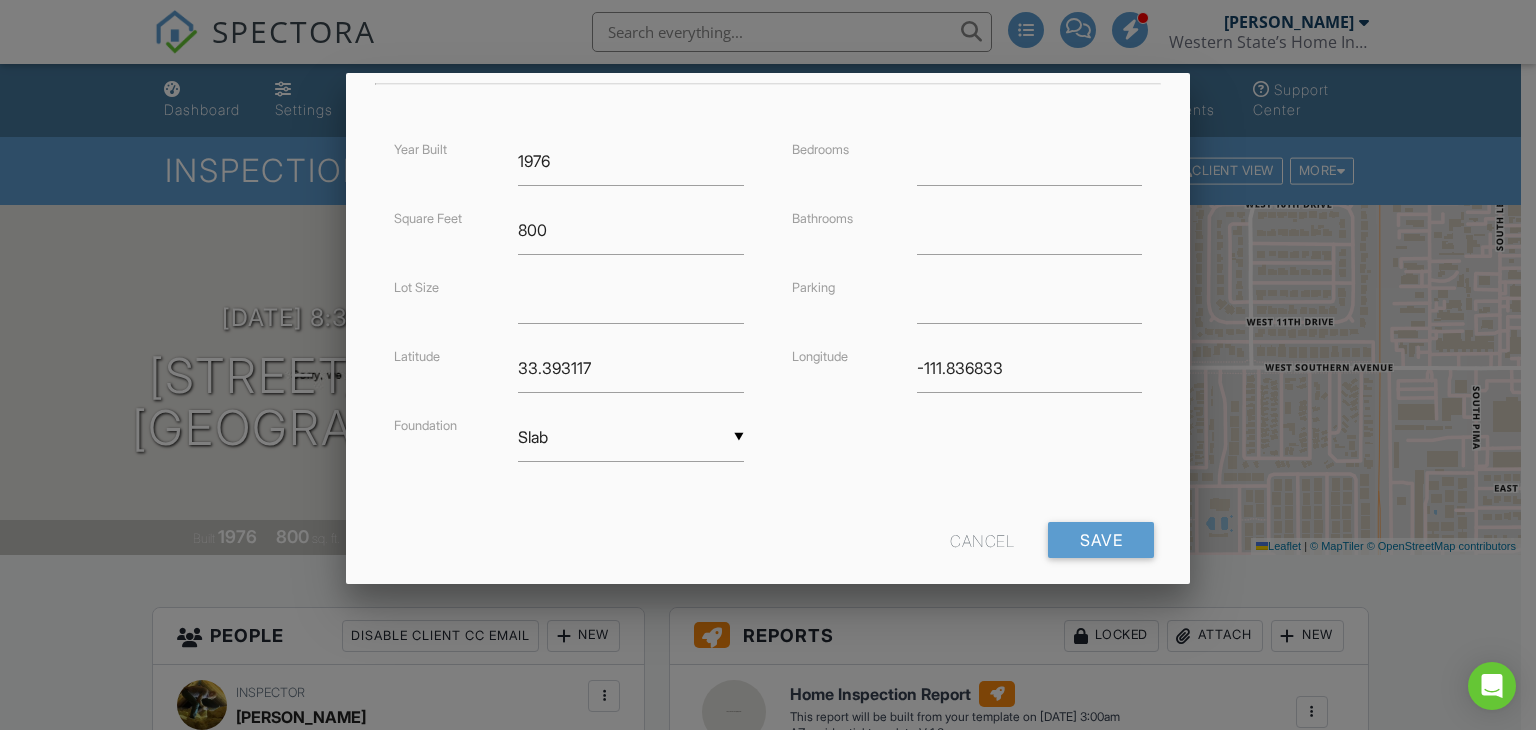 scroll, scrollTop: 486, scrollLeft: 0, axis: vertical 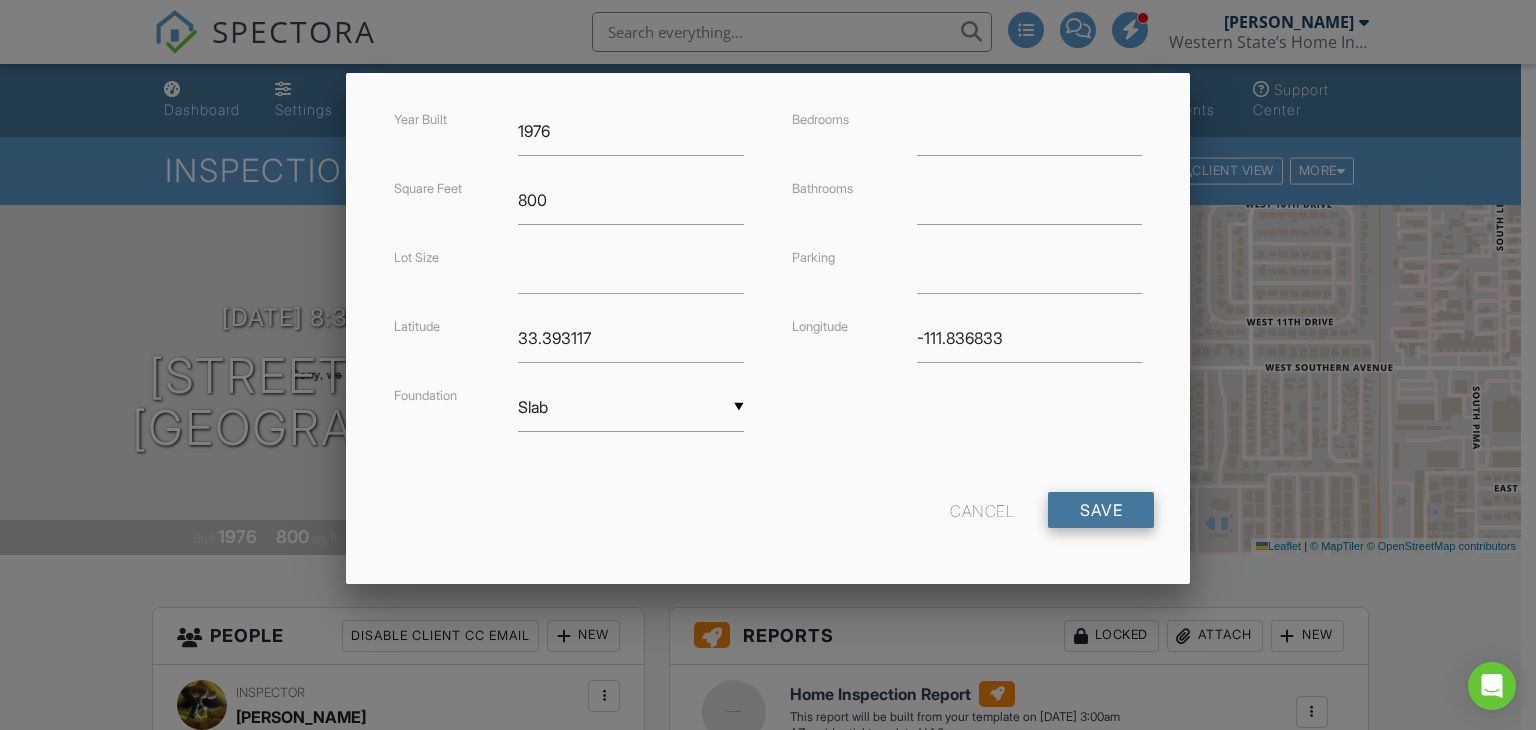 click on "Save" at bounding box center (1101, 510) 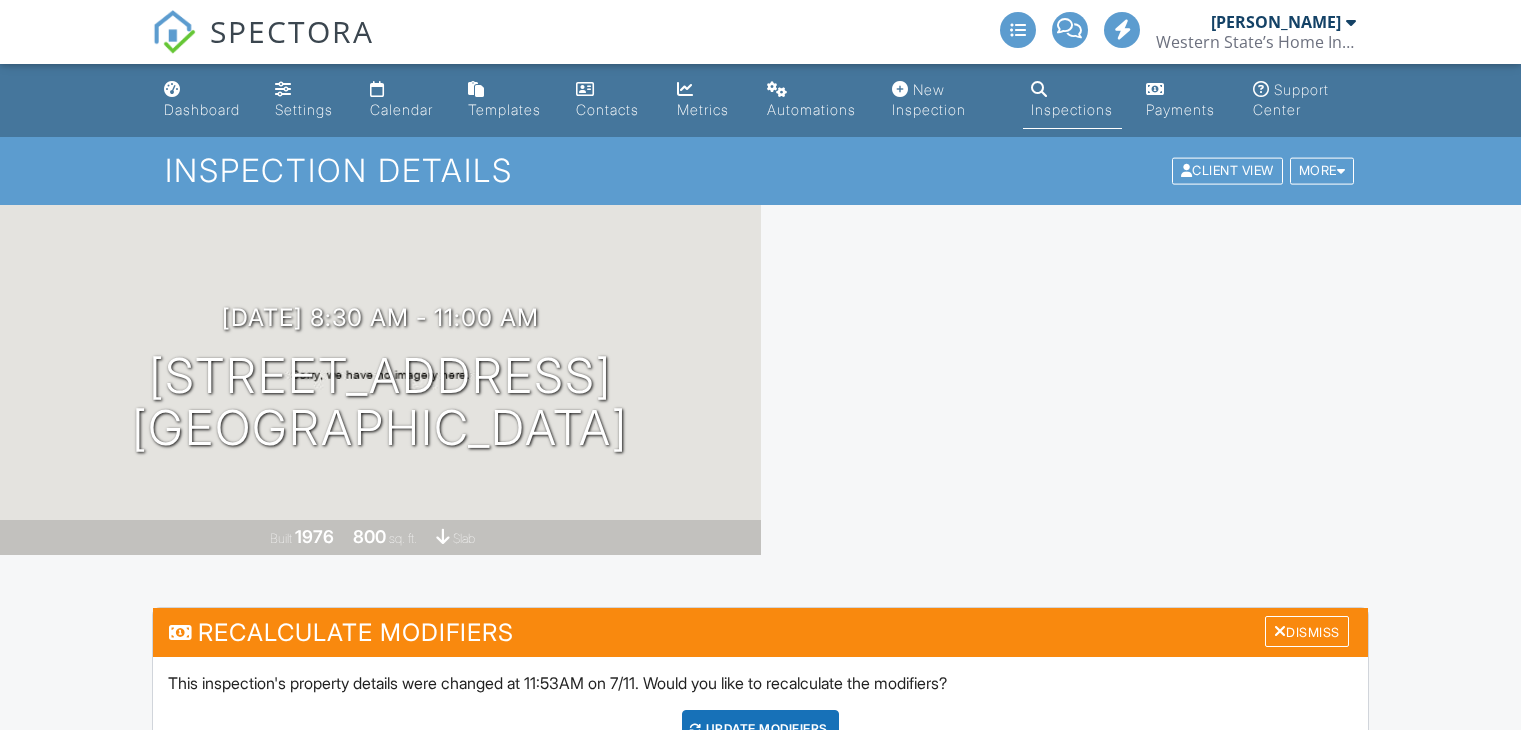 scroll, scrollTop: 0, scrollLeft: 0, axis: both 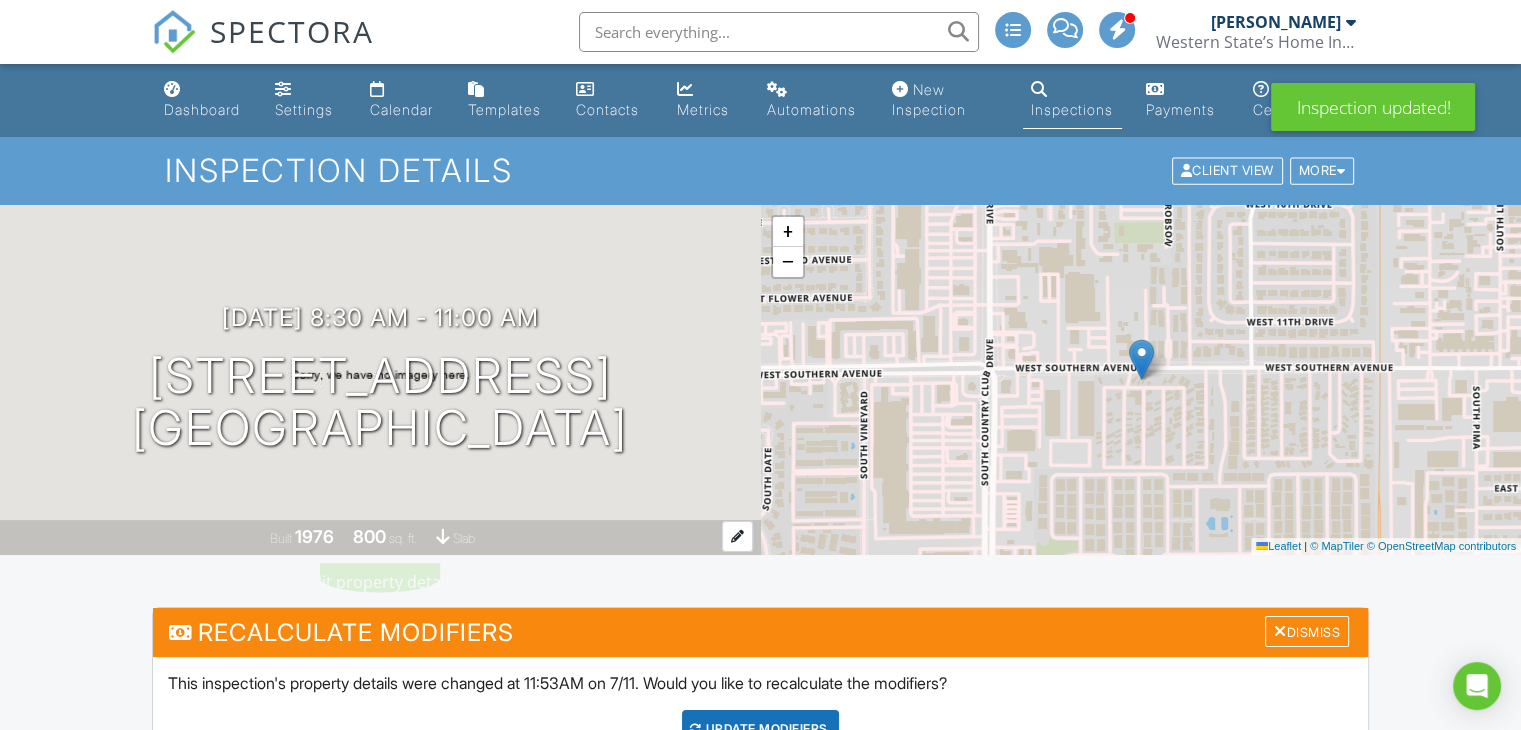 click at bounding box center [444, 536] 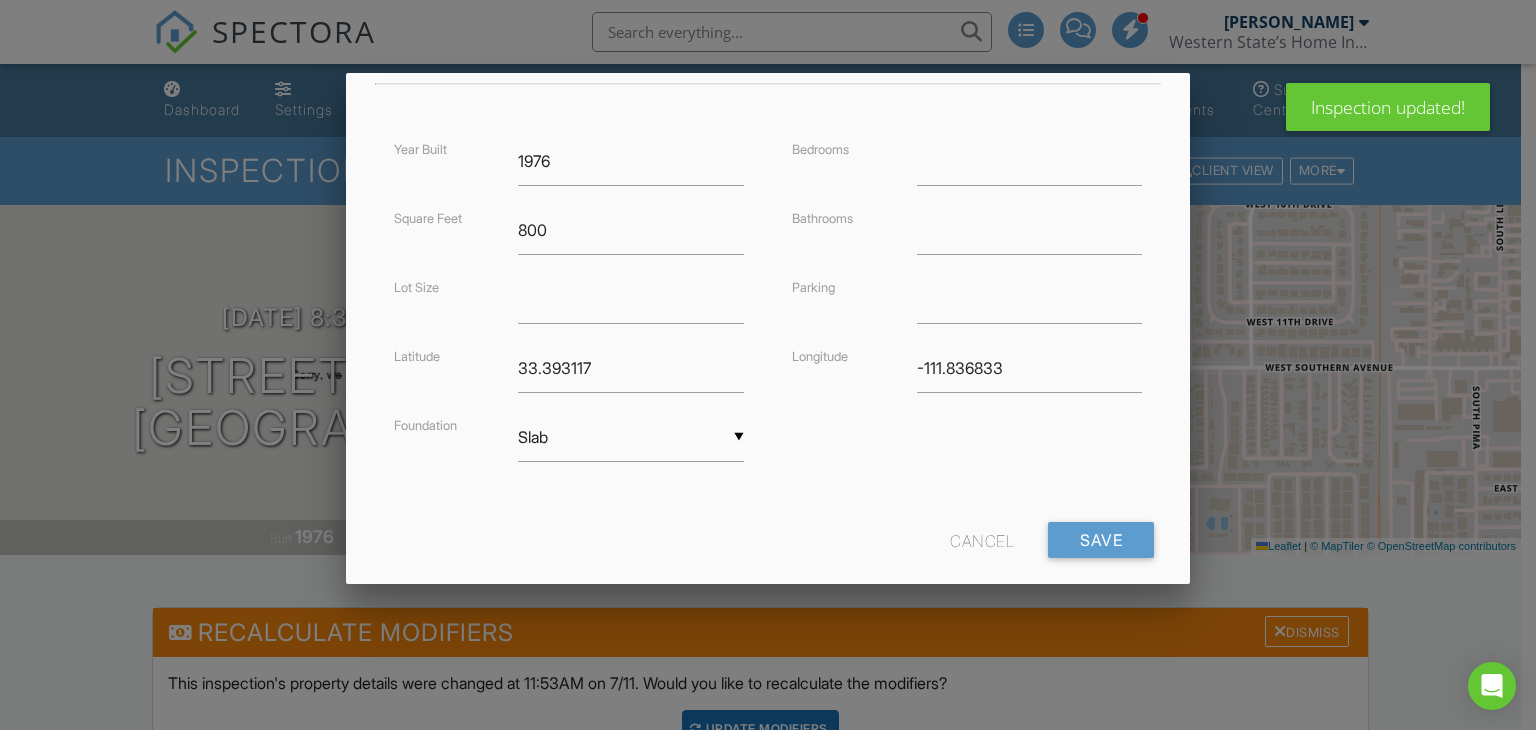 scroll, scrollTop: 486, scrollLeft: 0, axis: vertical 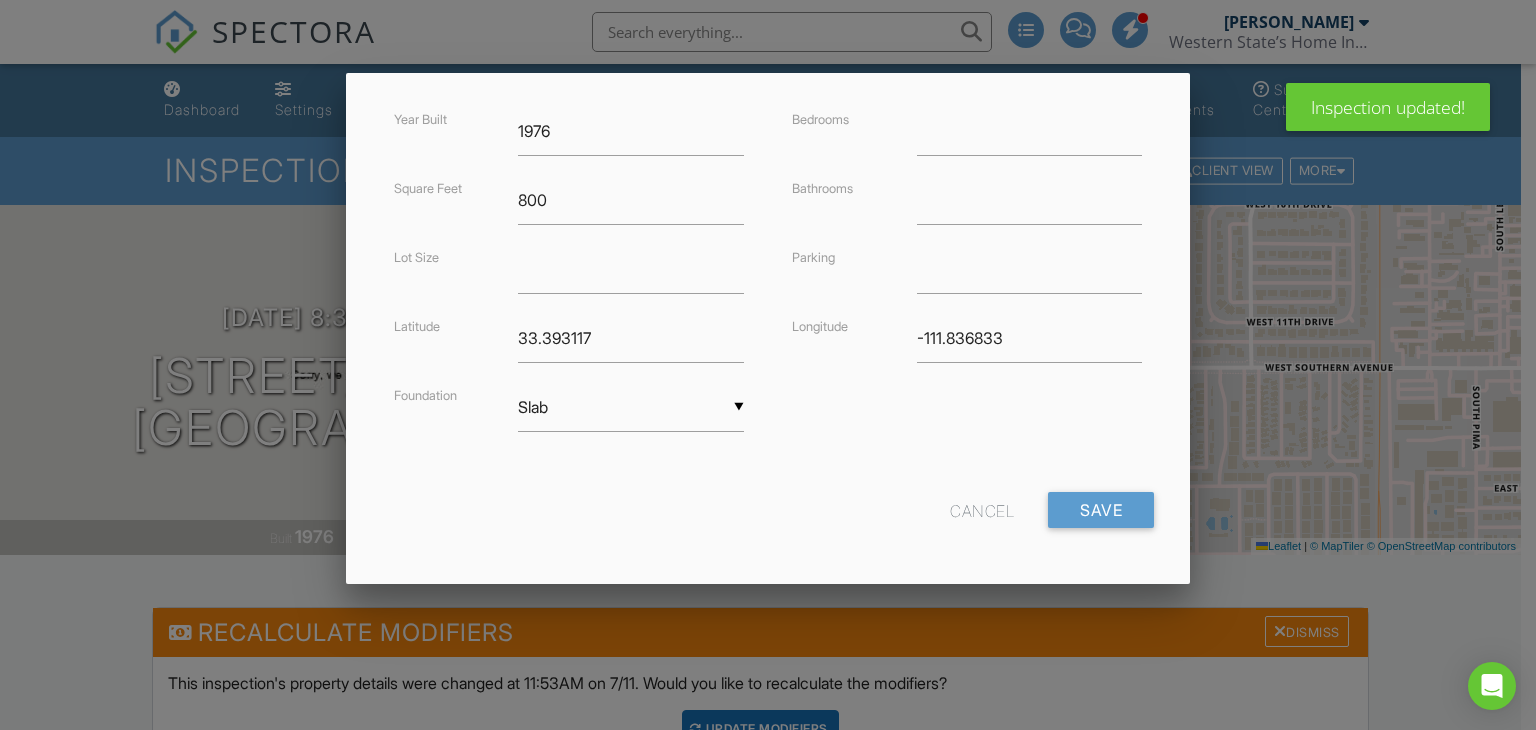 click on "▼ Slab Basement Slab Crawlspace
Basement
Slab
Crawlspace" at bounding box center [631, 407] 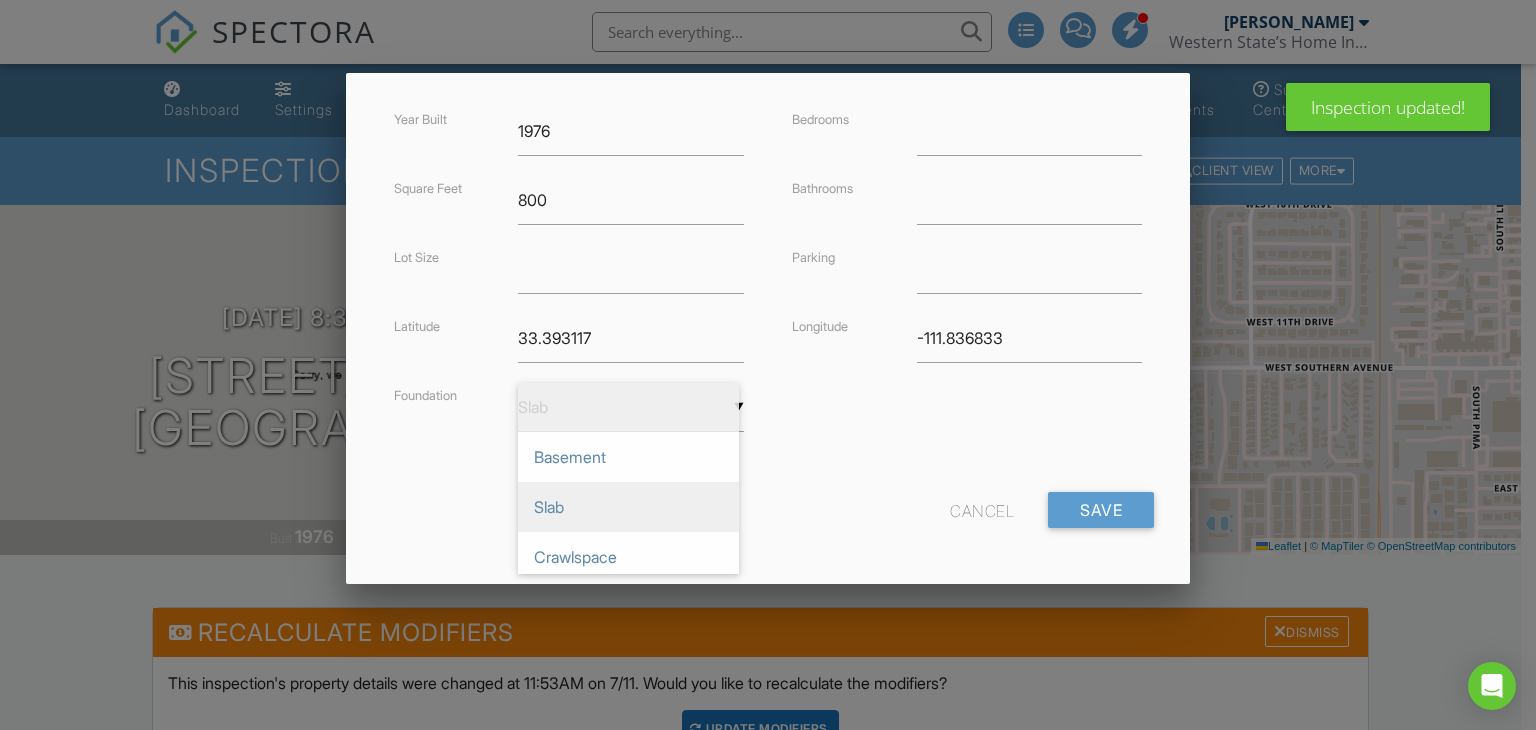 scroll, scrollTop: 0, scrollLeft: 0, axis: both 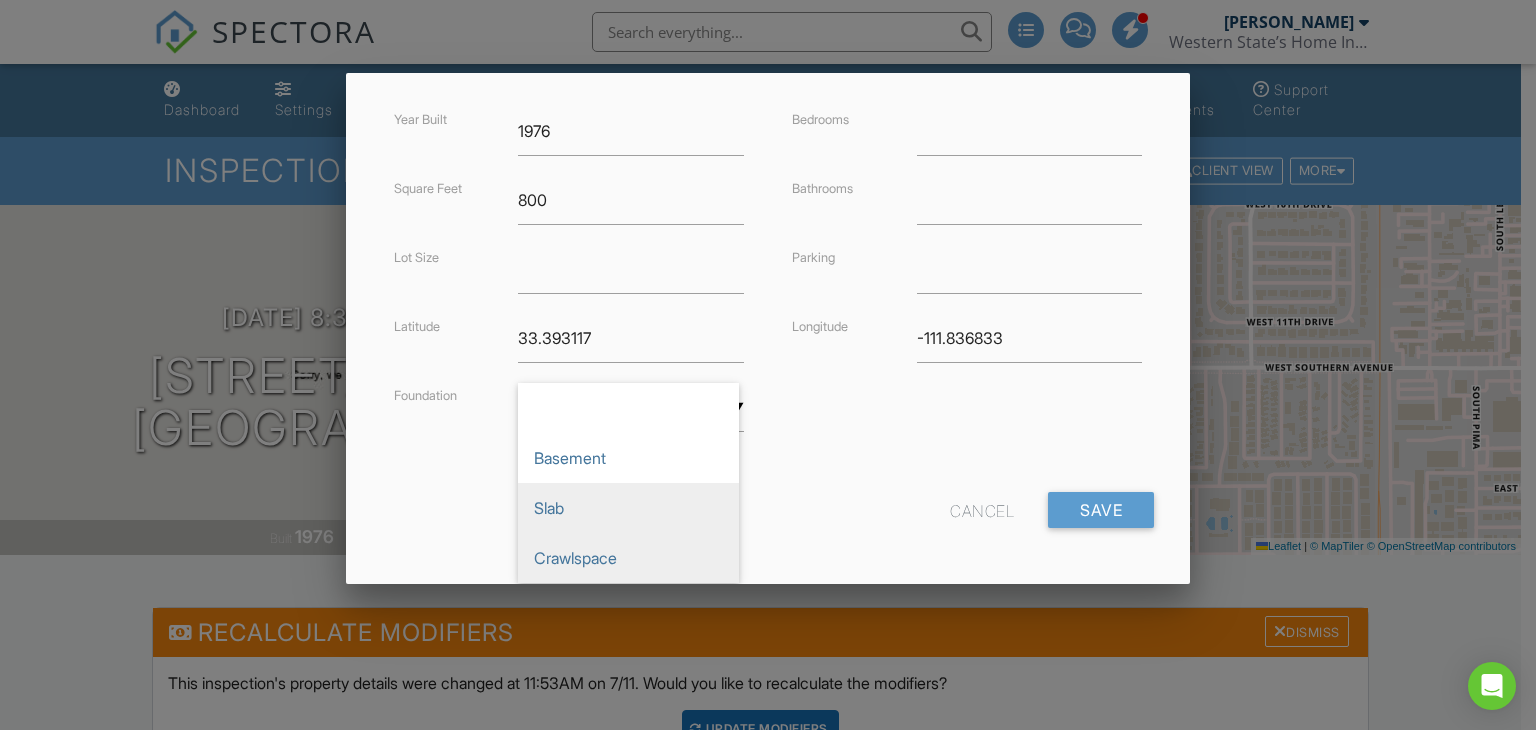 click on "Crawlspace" at bounding box center (628, 558) 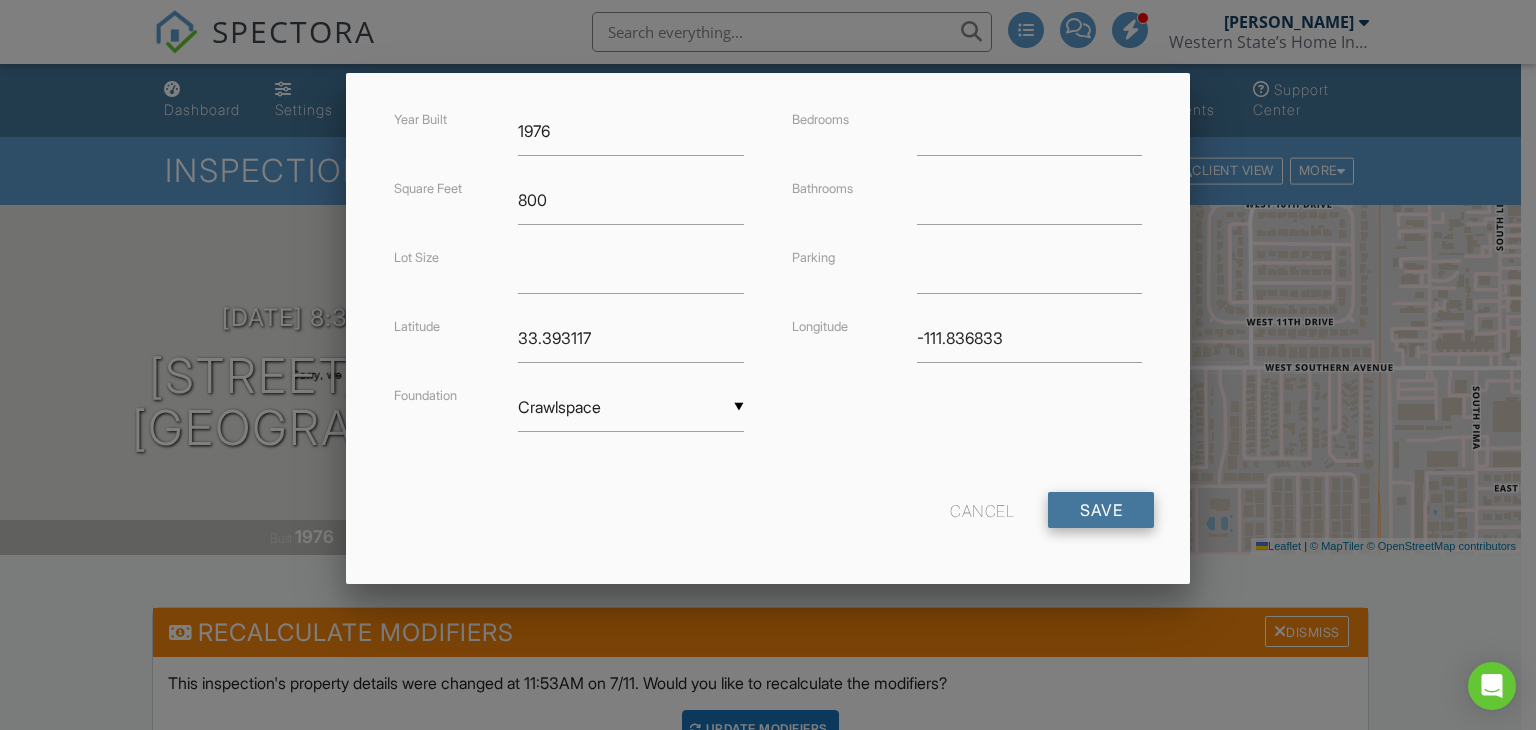 click on "Save" at bounding box center [1101, 510] 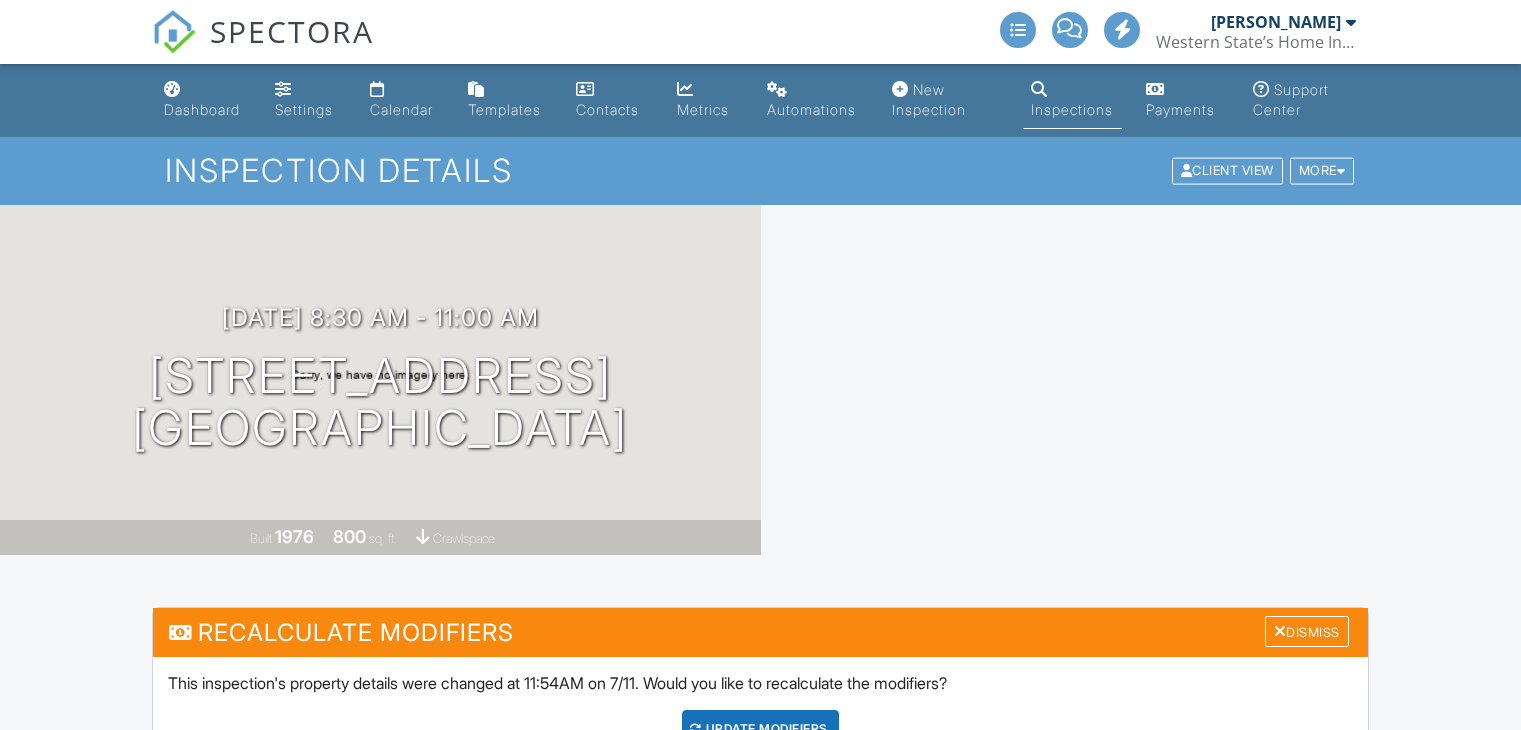 scroll, scrollTop: 0, scrollLeft: 0, axis: both 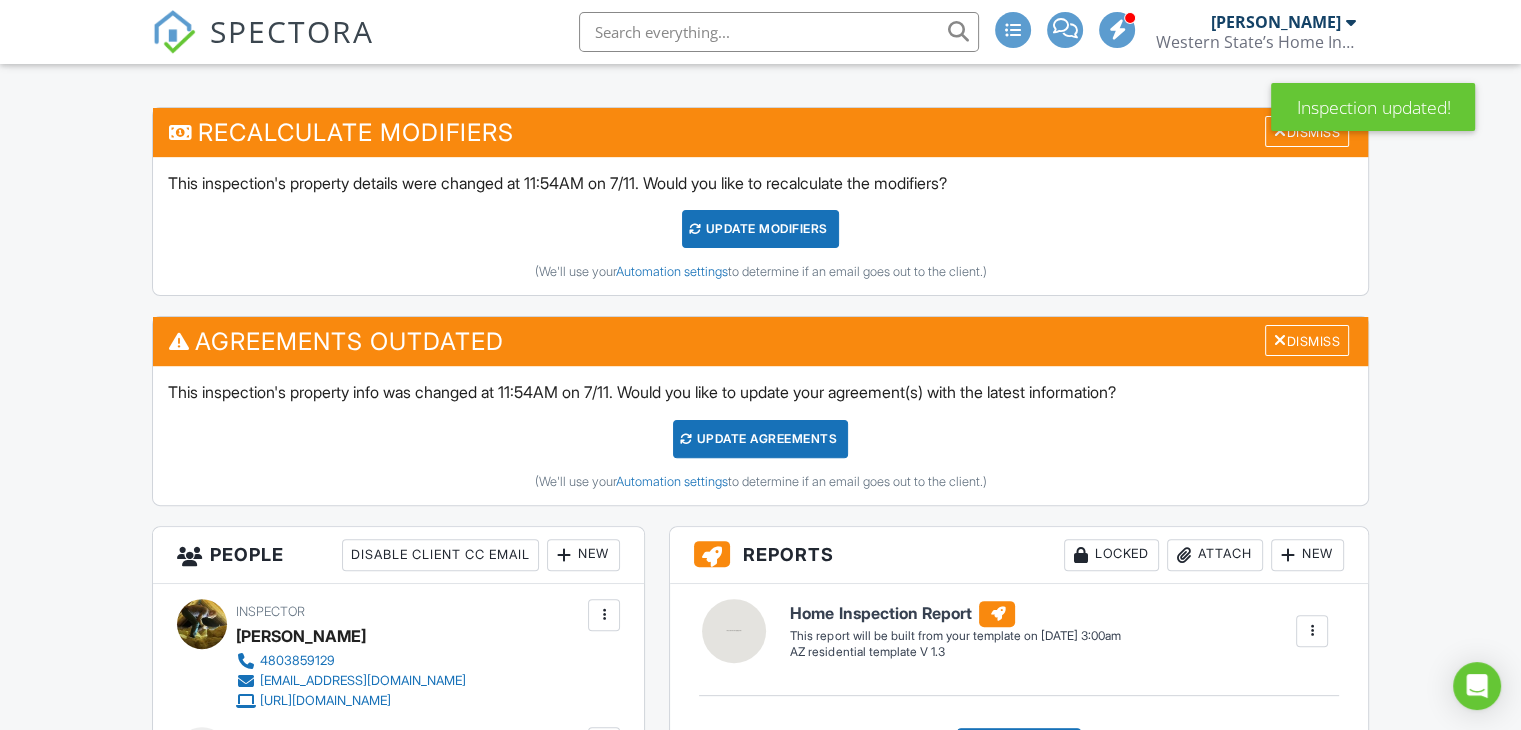 click on "Update Agreements" at bounding box center (760, 439) 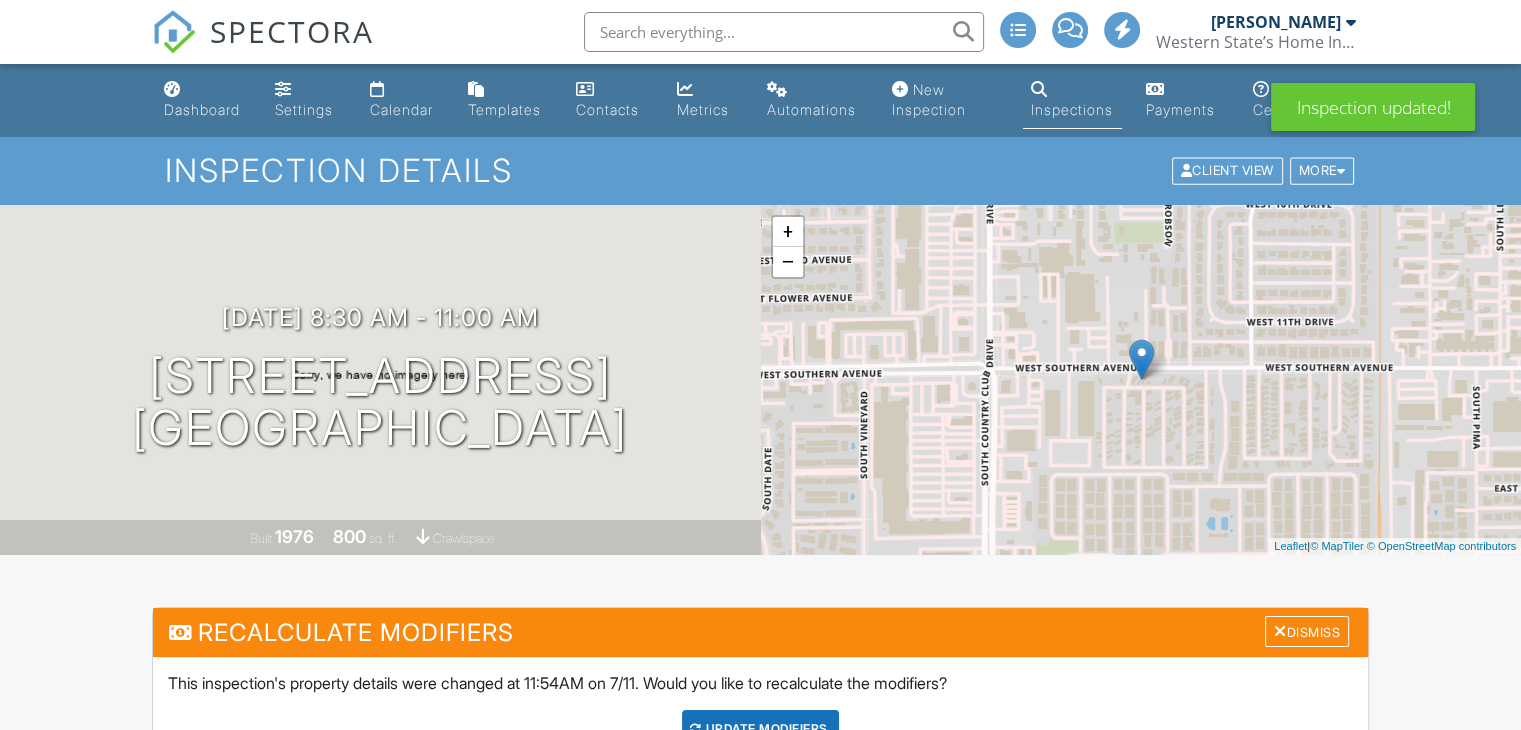 scroll, scrollTop: 300, scrollLeft: 0, axis: vertical 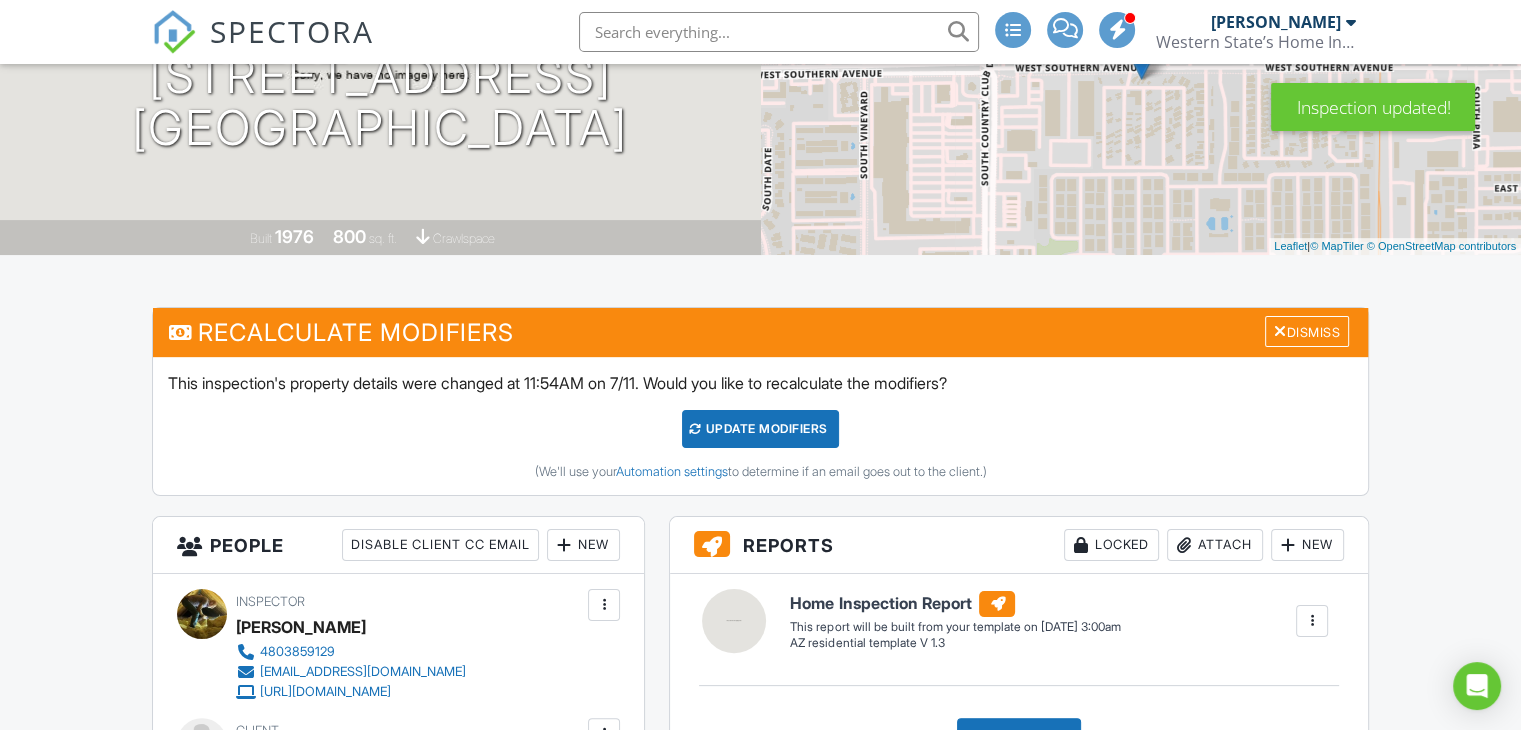click on "UPDATE Modifiers" at bounding box center (760, 429) 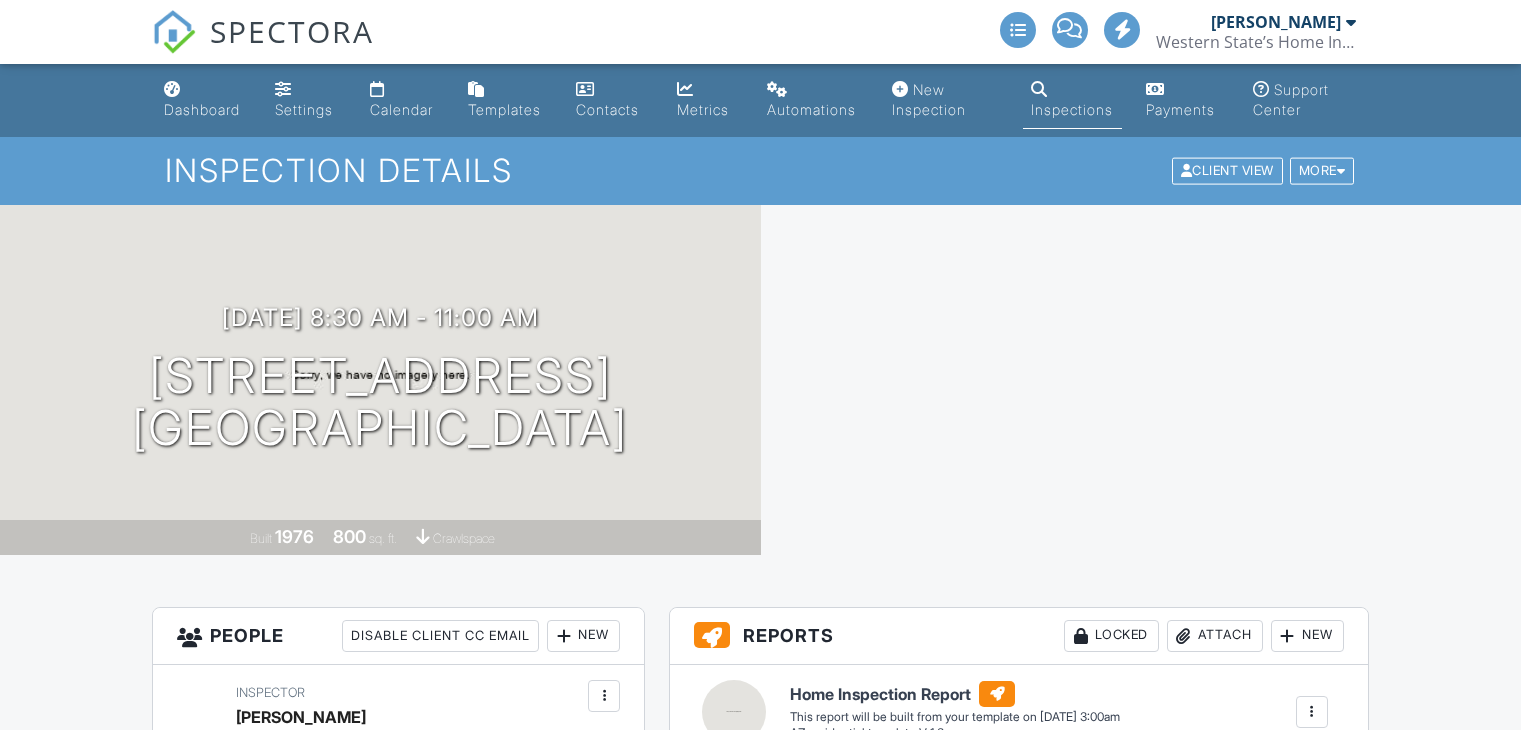 scroll, scrollTop: 0, scrollLeft: 0, axis: both 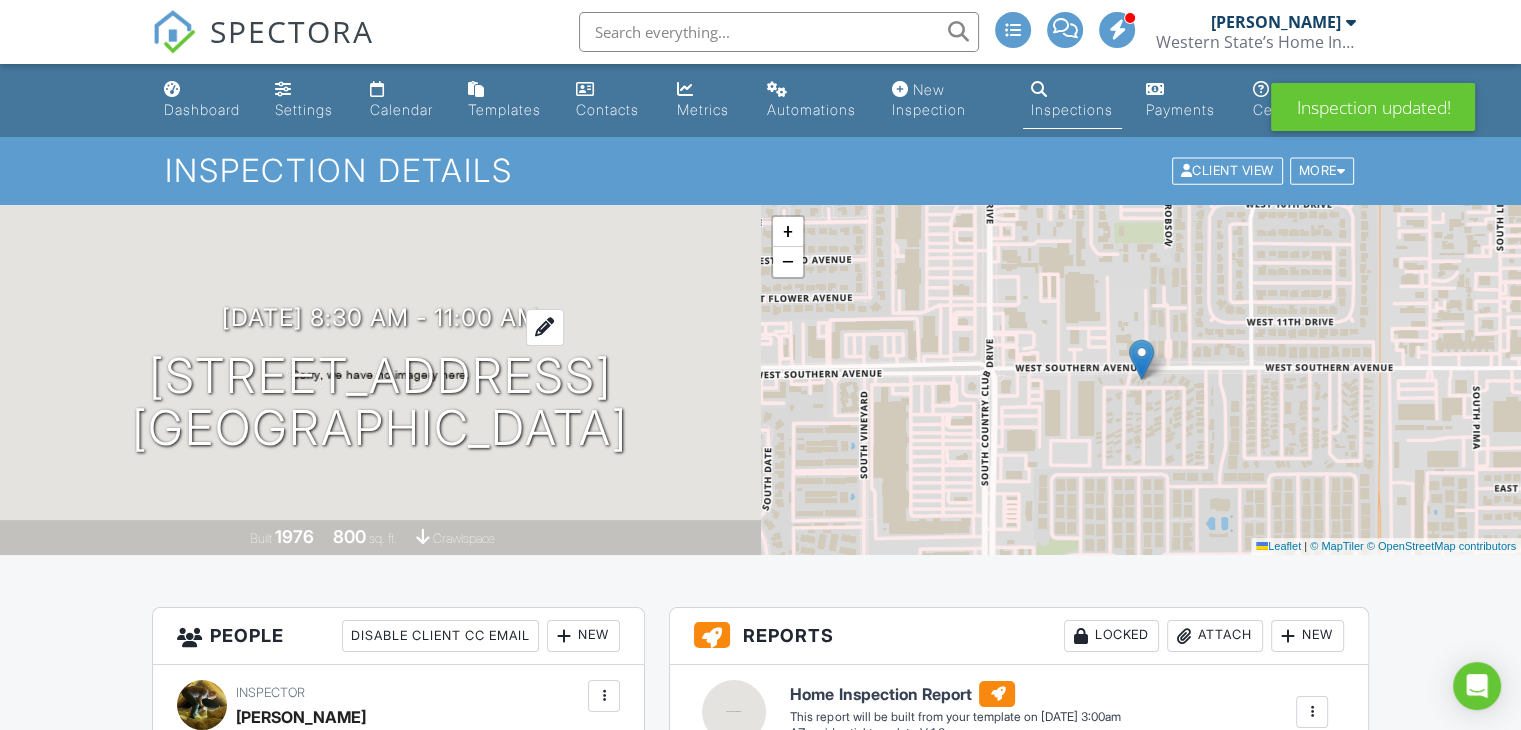 click on "07/16/2025  8:30 am
- 11:00 am" at bounding box center (380, 317) 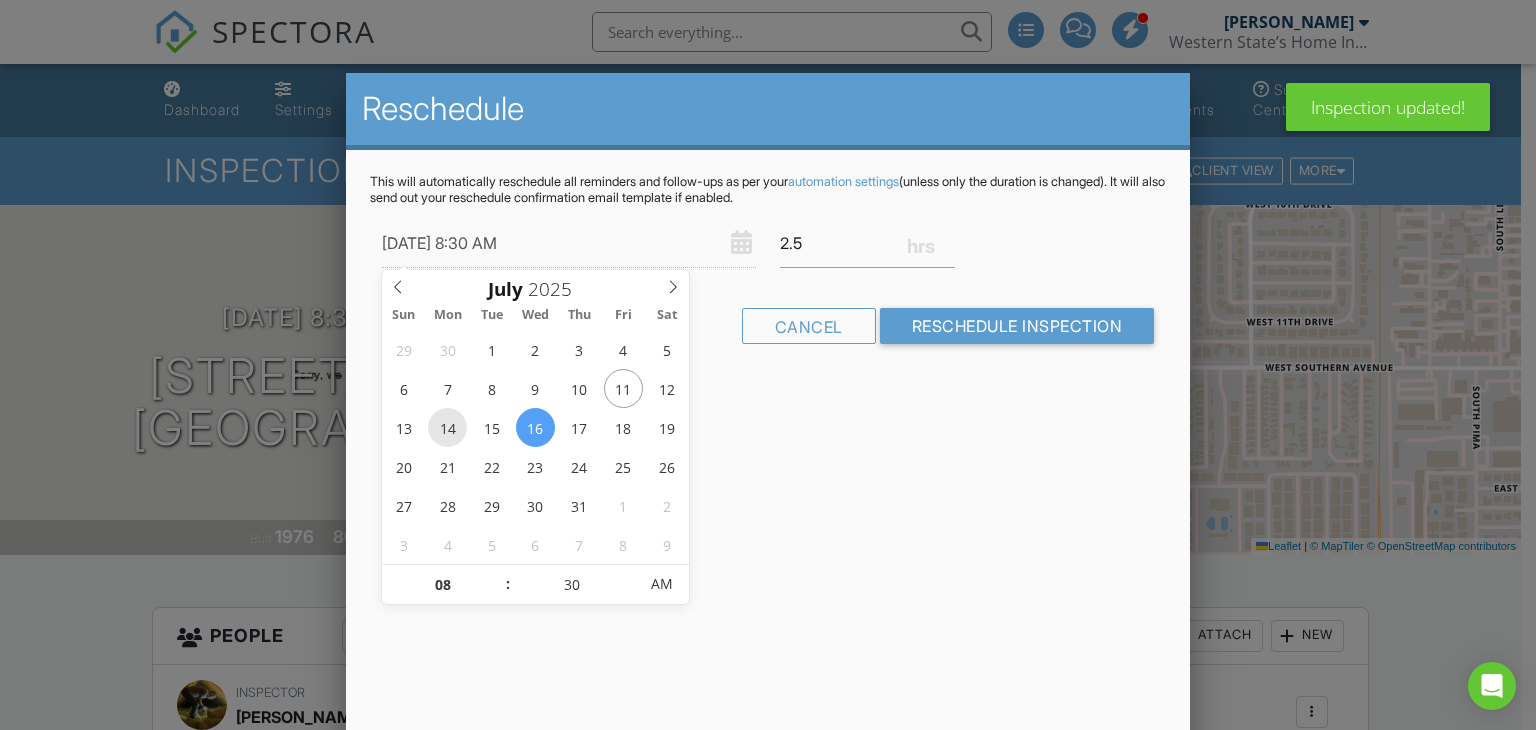 type on "07/14/2025 8:30 AM" 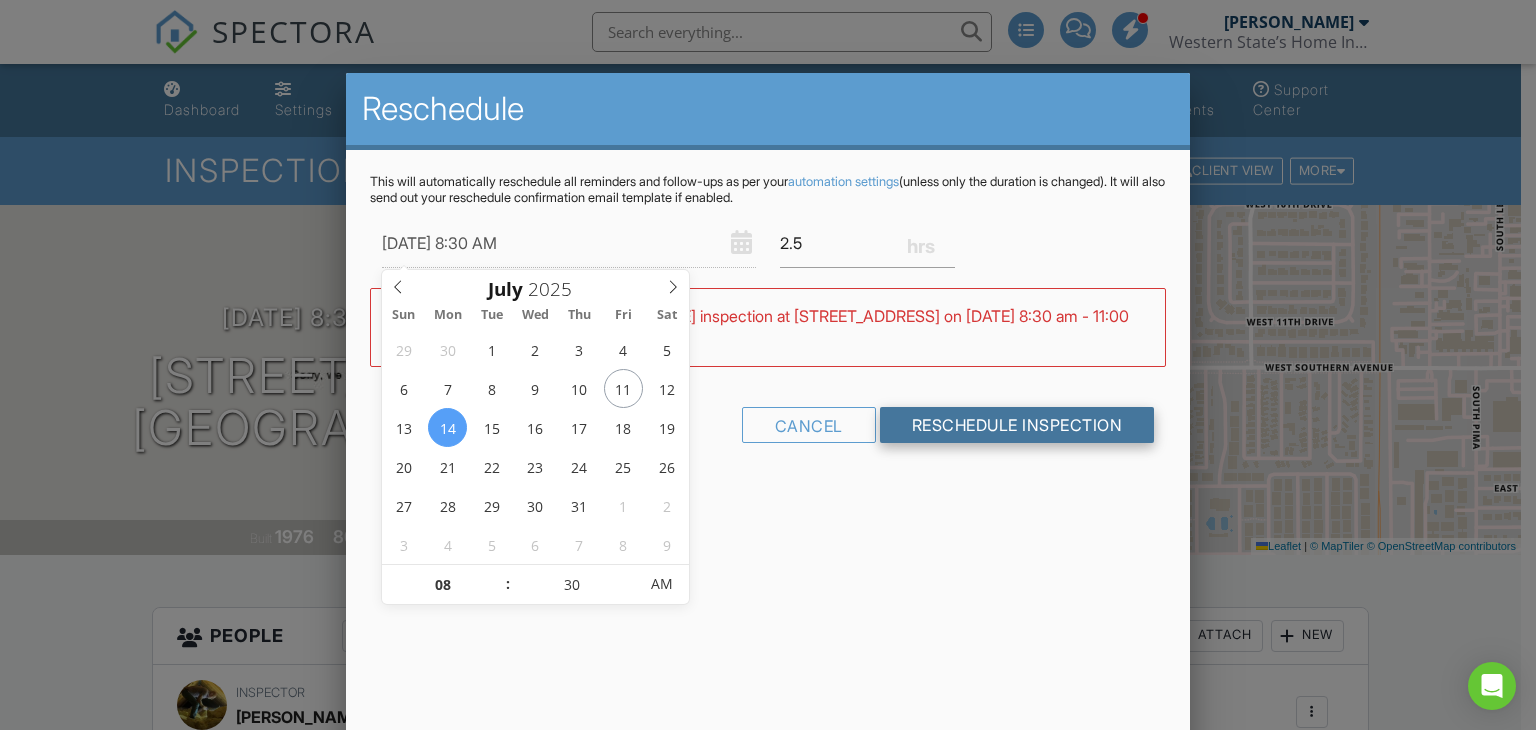 click on "Reschedule Inspection" at bounding box center (1017, 425) 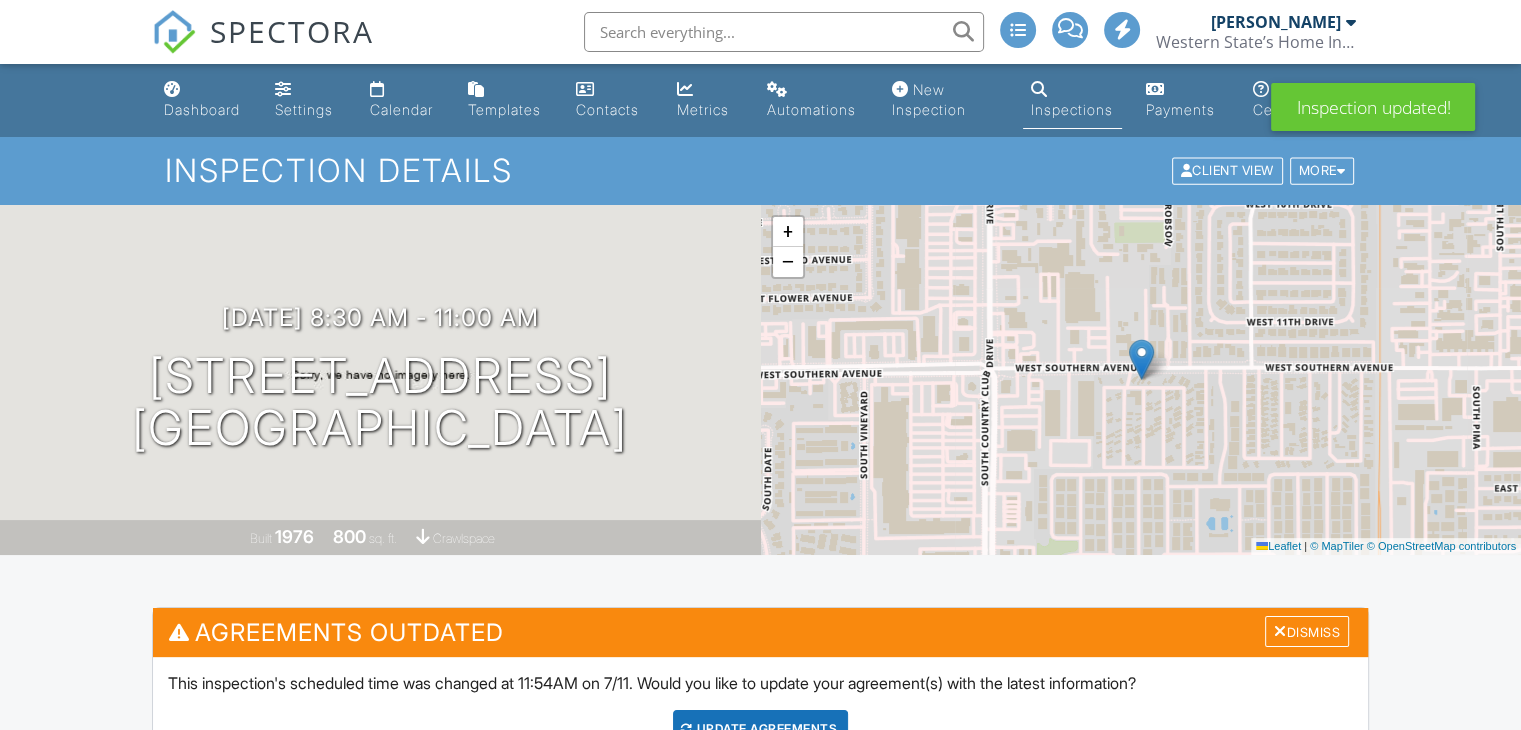 scroll, scrollTop: 200, scrollLeft: 0, axis: vertical 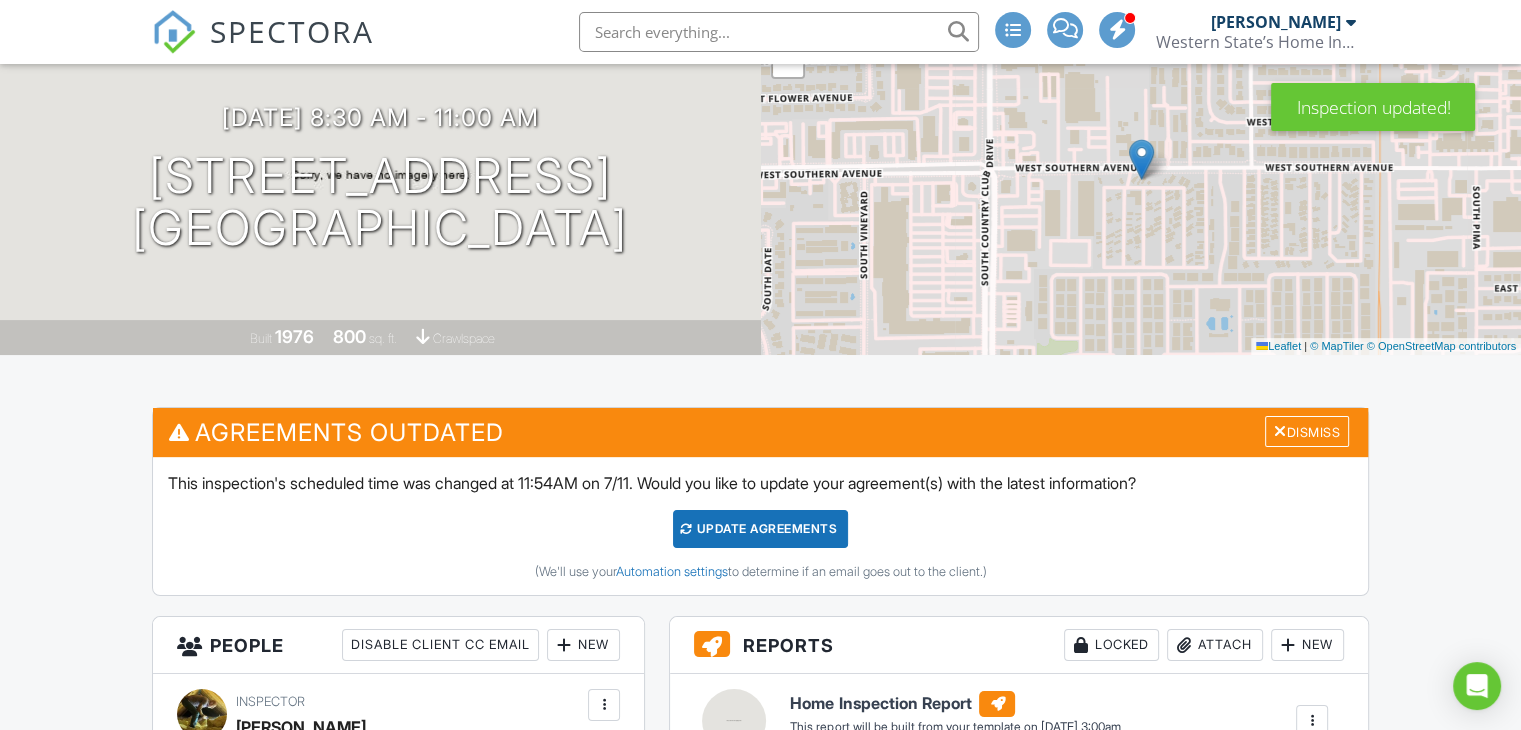 click on "Update Agreements" at bounding box center (760, 529) 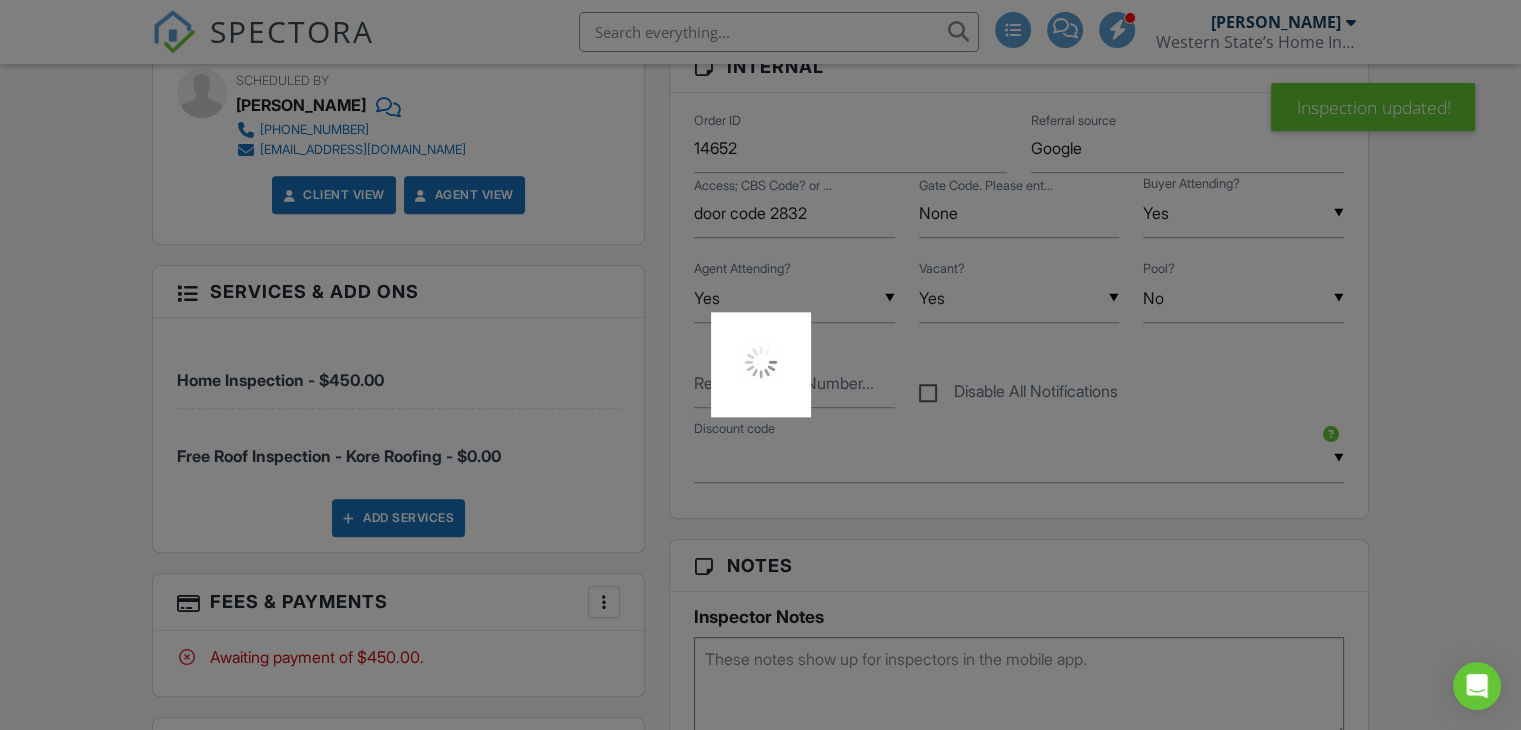 scroll, scrollTop: 1700, scrollLeft: 0, axis: vertical 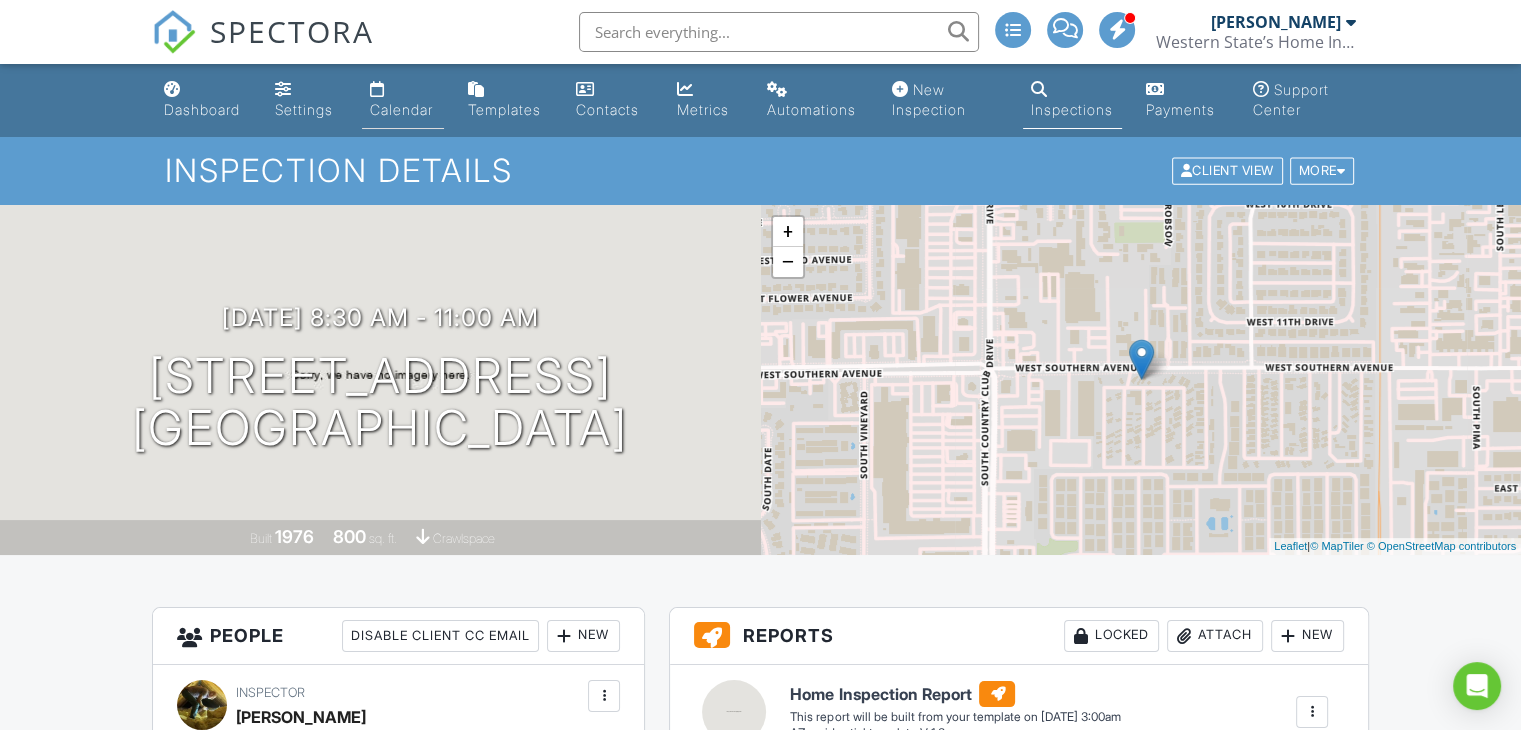 click on "Calendar" at bounding box center [401, 109] 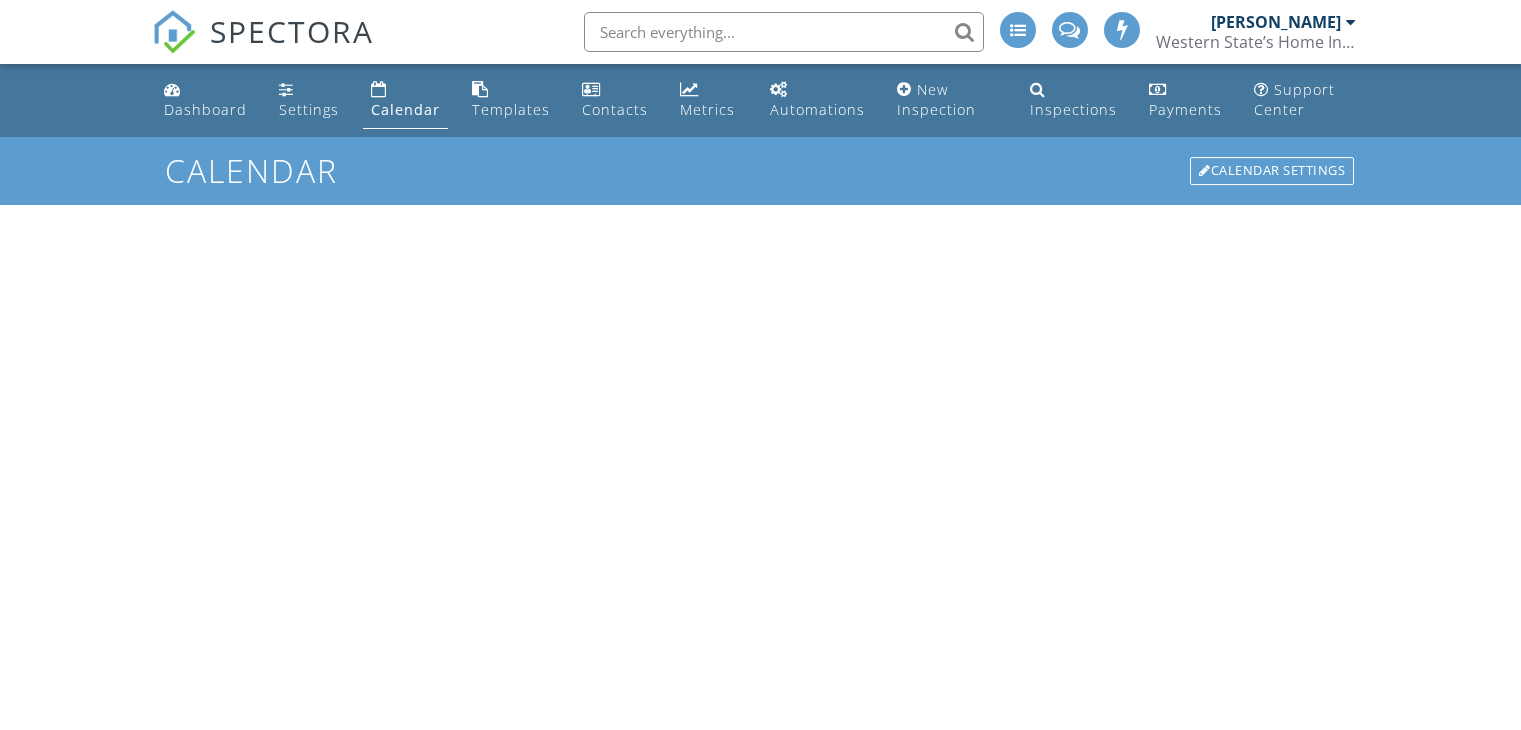 scroll, scrollTop: 0, scrollLeft: 0, axis: both 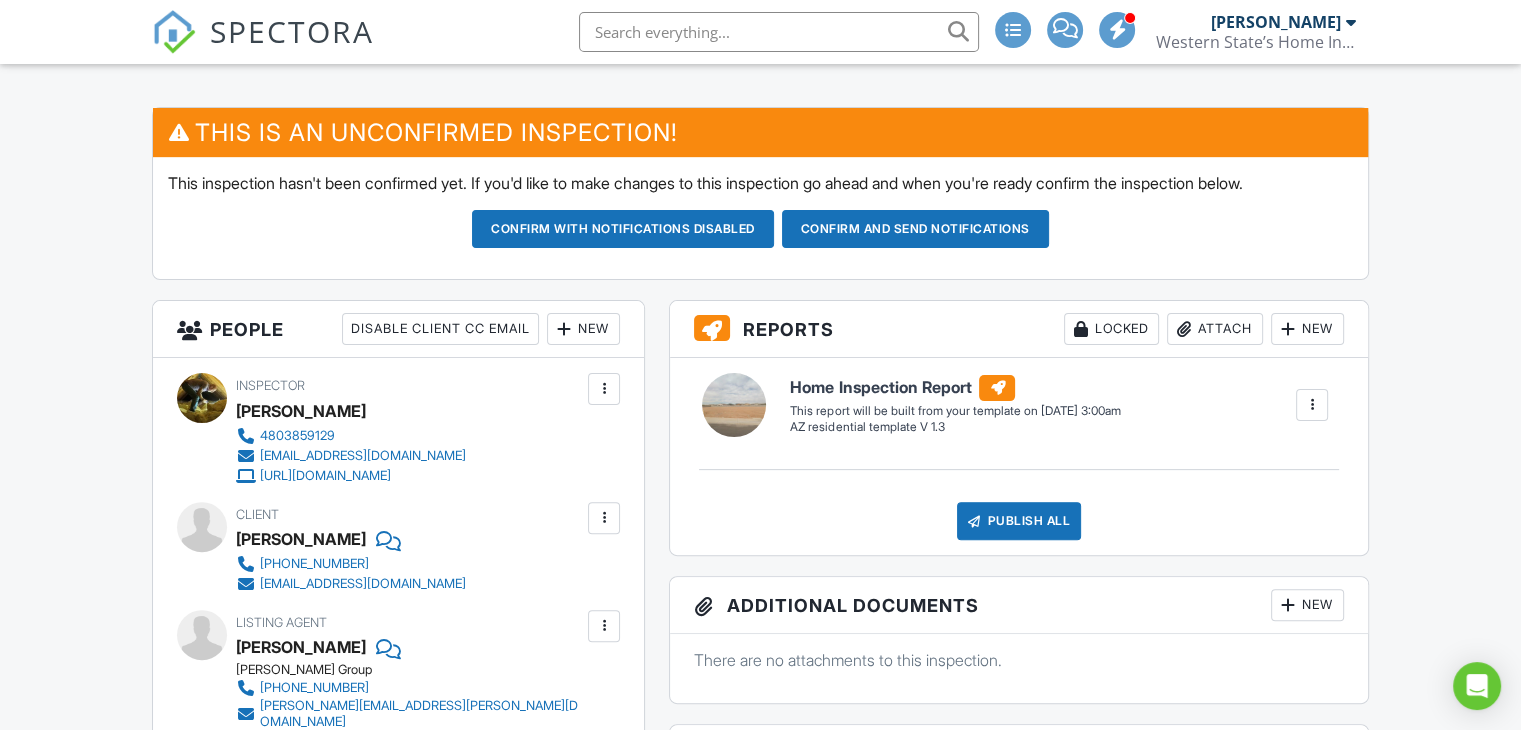 click on "New" at bounding box center (583, 329) 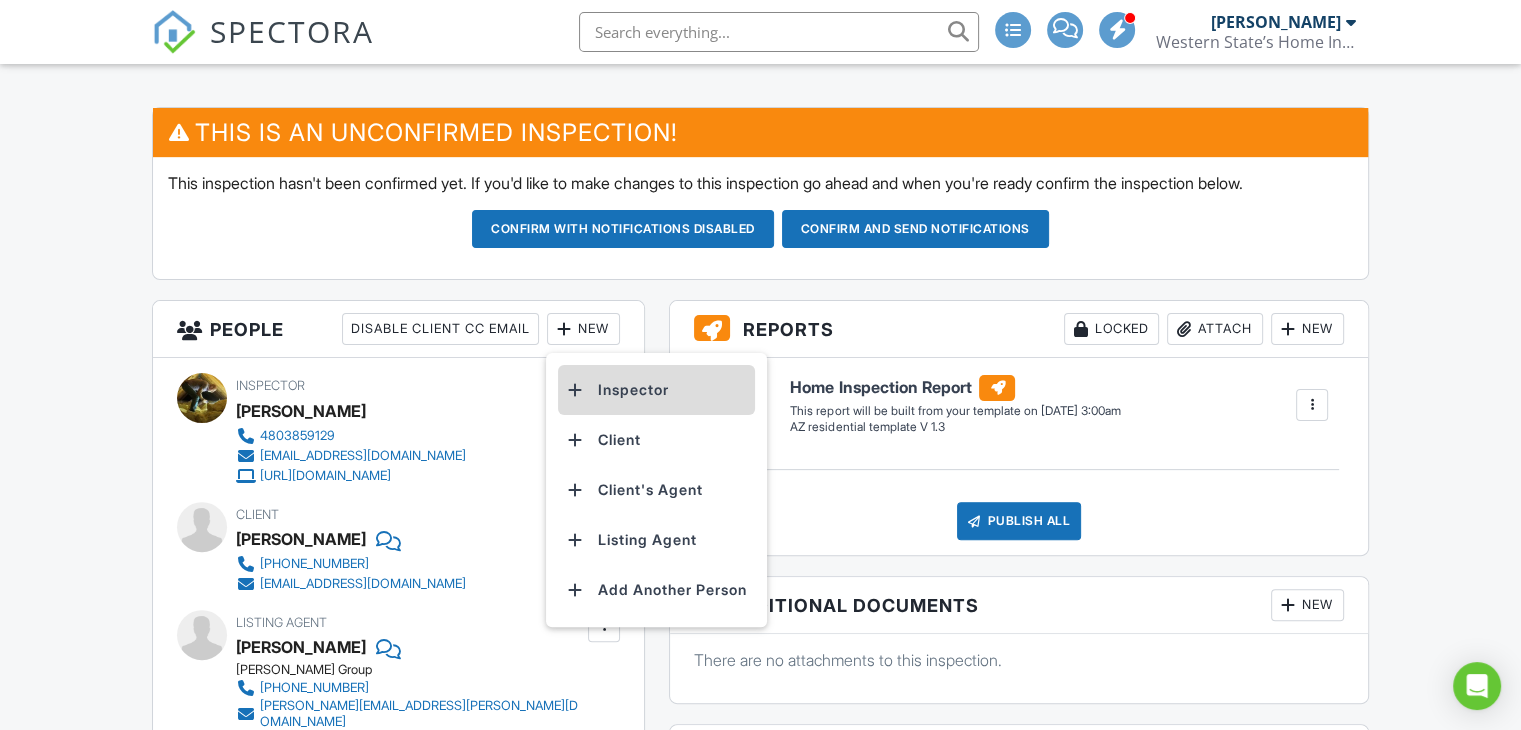 click on "Inspector" at bounding box center (656, 390) 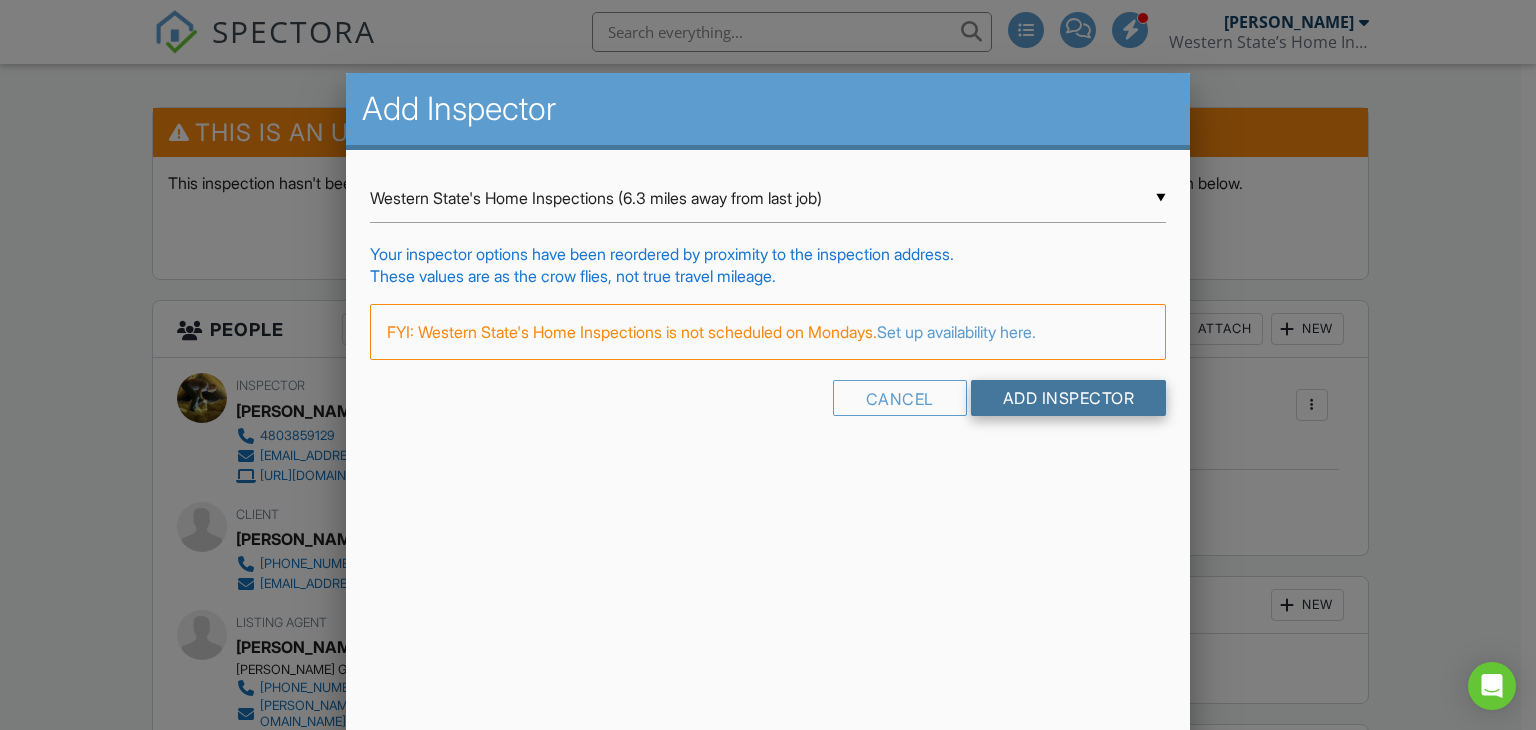 click on "Add Inspector" at bounding box center (1069, 398) 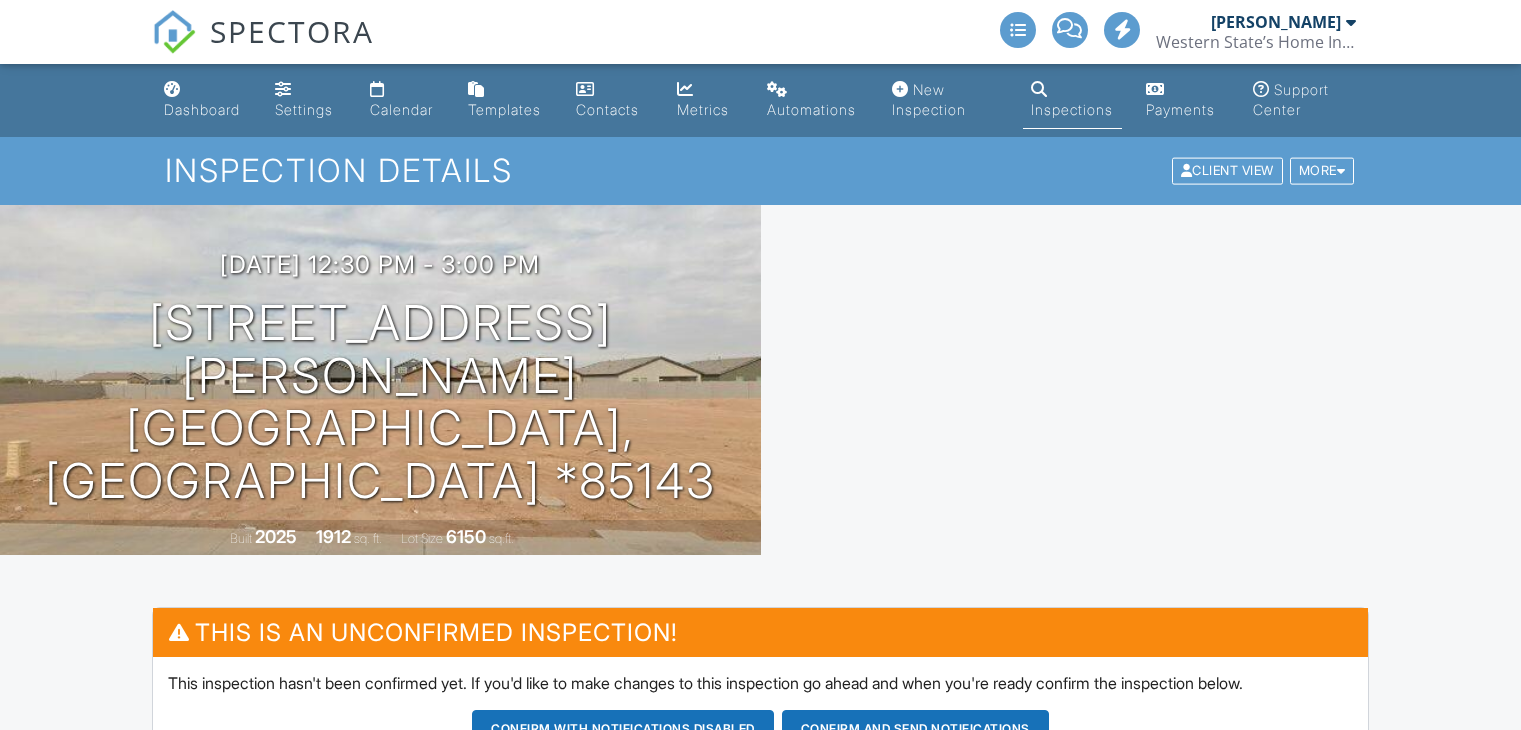 scroll, scrollTop: 0, scrollLeft: 0, axis: both 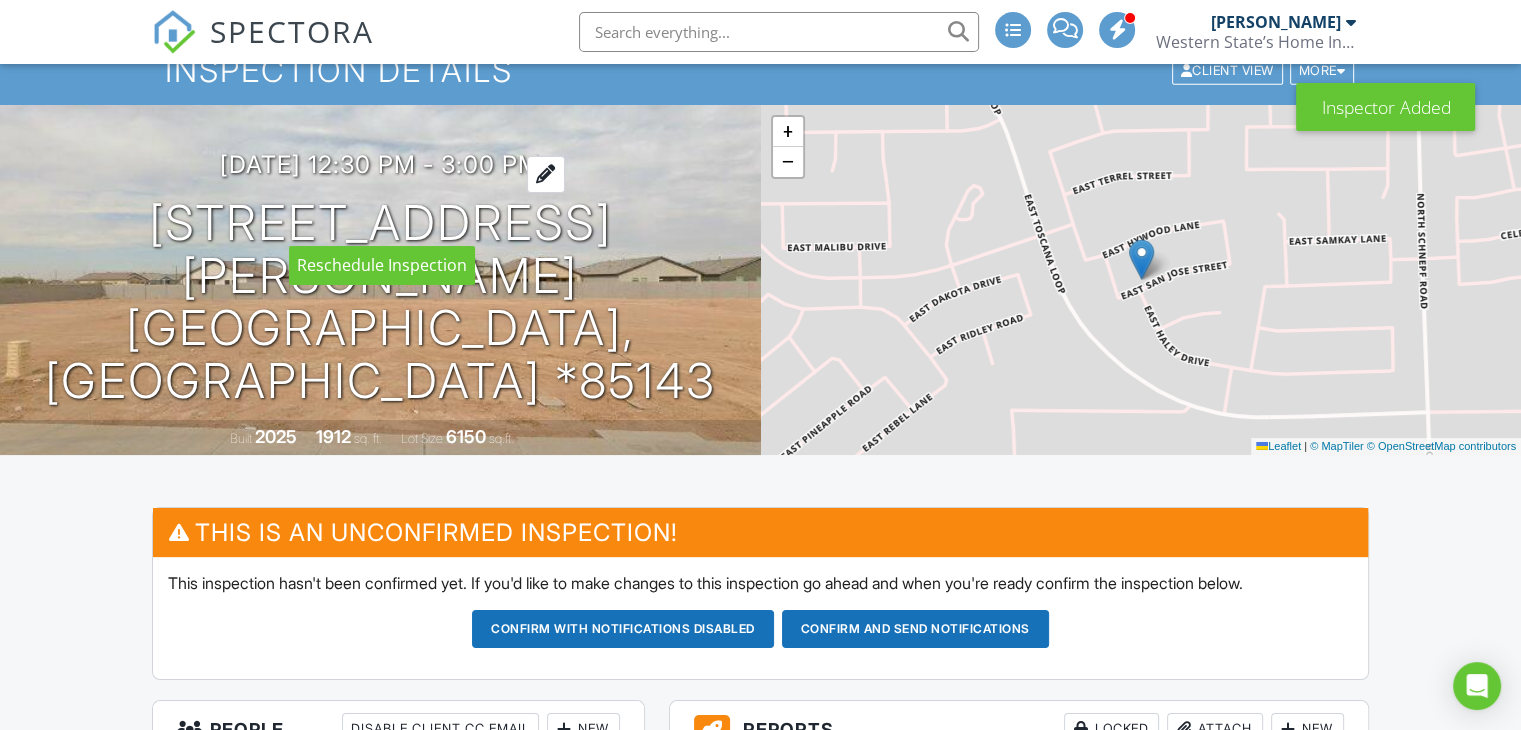click on "[DATE] 12:30 pm
- 3:00 pm" at bounding box center [380, 164] 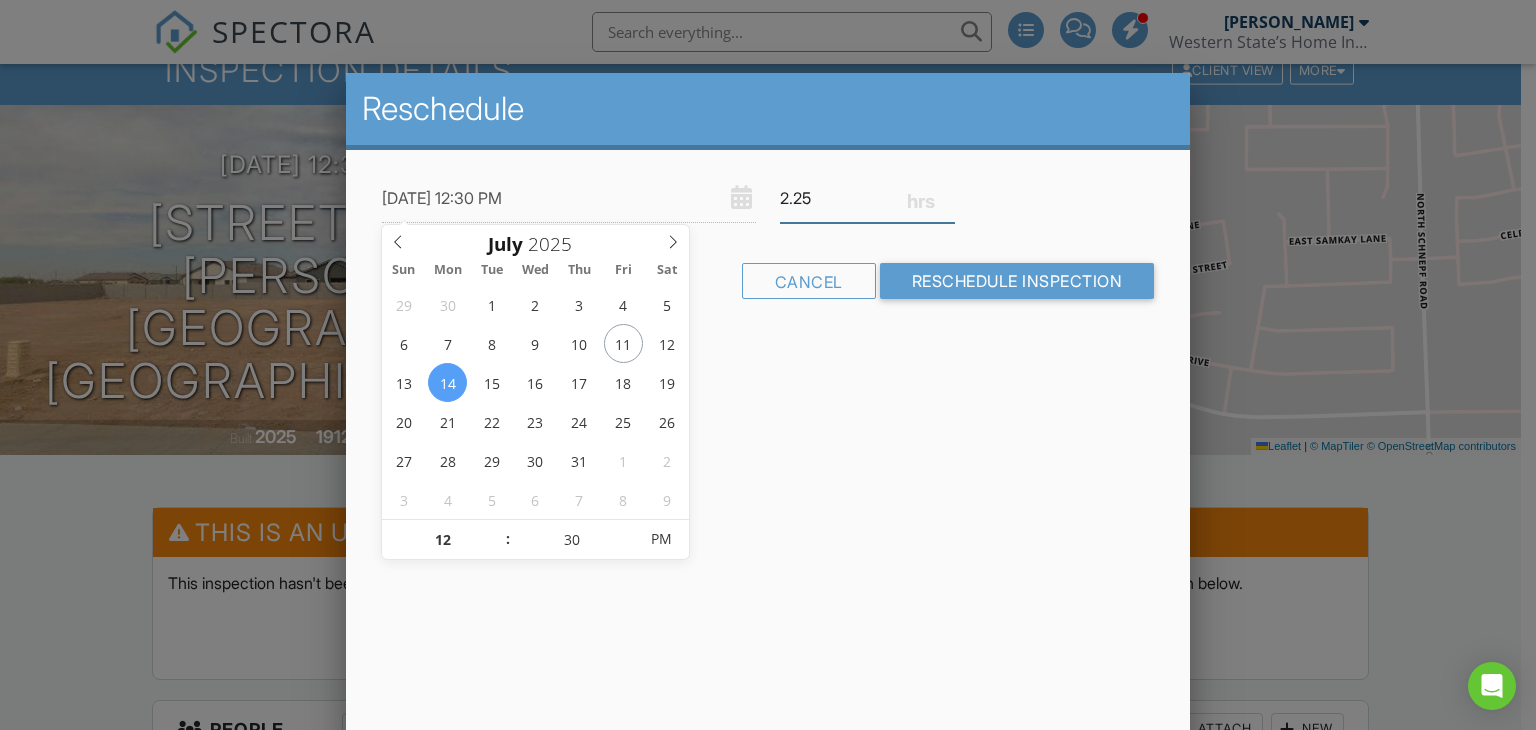 click on "2.25" at bounding box center [867, 198] 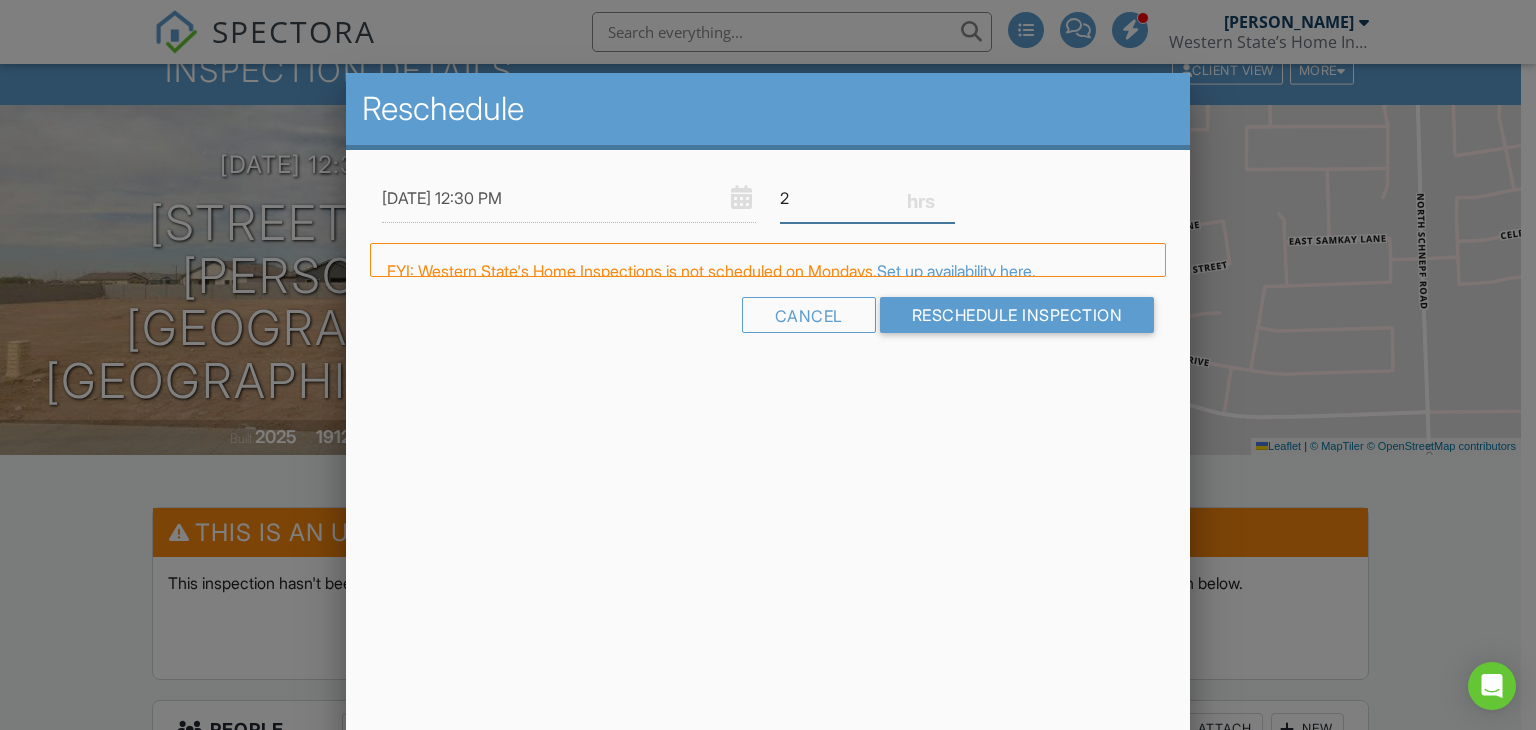 type on "2" 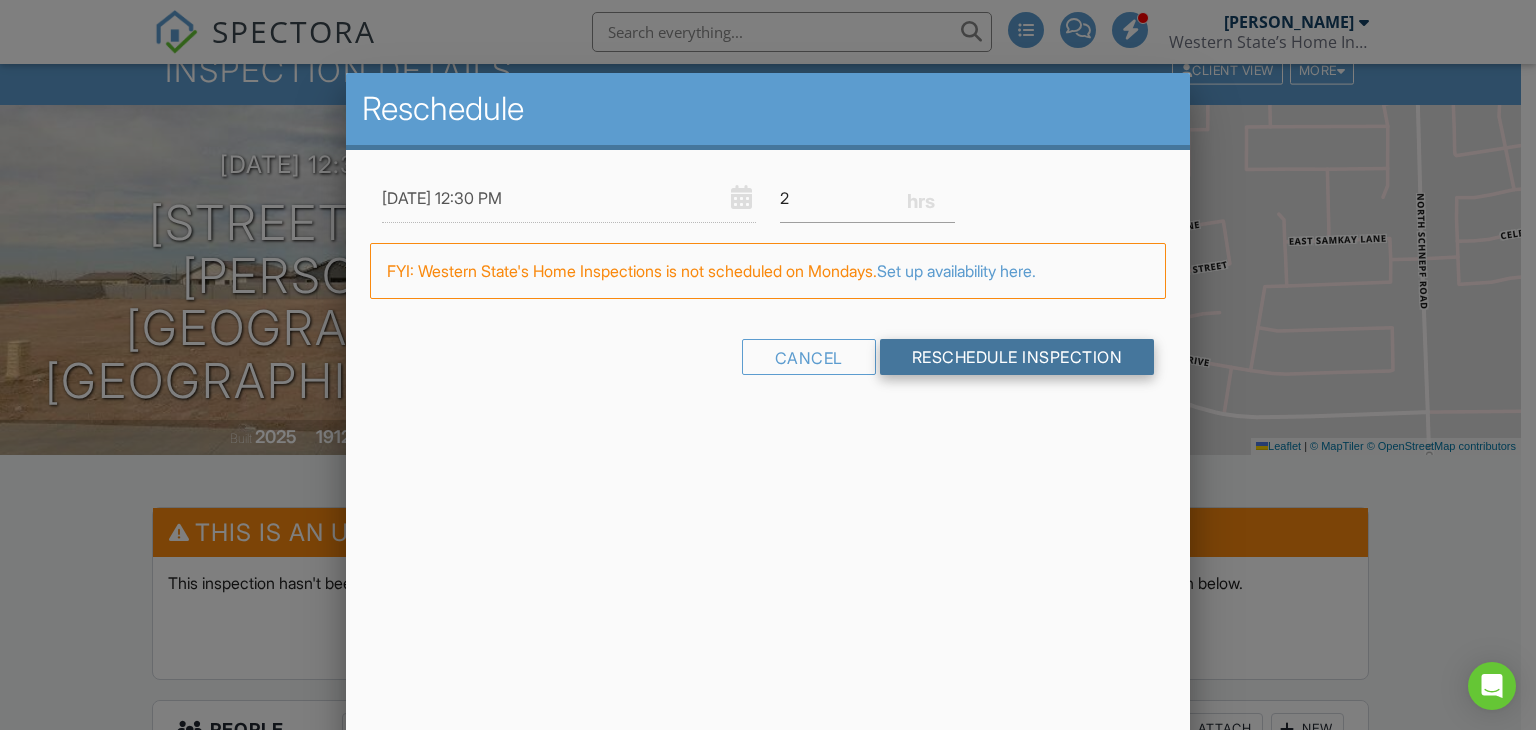 click on "Reschedule Inspection" at bounding box center (1017, 357) 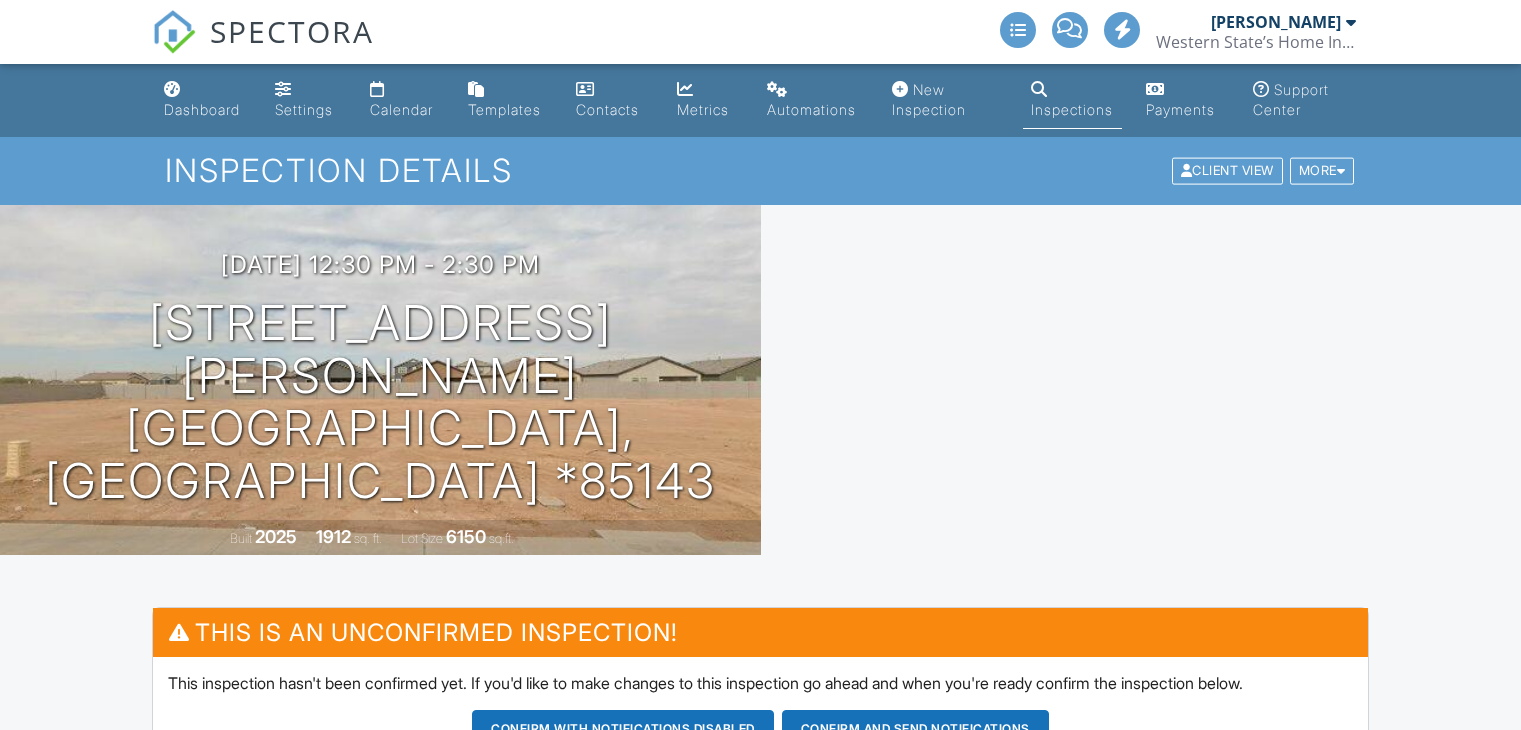 scroll, scrollTop: 0, scrollLeft: 0, axis: both 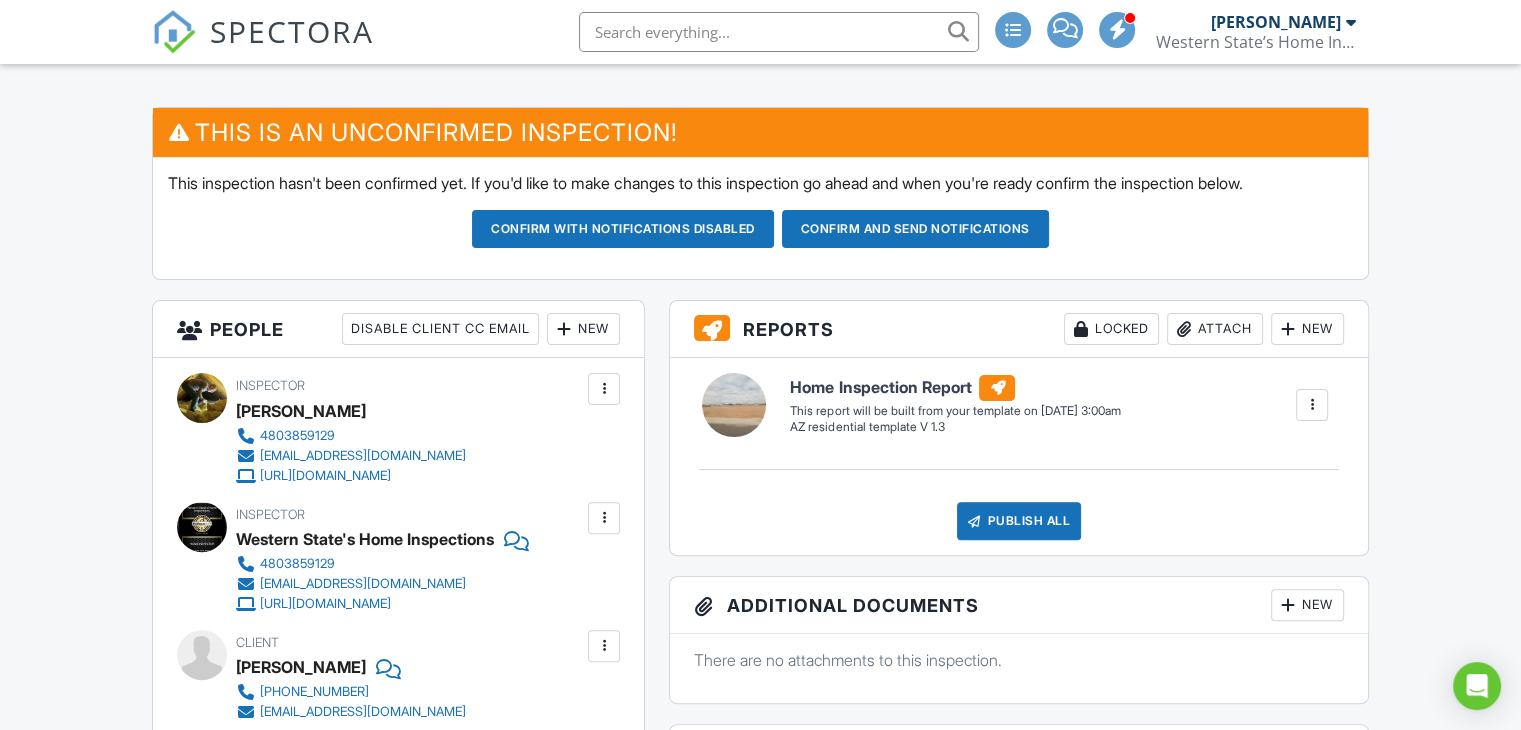 click at bounding box center (604, 389) 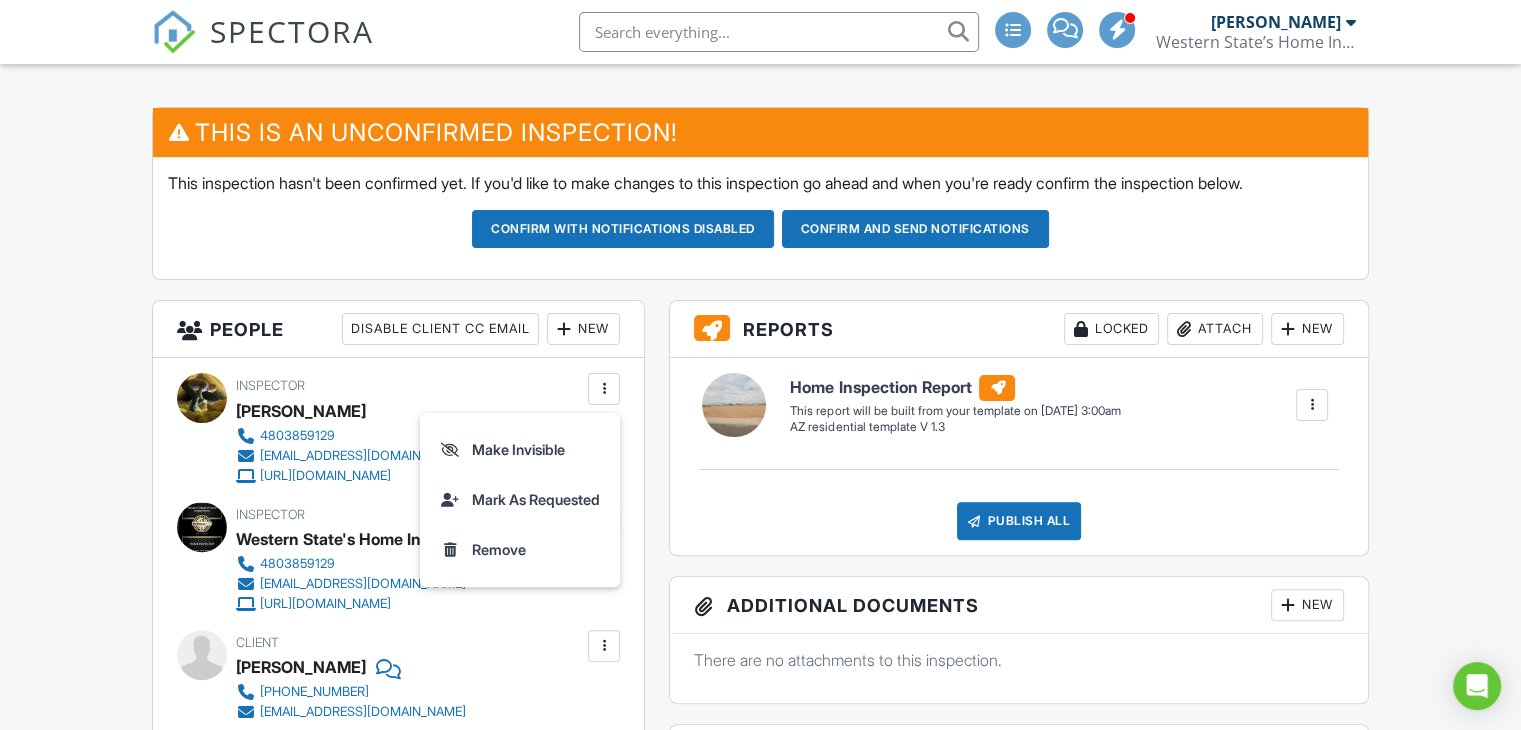 click on "Dashboard
Settings
Calendar
Templates
Contacts
Metrics
Automations
New Inspection
Inspections
Payments
Support Center
Inspection Details
Client View
More
Property Details
Reschedule
Reorder / Copy
Share
Cancel
Delete
Print Order
Convert to V9
Enable Pass on CC Fees
Disable Buy Now Pay Later
View Change Log
07/14/2025 12:30 pm
- 2:30 pm
3890 E San Jose St
San Tan Valley, AZ *85143
Built
2025
1912
sq. ft.
Lot Size
6150
sq.ft.
+ −  Leaflet   |   © MapTiler   © OpenStreetMap contributors
This is an Unconfirmed Inspection!
This inspection hasn't been confirmed yet. If you'd like to make changes to this inspection go ahead and when you're ready confirm the inspection below." at bounding box center [760, 1182] 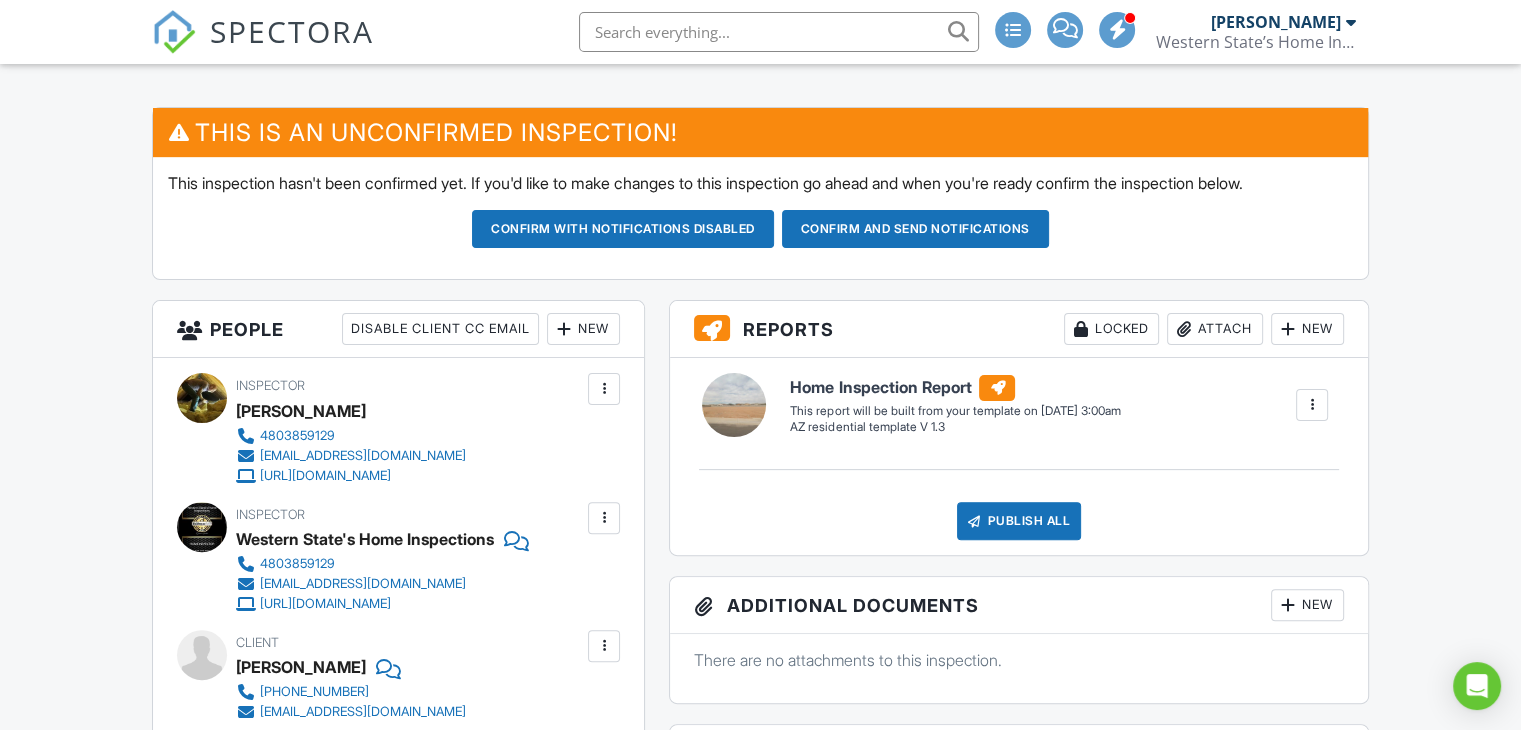 click on "Confirm and send notifications" at bounding box center [623, 229] 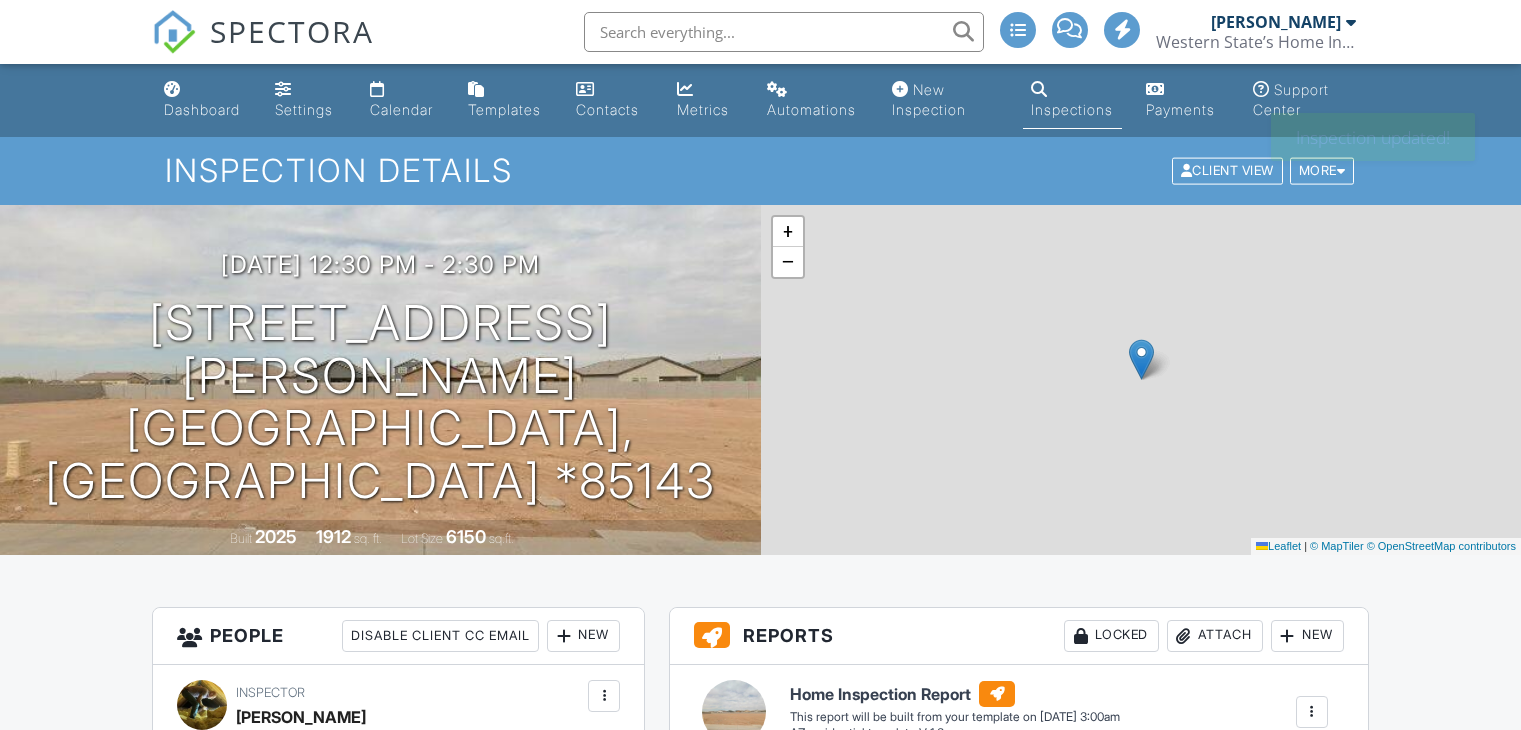 scroll, scrollTop: 0, scrollLeft: 0, axis: both 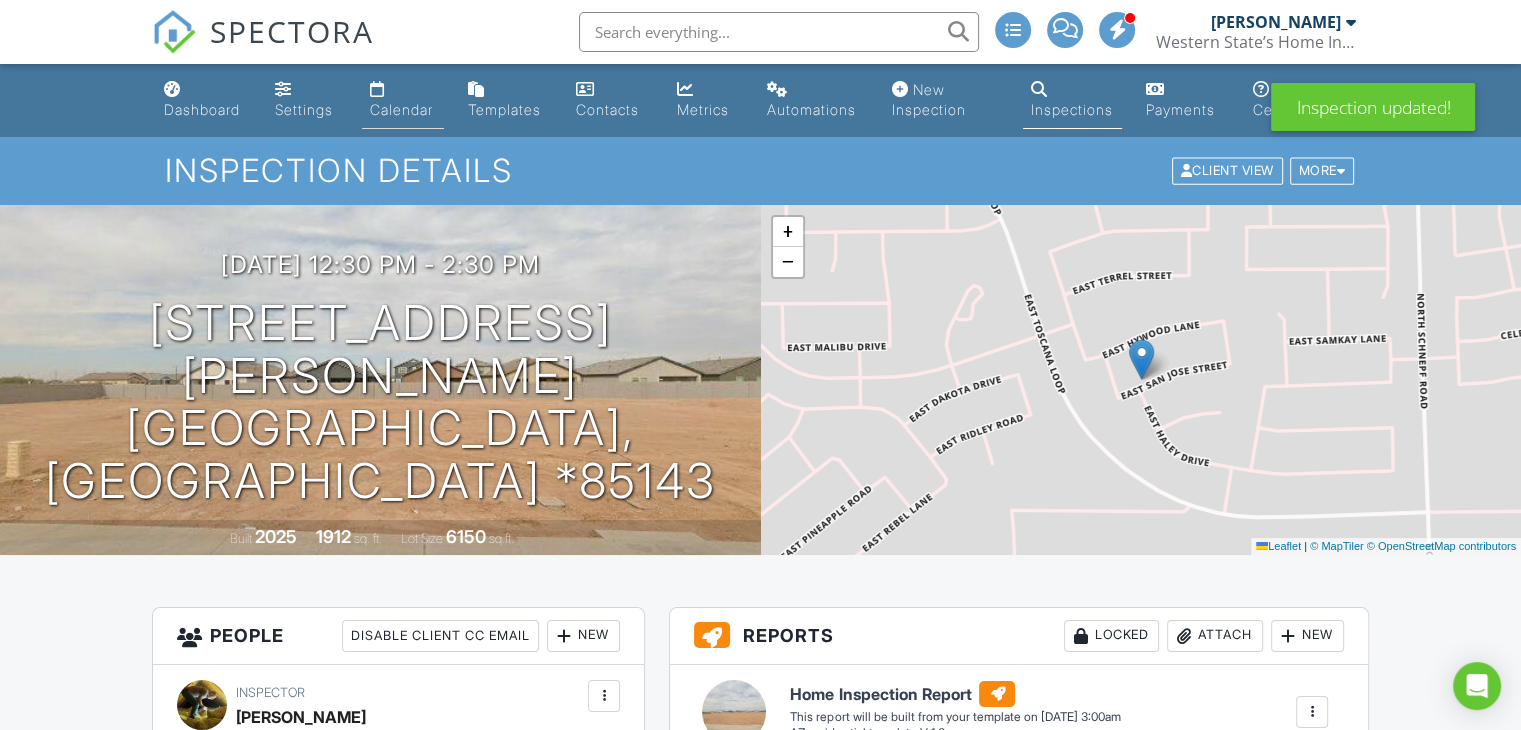 click on "Calendar" at bounding box center (401, 109) 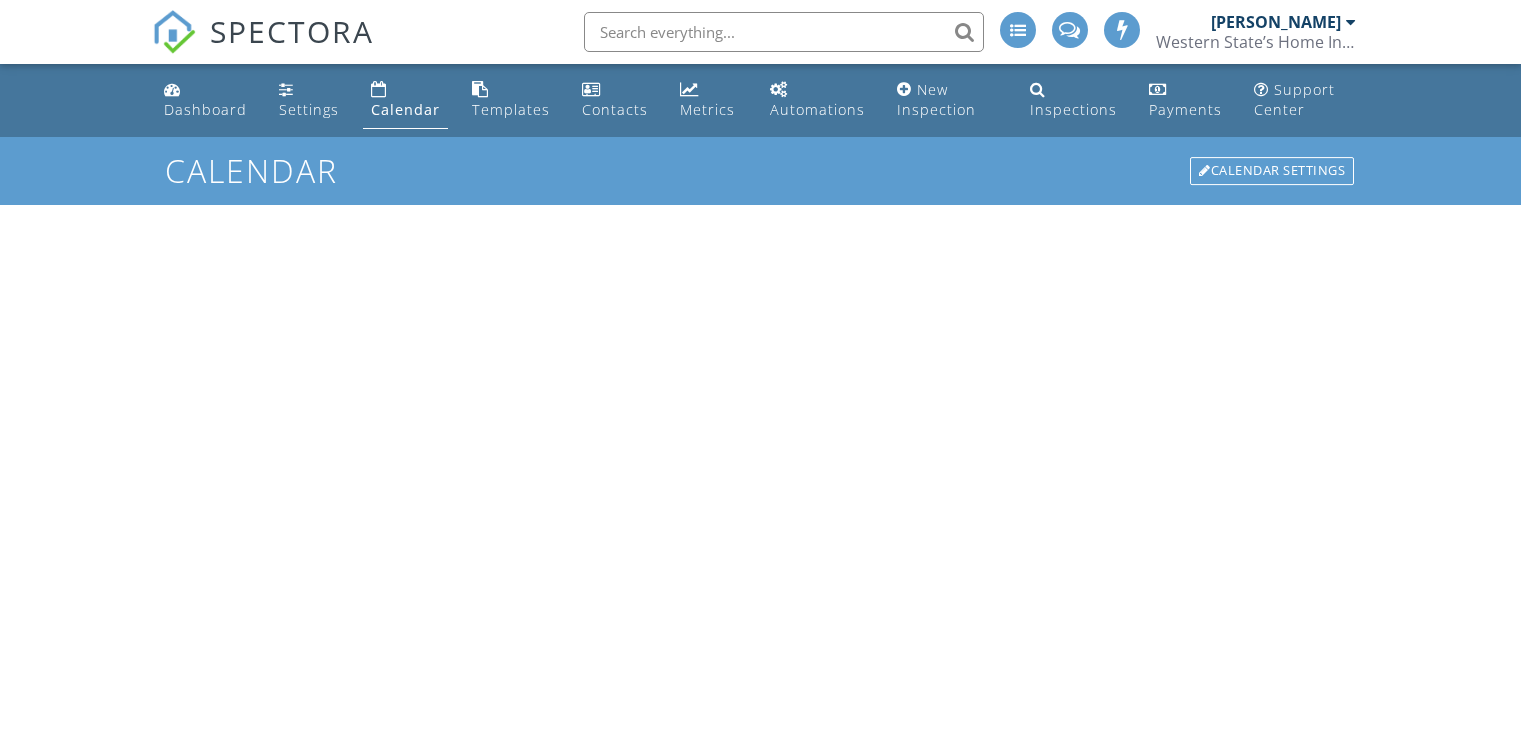 scroll, scrollTop: 0, scrollLeft: 0, axis: both 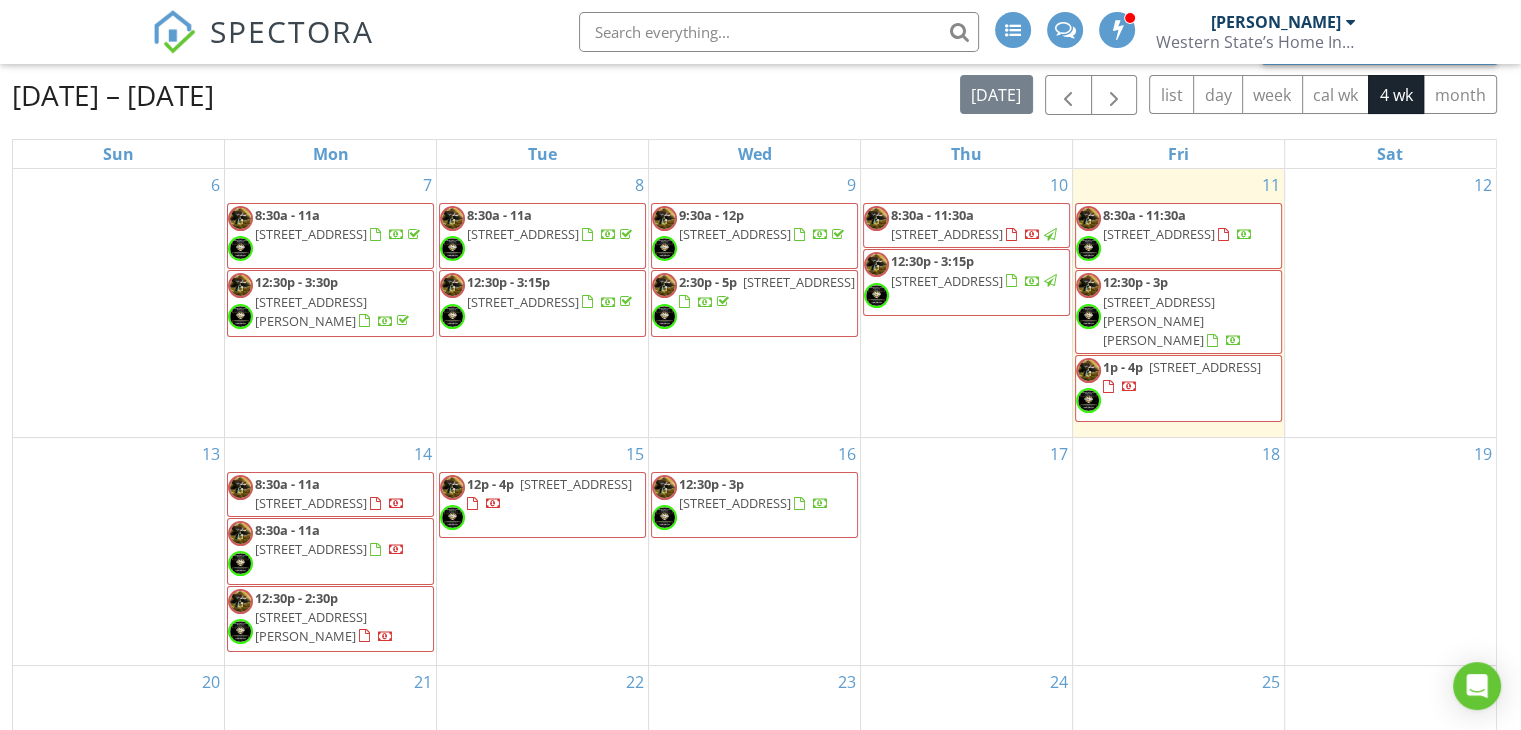 click on "[STREET_ADDRESS]" at bounding box center [311, 549] 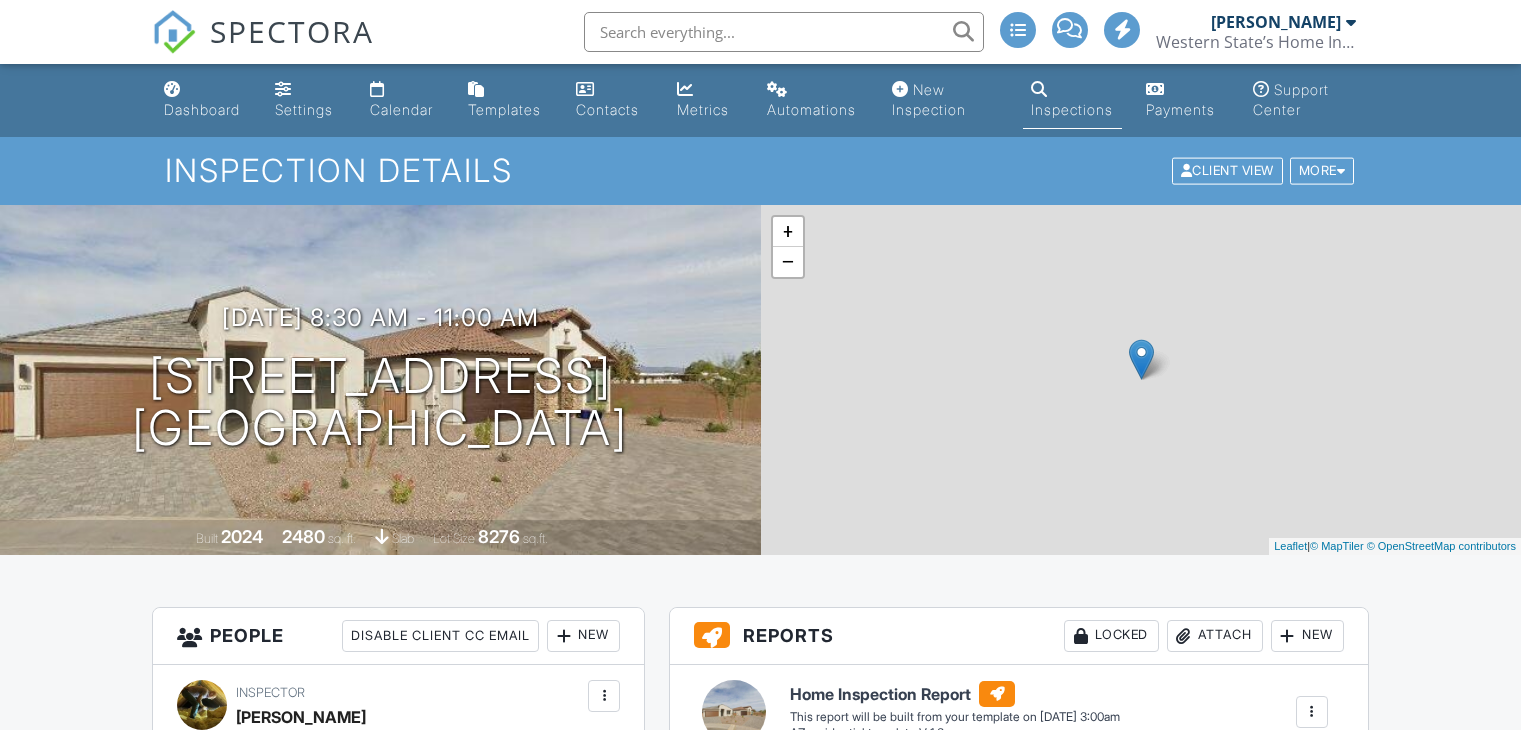 scroll, scrollTop: 0, scrollLeft: 0, axis: both 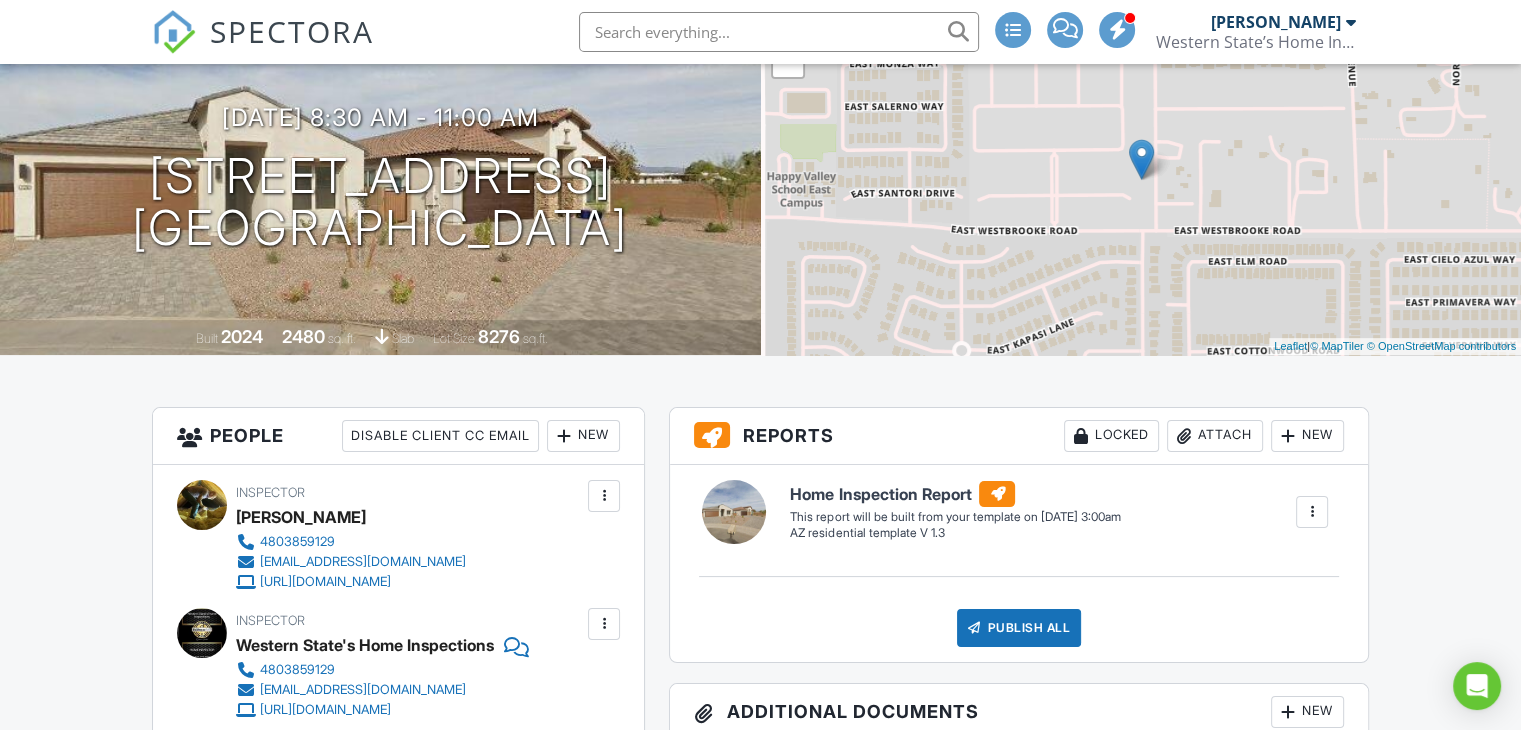 click at bounding box center [604, 496] 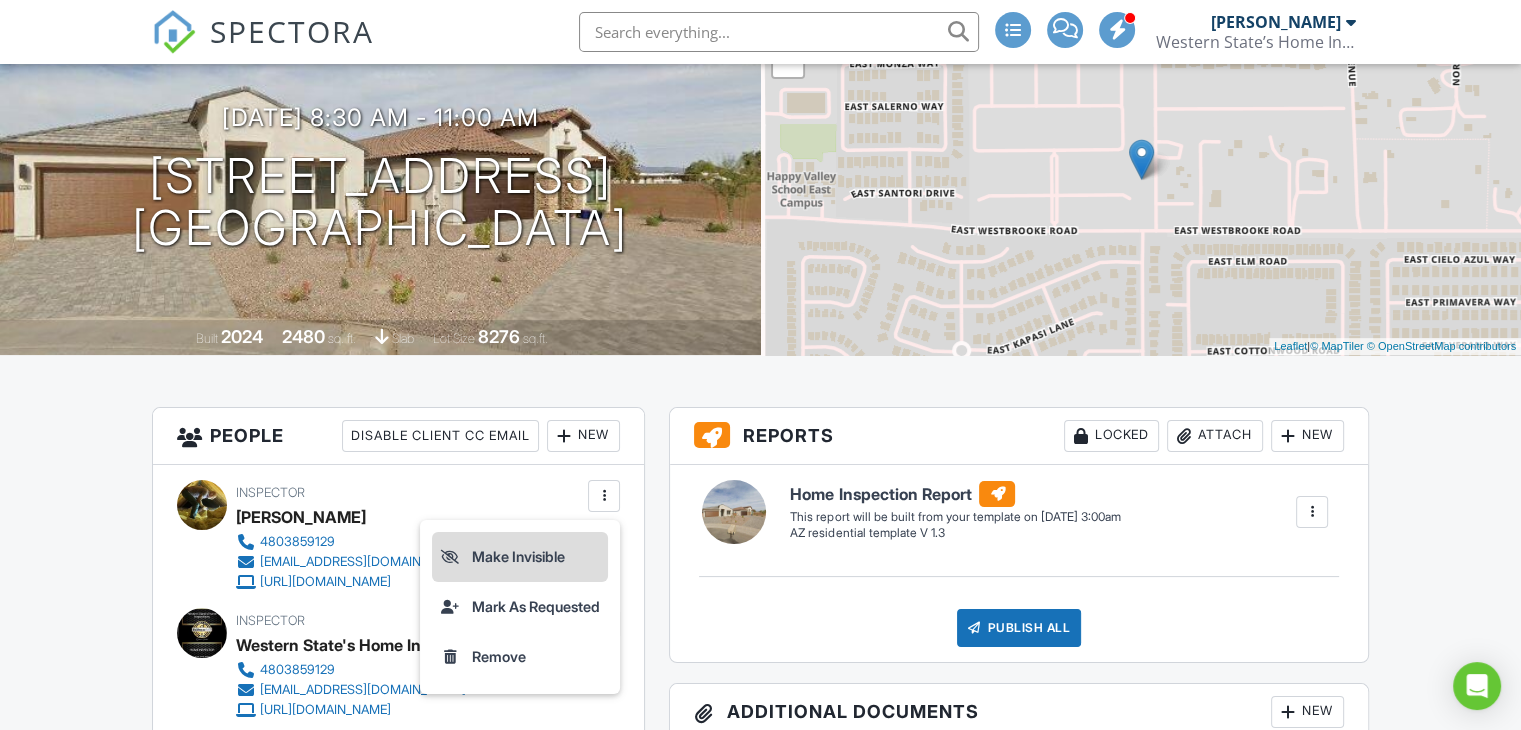 click on "Make Invisible" at bounding box center (520, 557) 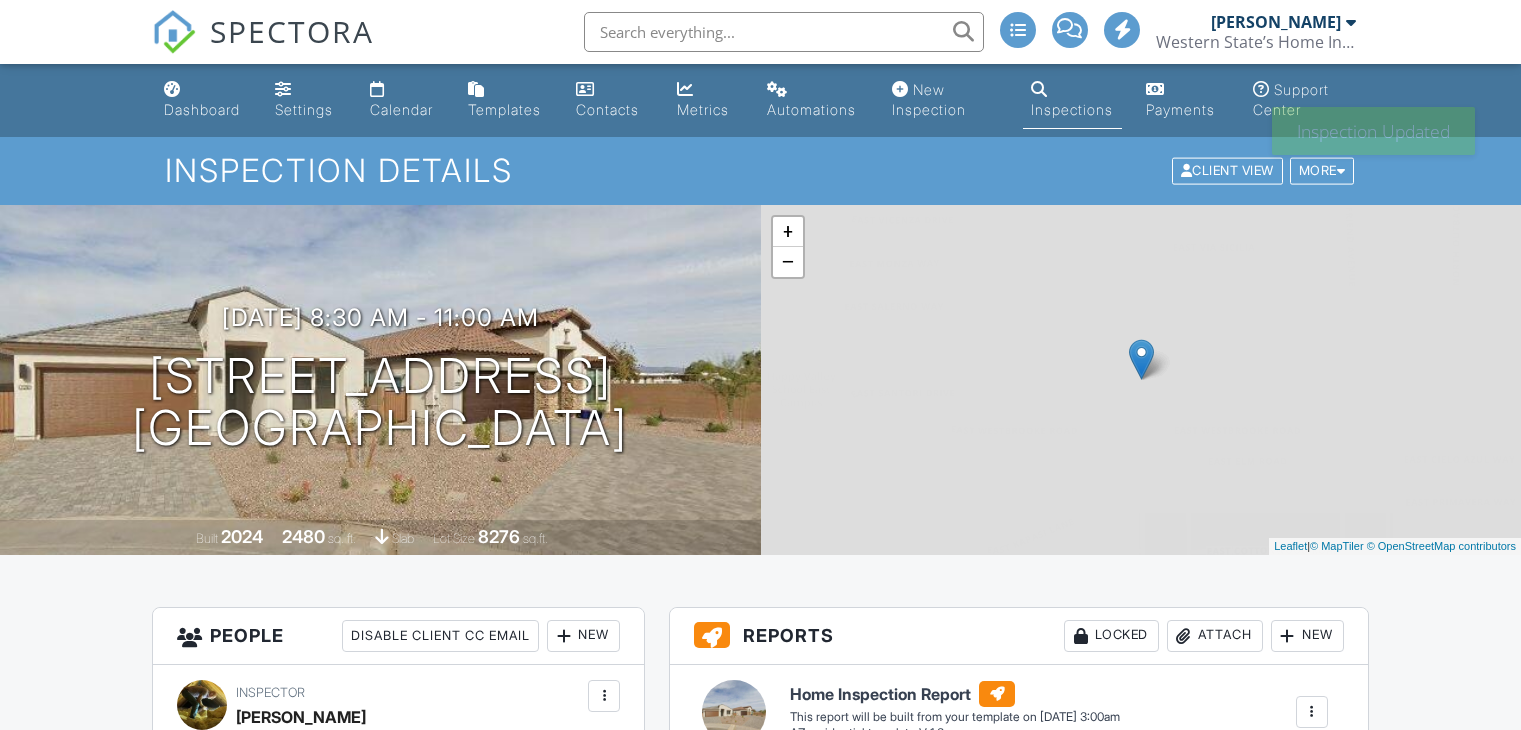 scroll, scrollTop: 0, scrollLeft: 0, axis: both 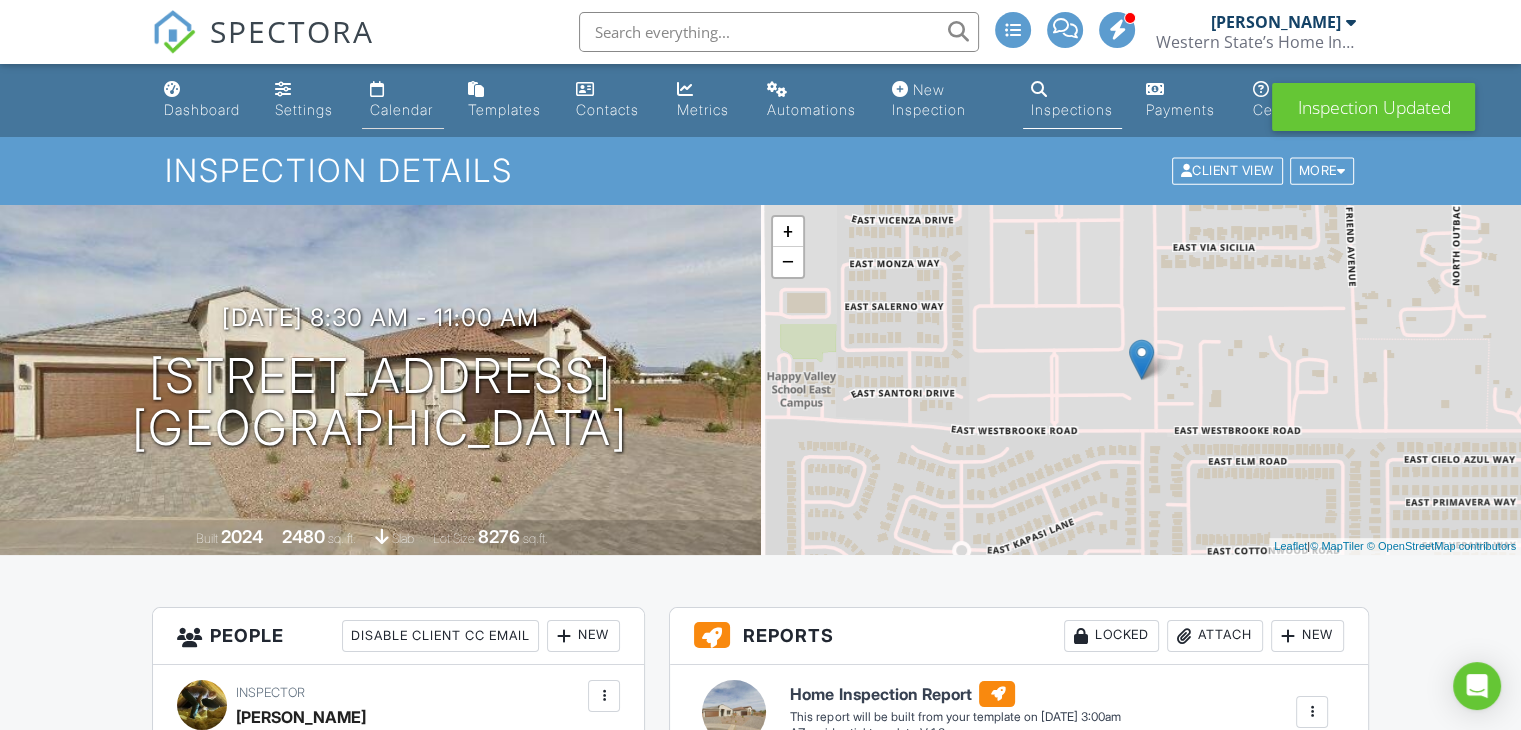 click on "Calendar" at bounding box center (401, 109) 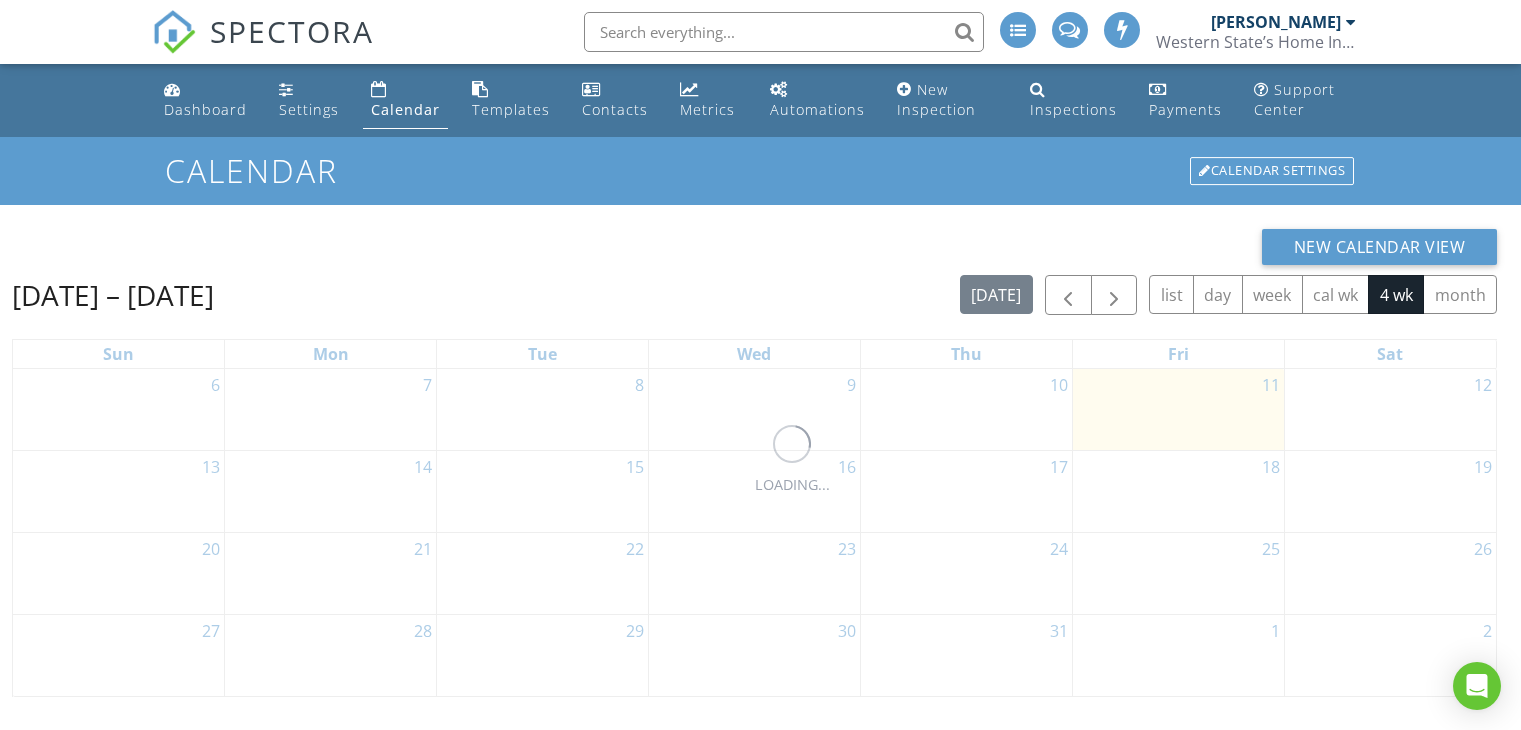 scroll, scrollTop: 0, scrollLeft: 0, axis: both 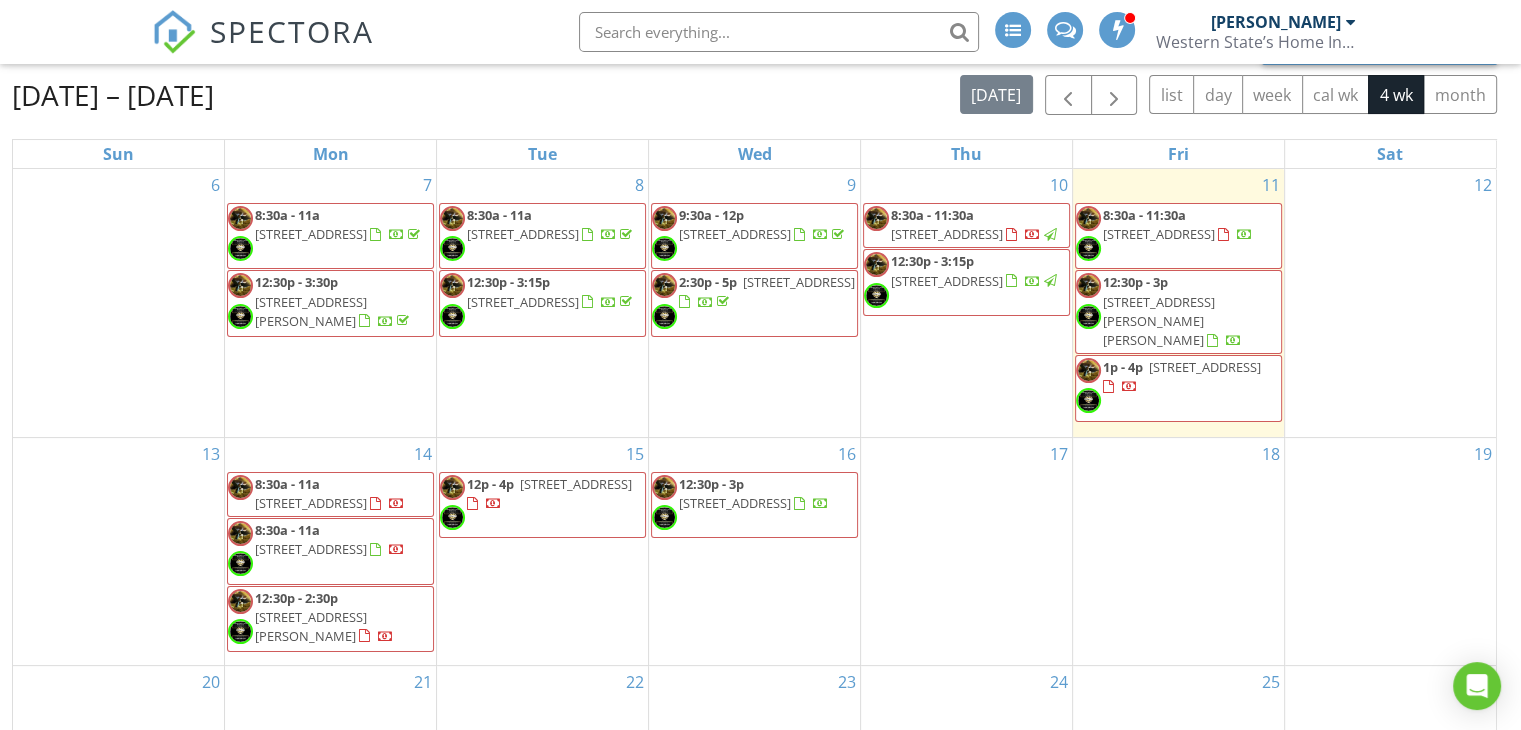 click on "[STREET_ADDRESS]" at bounding box center (1159, 234) 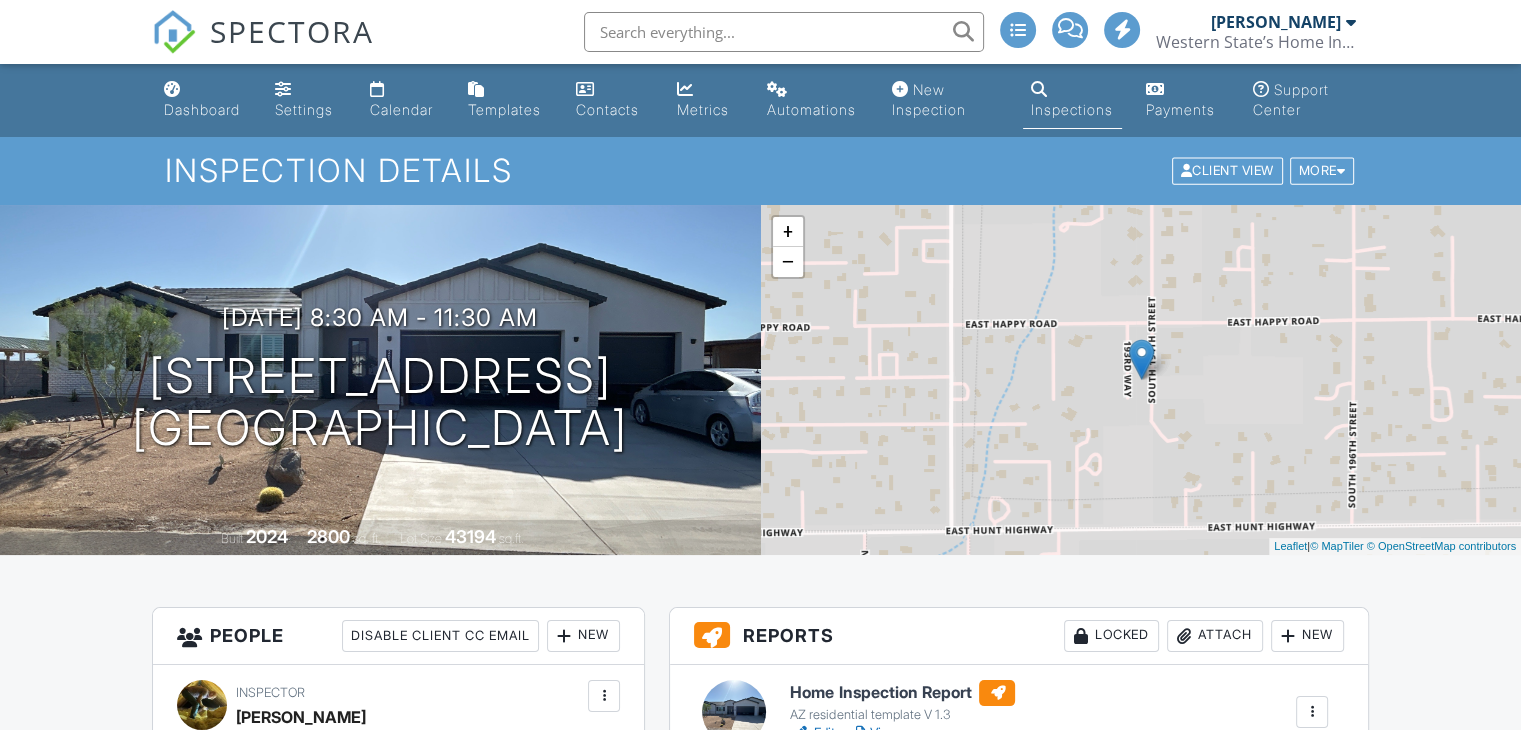 scroll, scrollTop: 100, scrollLeft: 0, axis: vertical 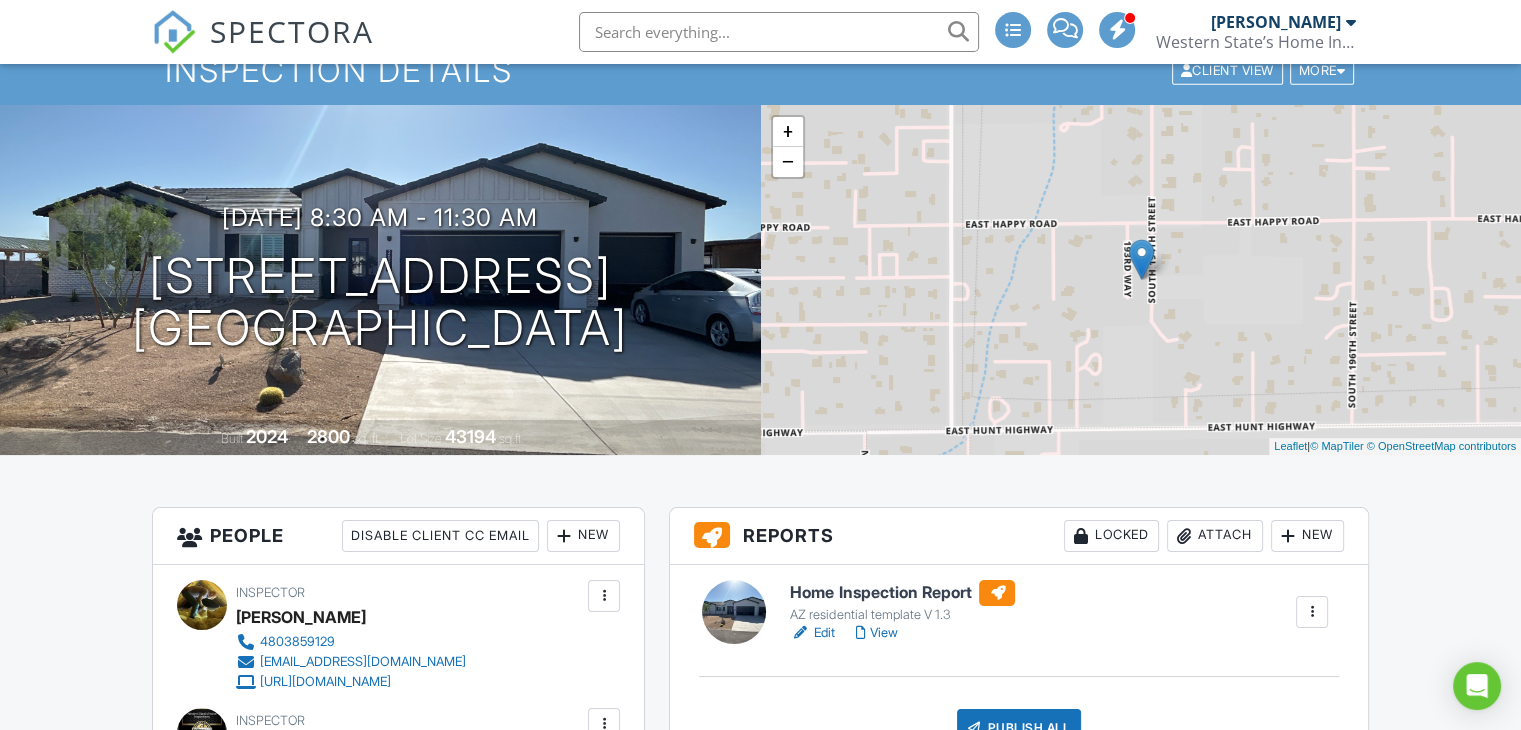 click on "View" at bounding box center [876, 633] 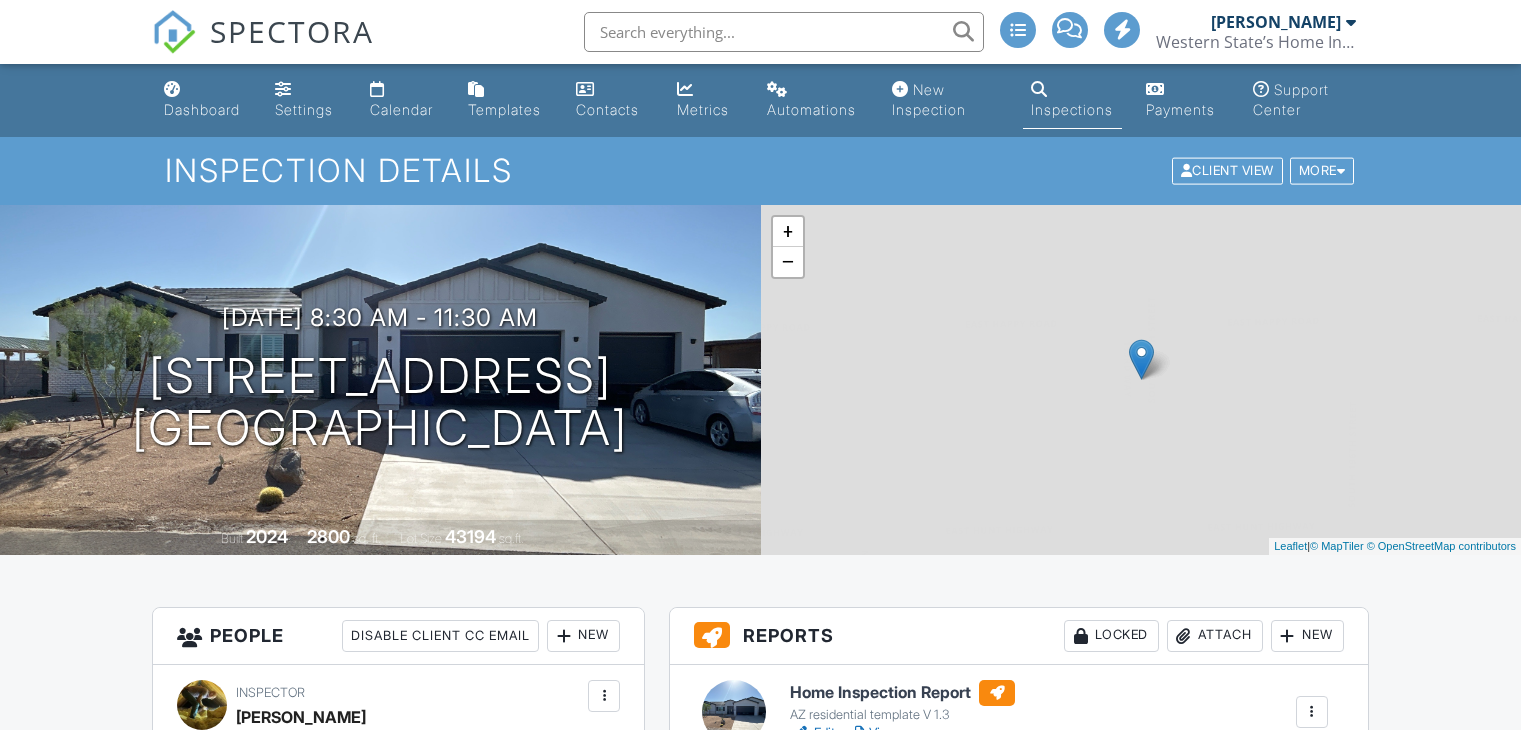 scroll, scrollTop: 0, scrollLeft: 0, axis: both 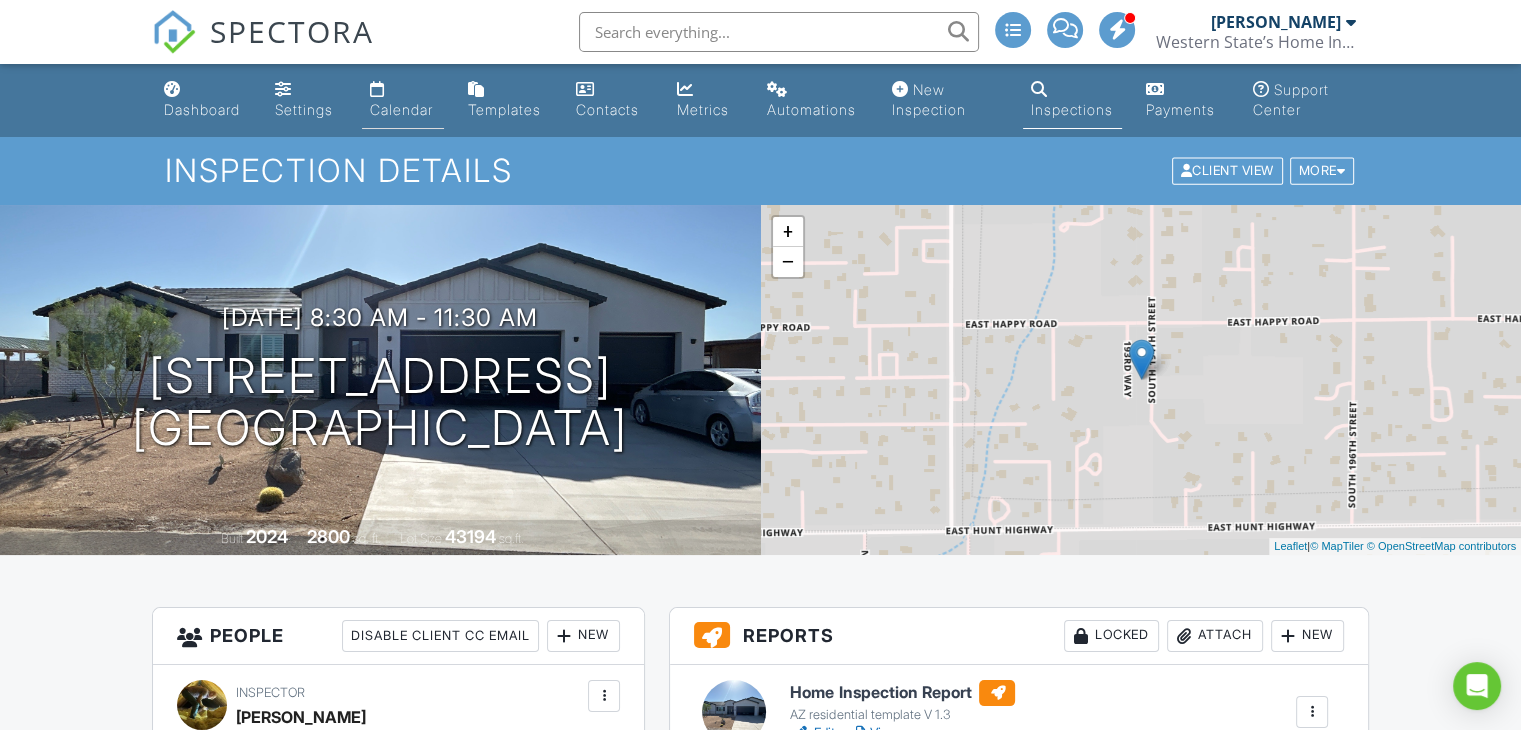 click on "Calendar" at bounding box center [401, 109] 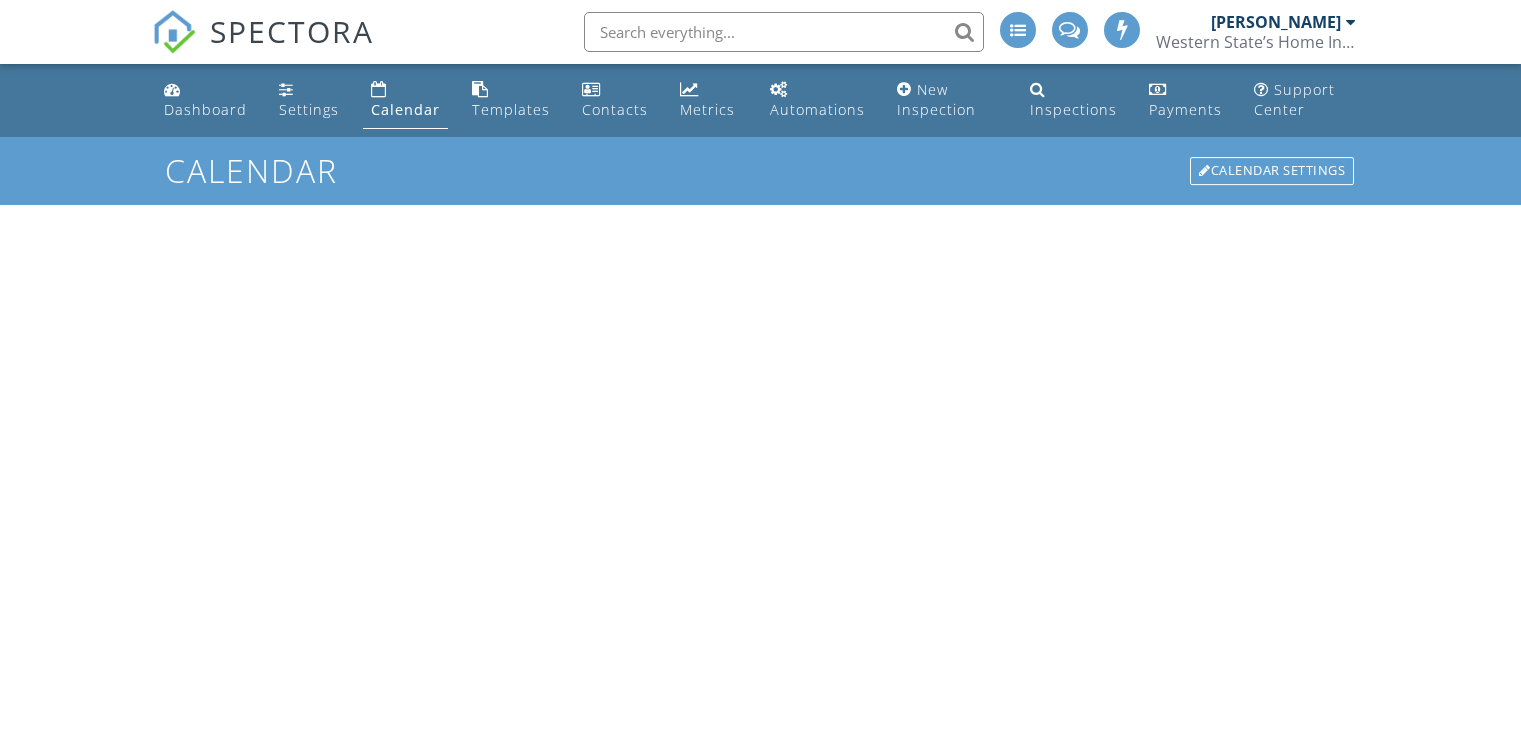 scroll, scrollTop: 0, scrollLeft: 0, axis: both 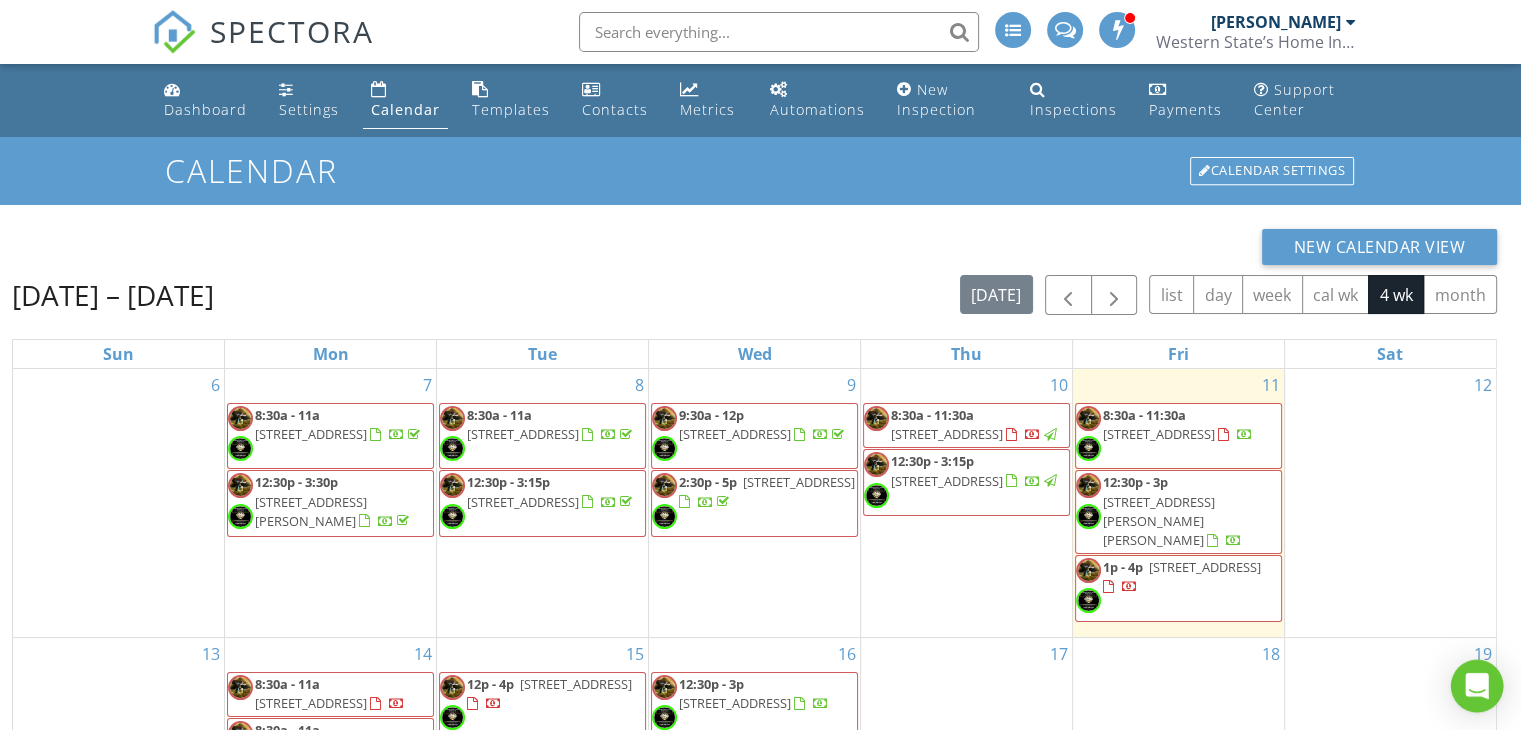 click at bounding box center (1477, 686) 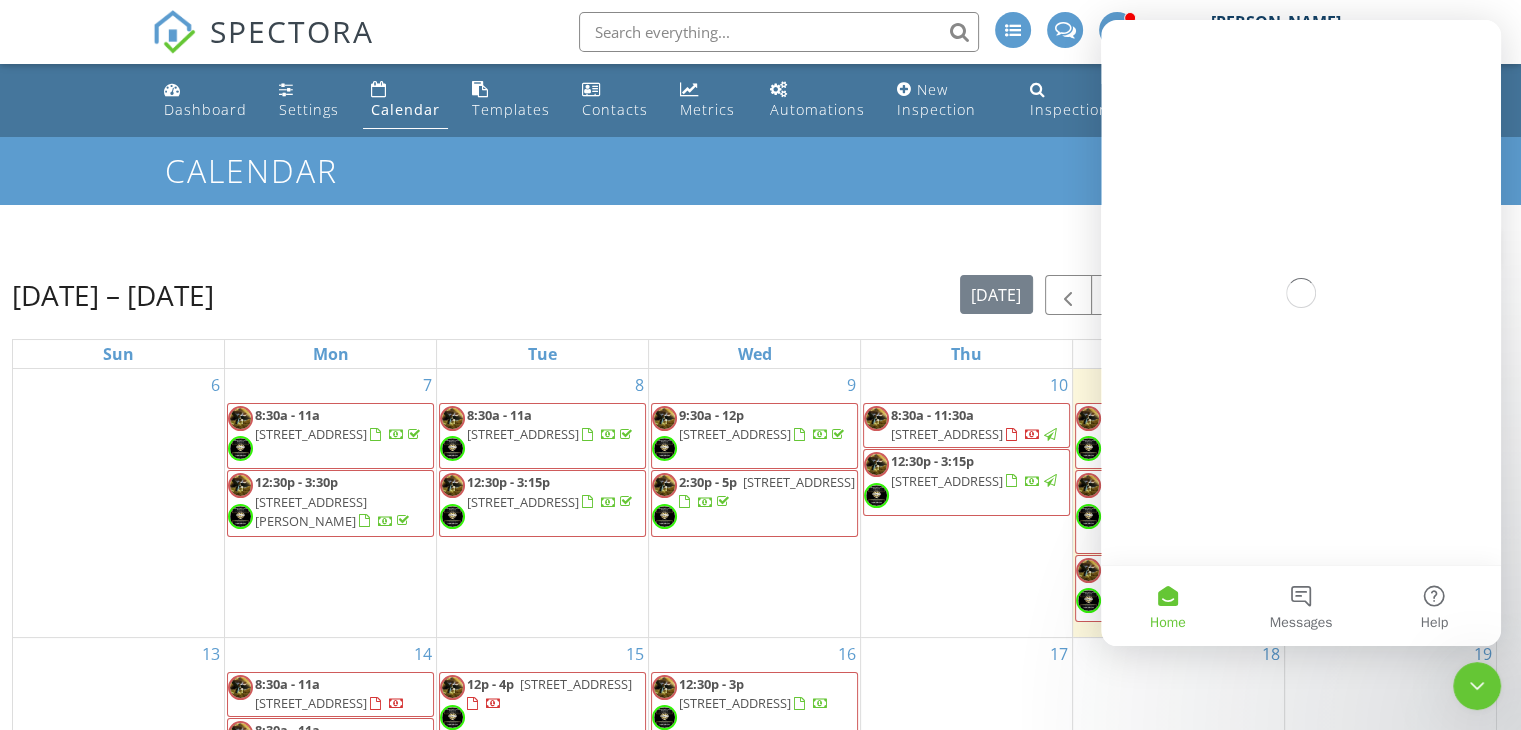 scroll, scrollTop: 0, scrollLeft: 0, axis: both 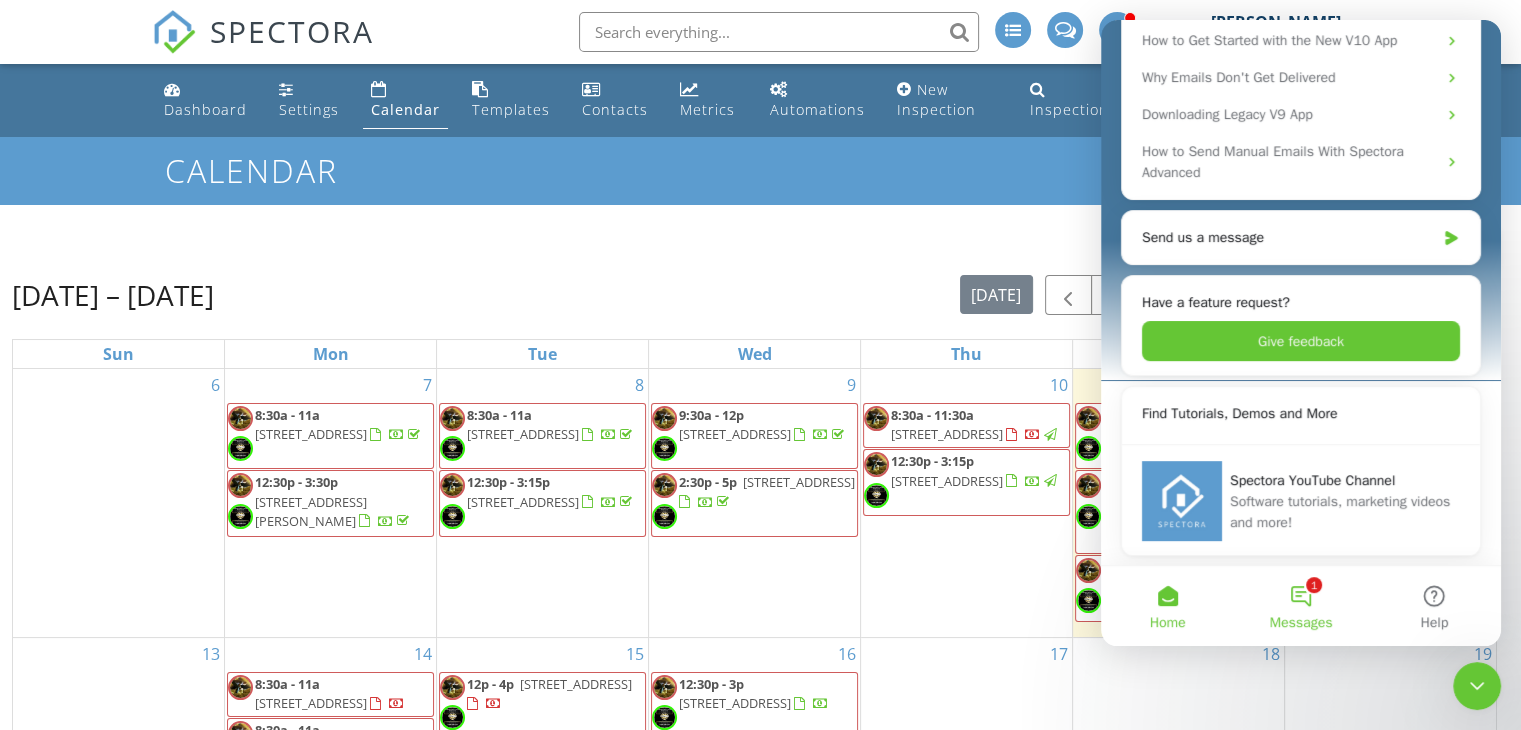 click on "1 Messages" at bounding box center [1300, 606] 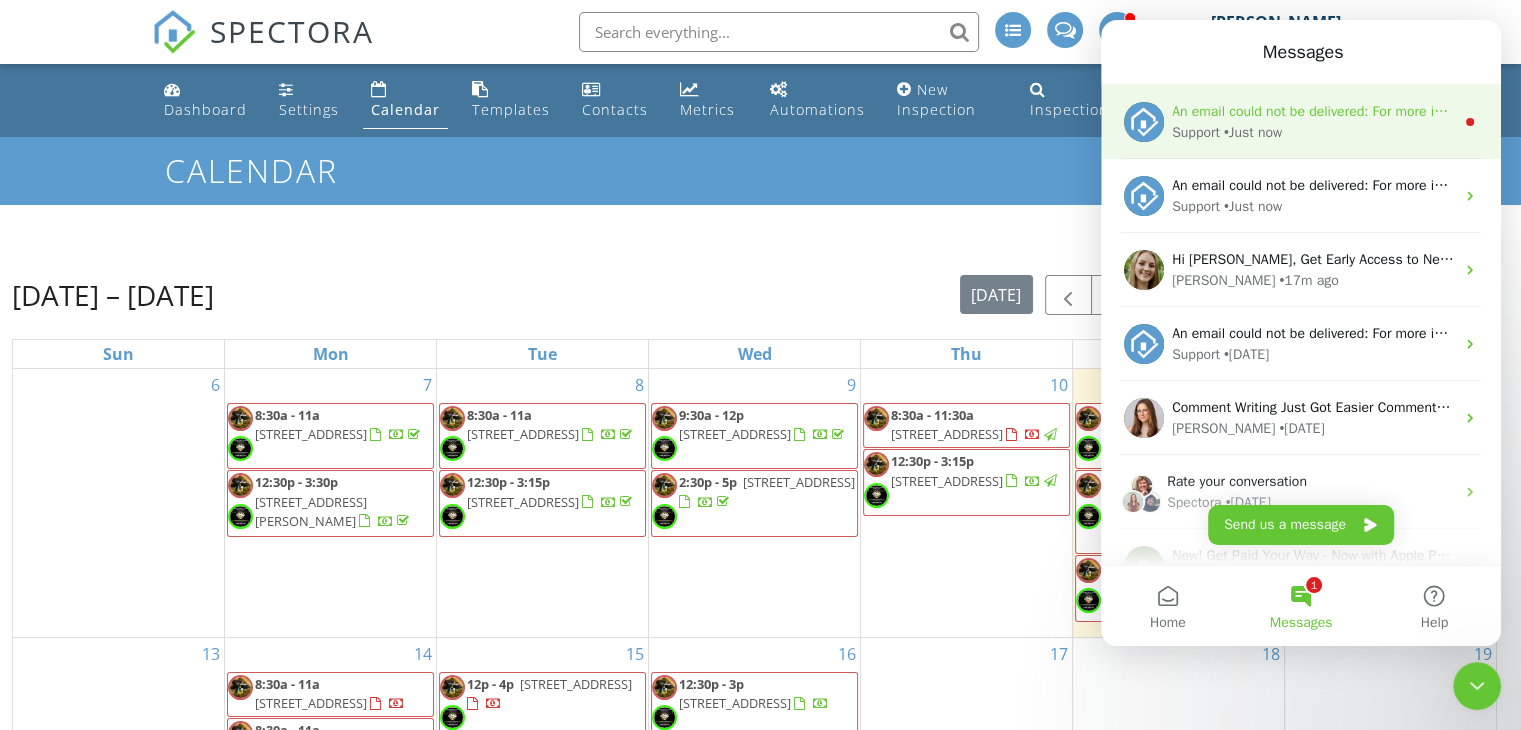 click on "An email could not be delivered:  For more information, view Why emails don't get delivered (Support Article) Support •  Just now" at bounding box center (1301, 122) 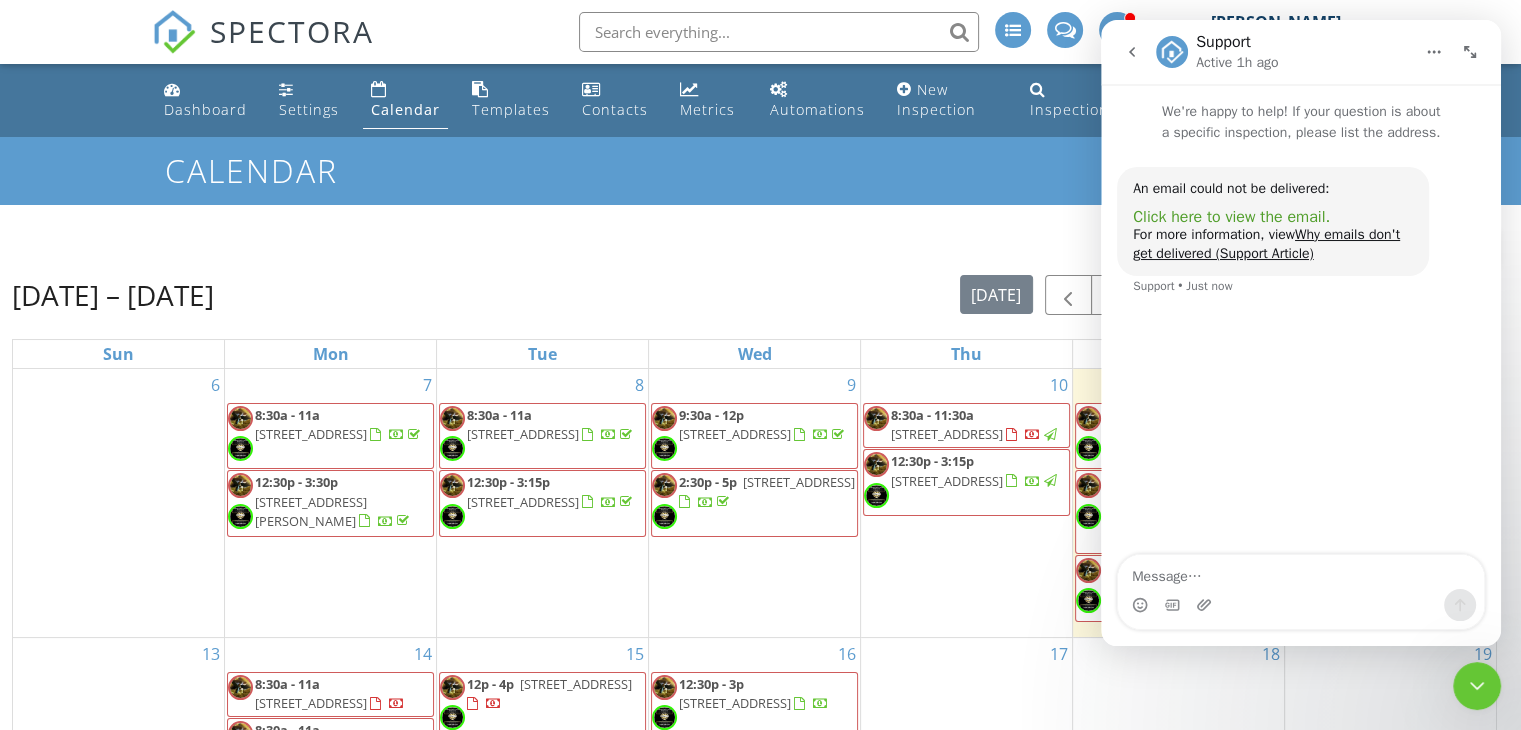click on "Click here to view the email." at bounding box center [1231, 217] 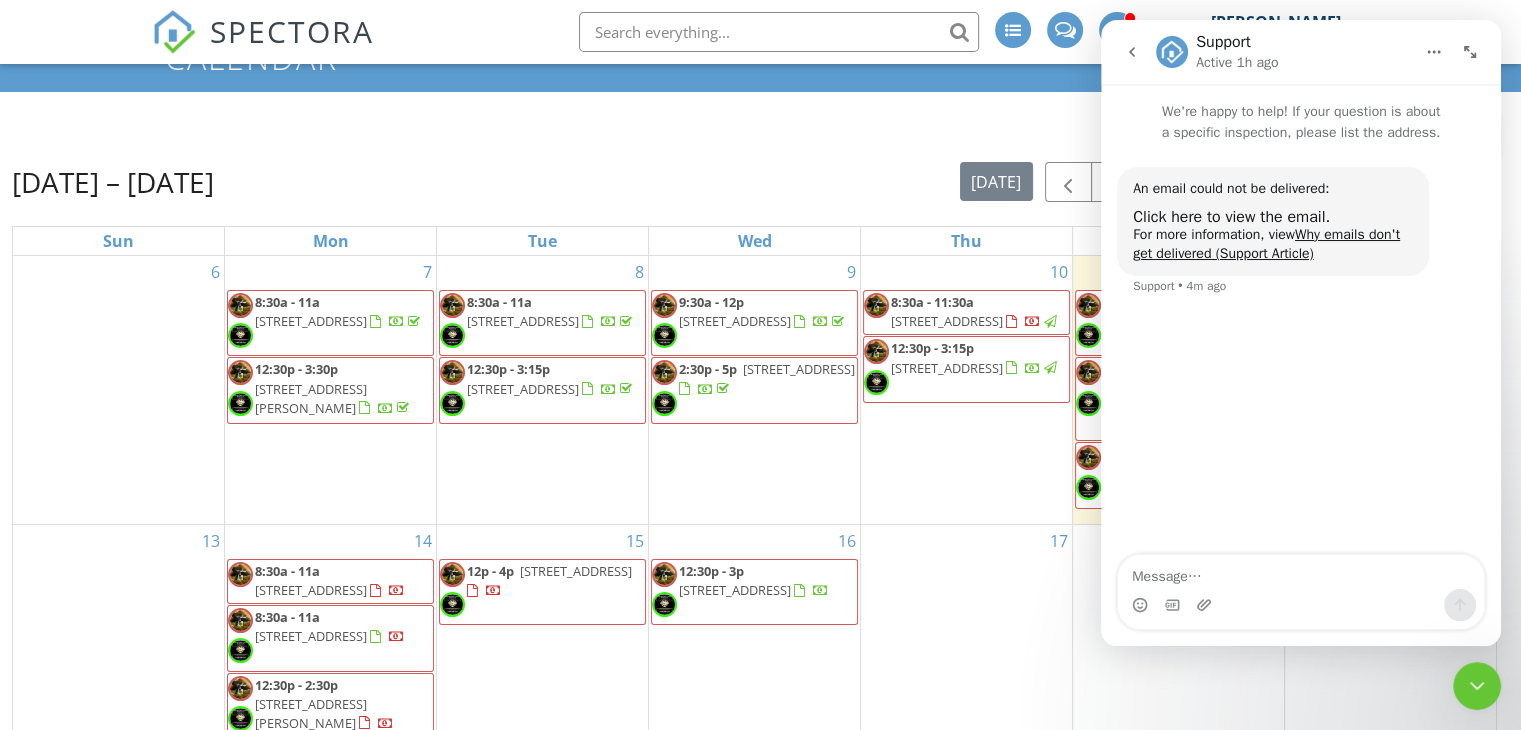 scroll, scrollTop: 200, scrollLeft: 0, axis: vertical 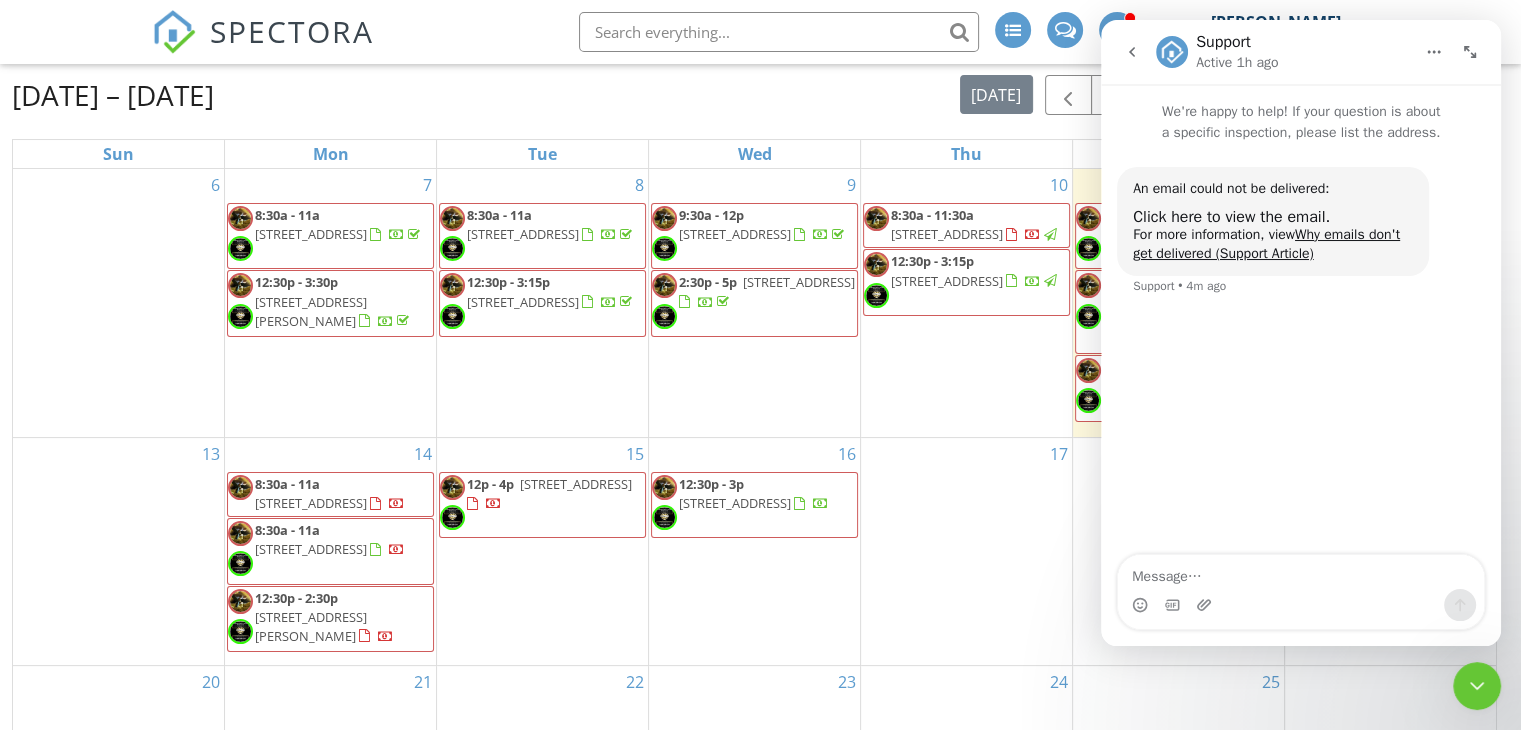 click on "8:30a - 11a" at bounding box center (287, 484) 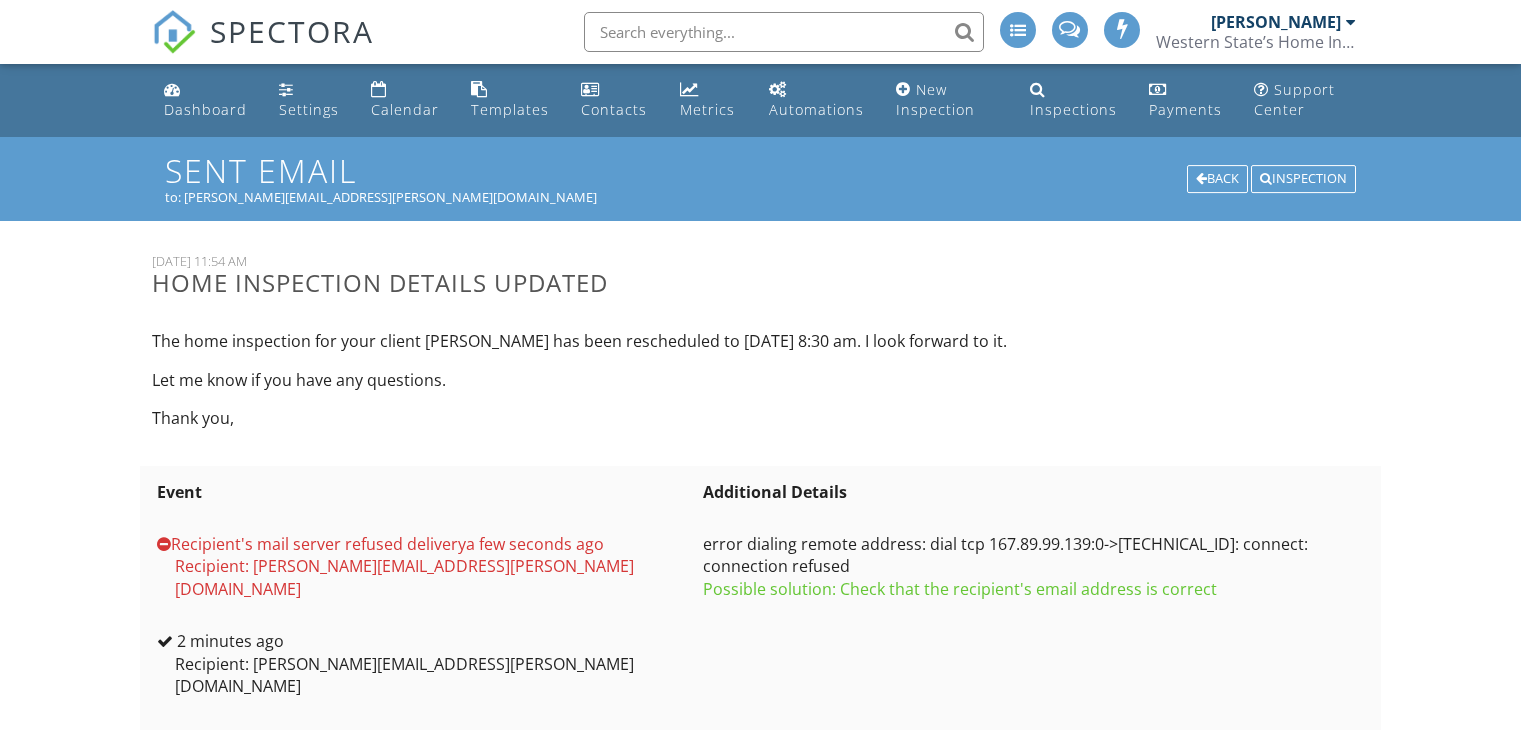 scroll, scrollTop: 0, scrollLeft: 0, axis: both 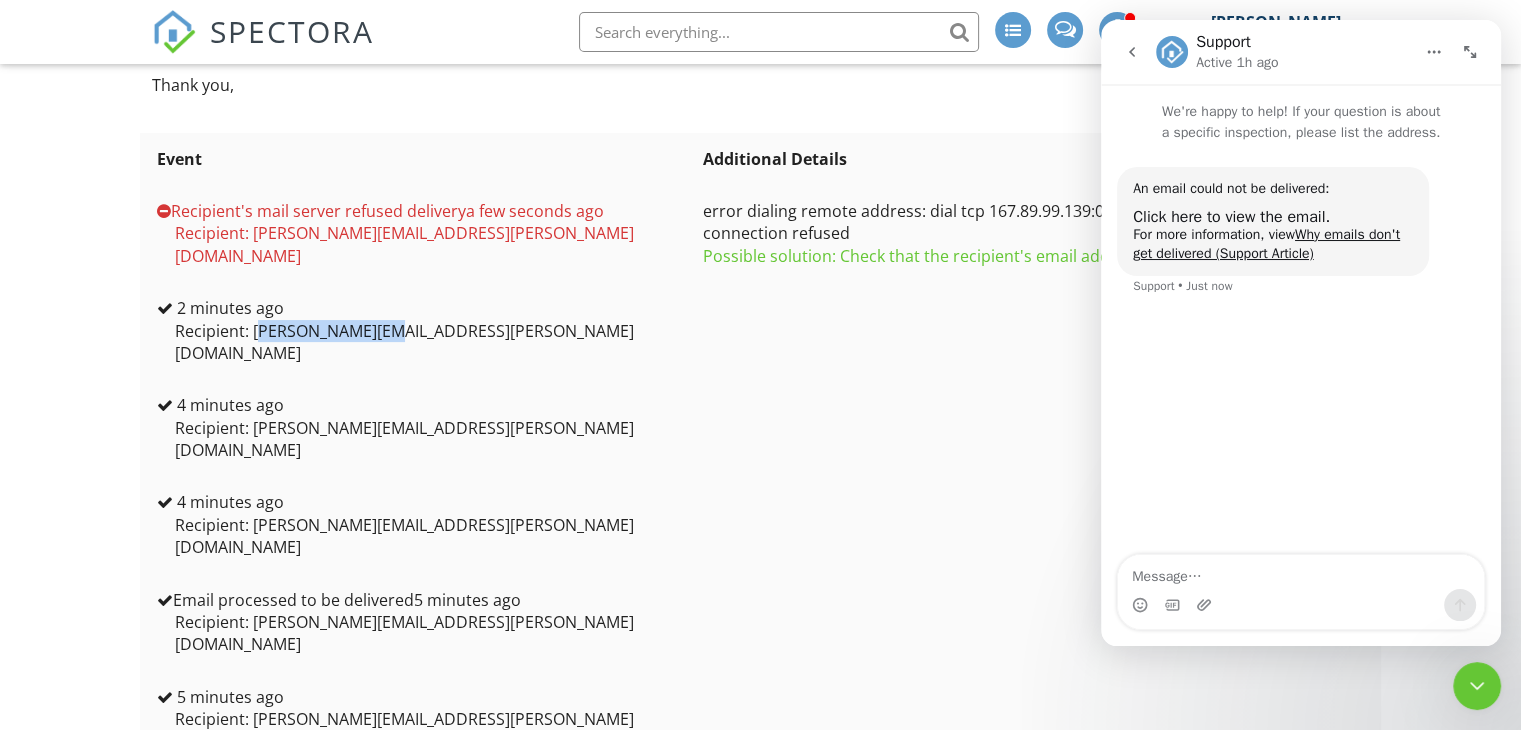 drag, startPoint x: 252, startPoint y: 350, endPoint x: 383, endPoint y: 352, distance: 131.01526 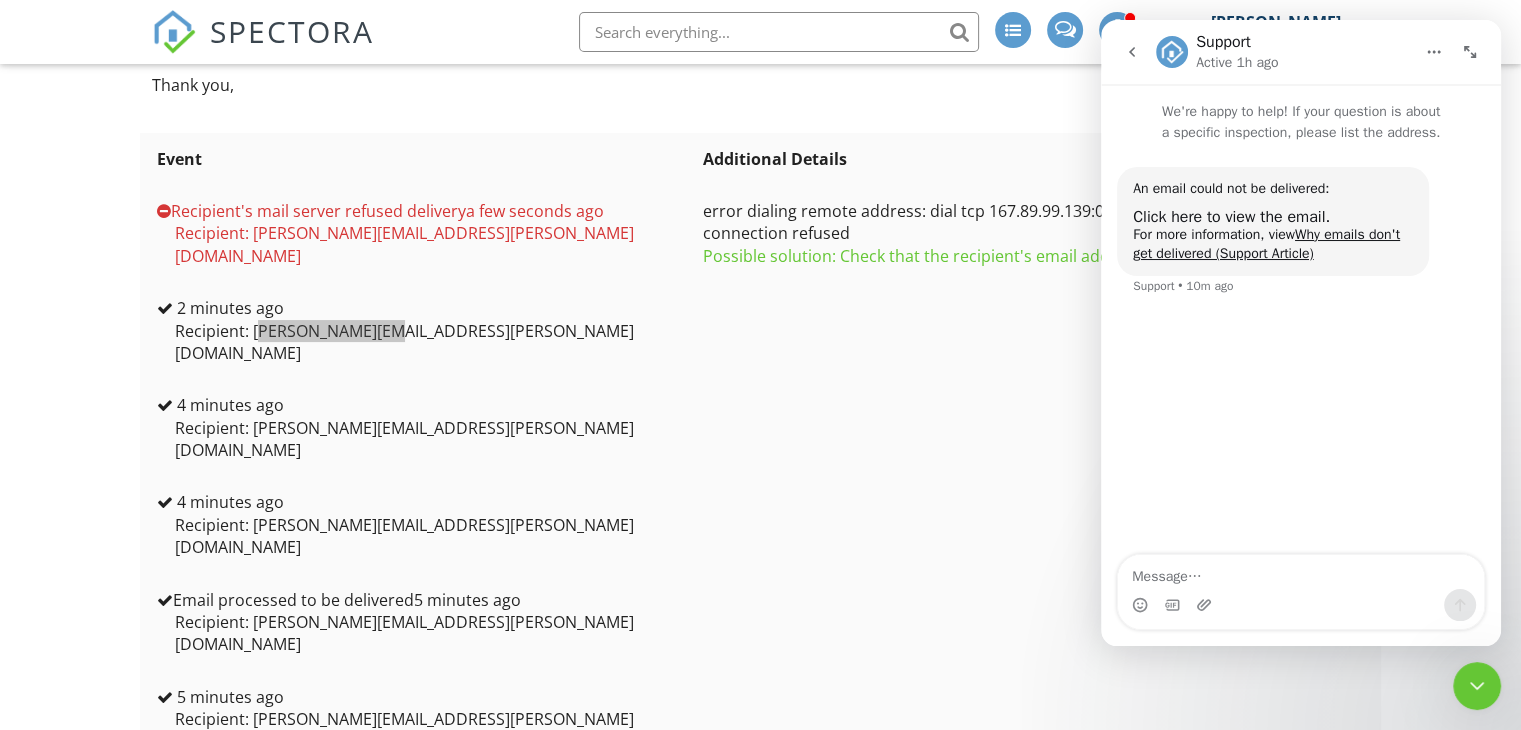 click 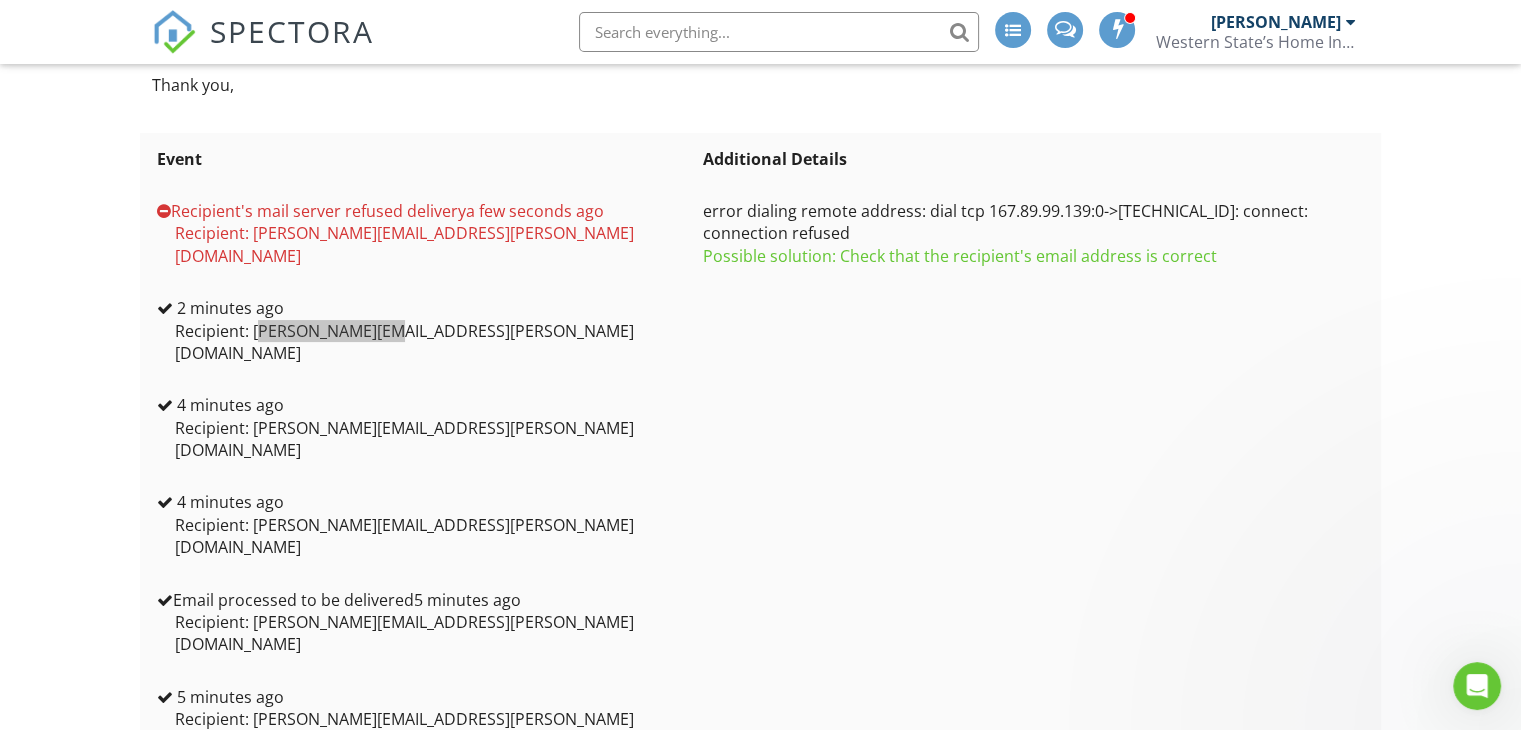 scroll, scrollTop: 0, scrollLeft: 0, axis: both 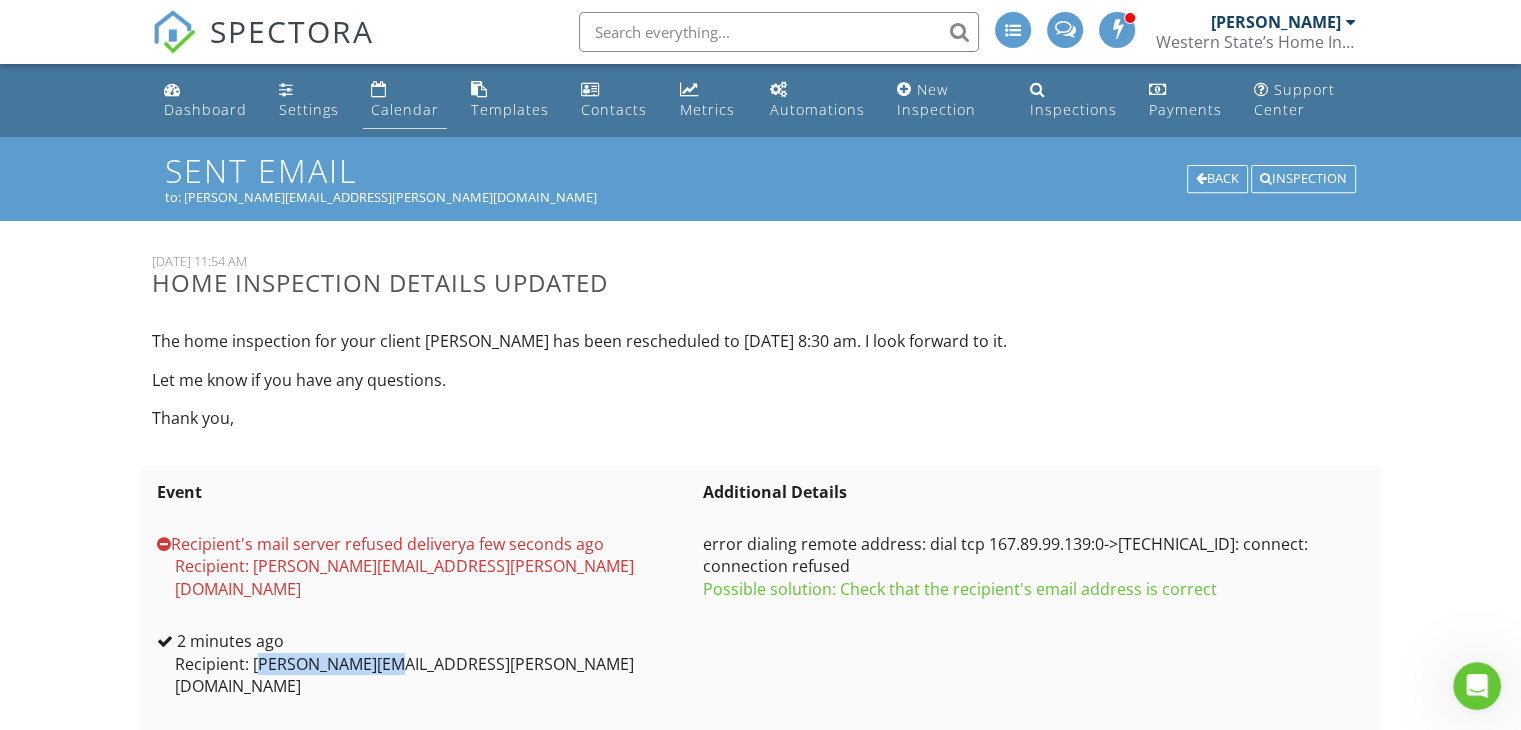 click on "Calendar" at bounding box center (405, 109) 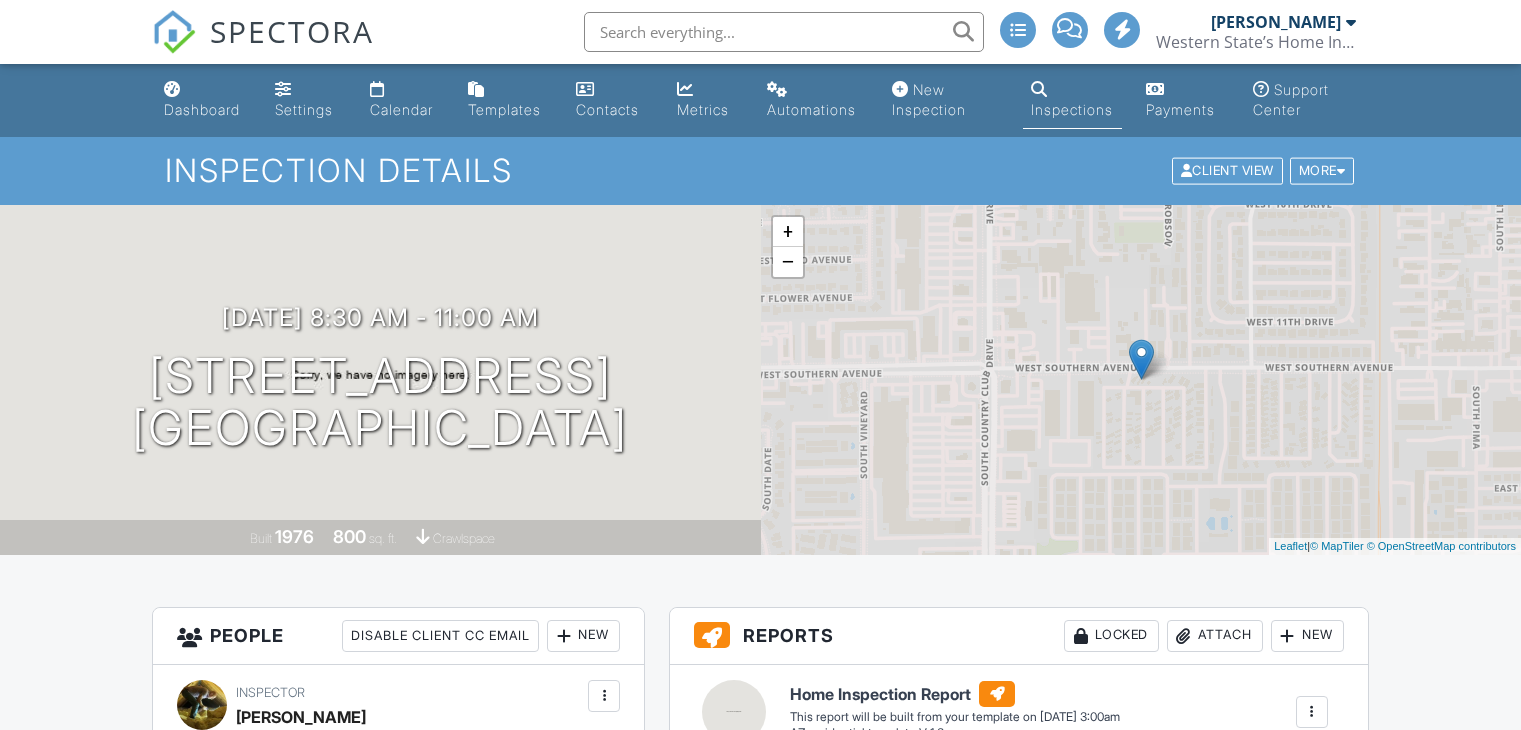 scroll, scrollTop: 0, scrollLeft: 0, axis: both 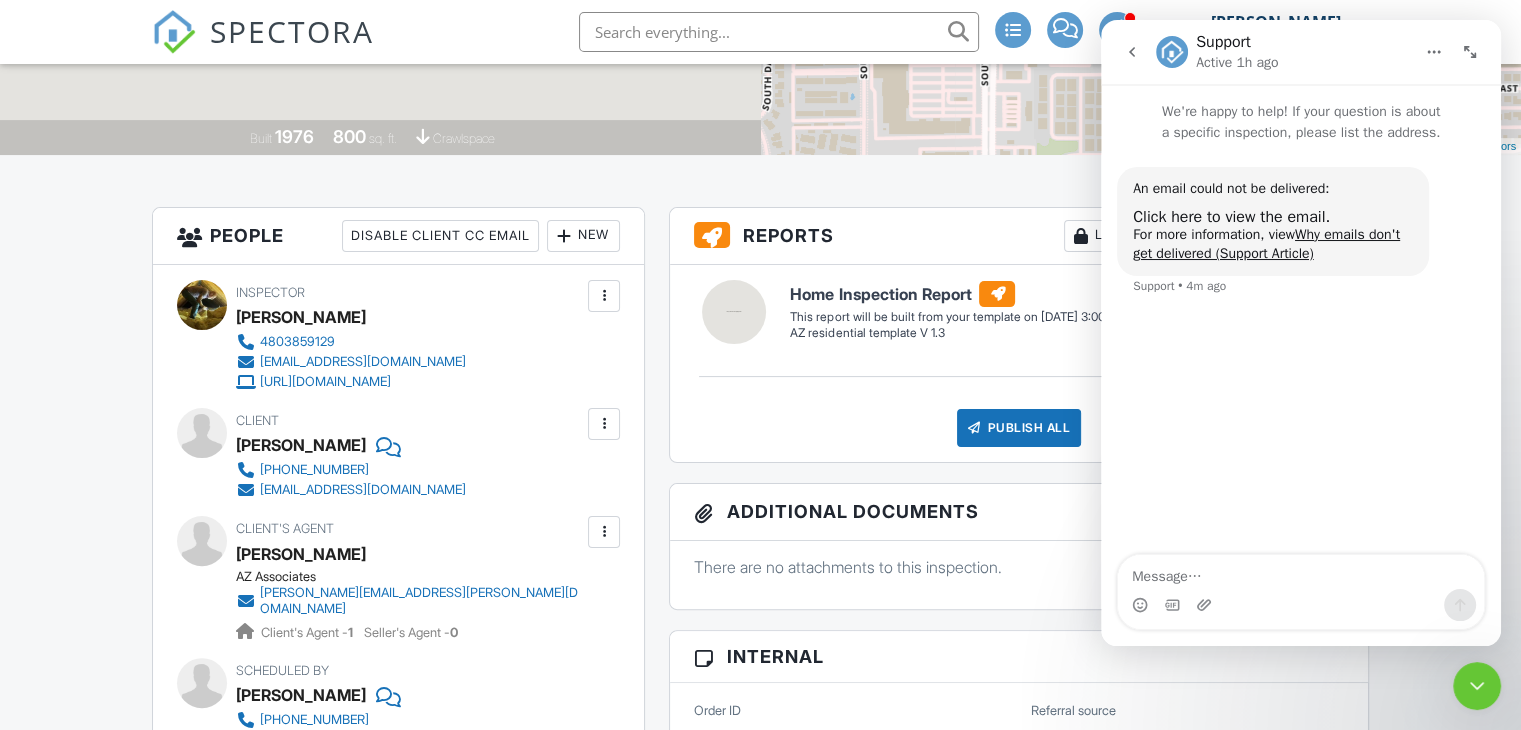 click at bounding box center (604, 532) 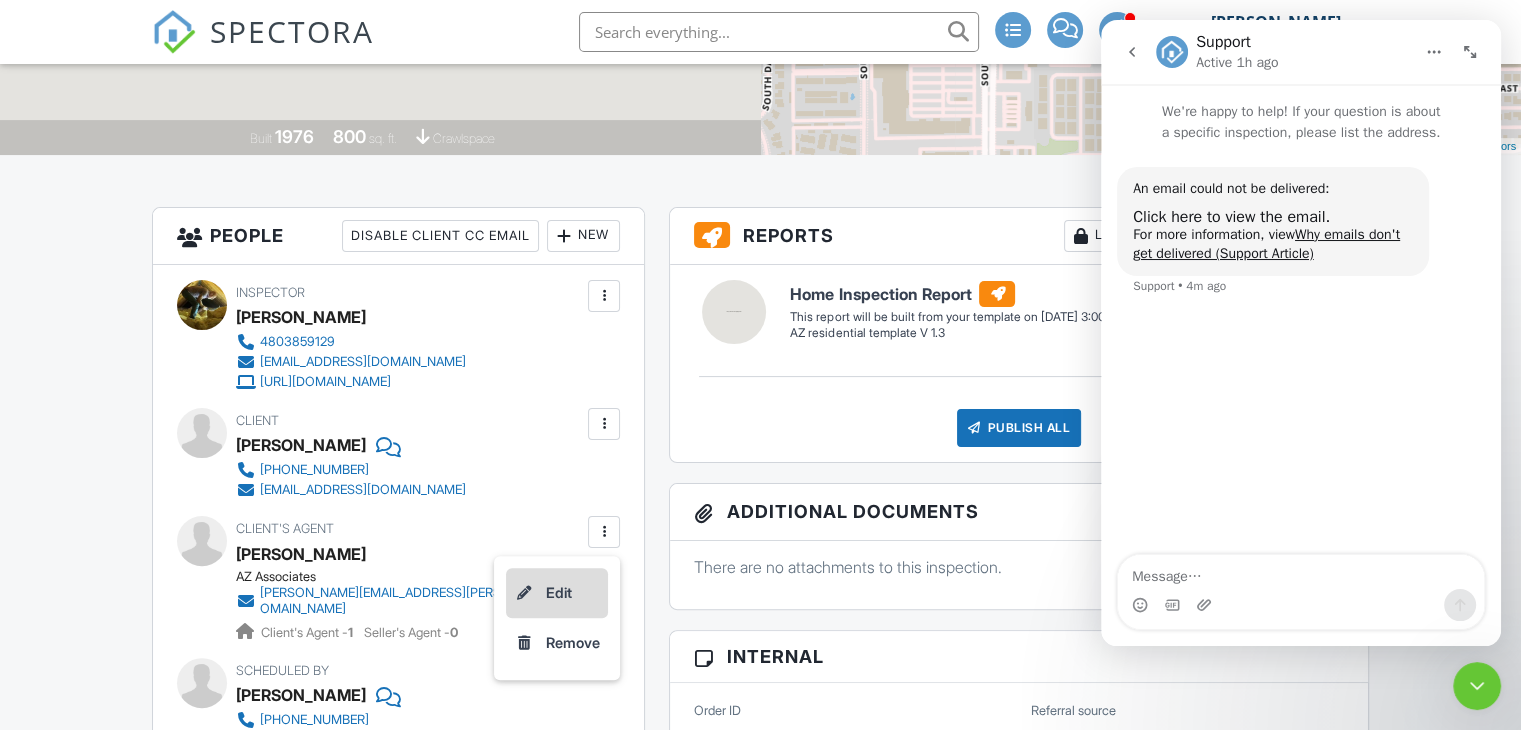 click on "Edit" at bounding box center [557, 593] 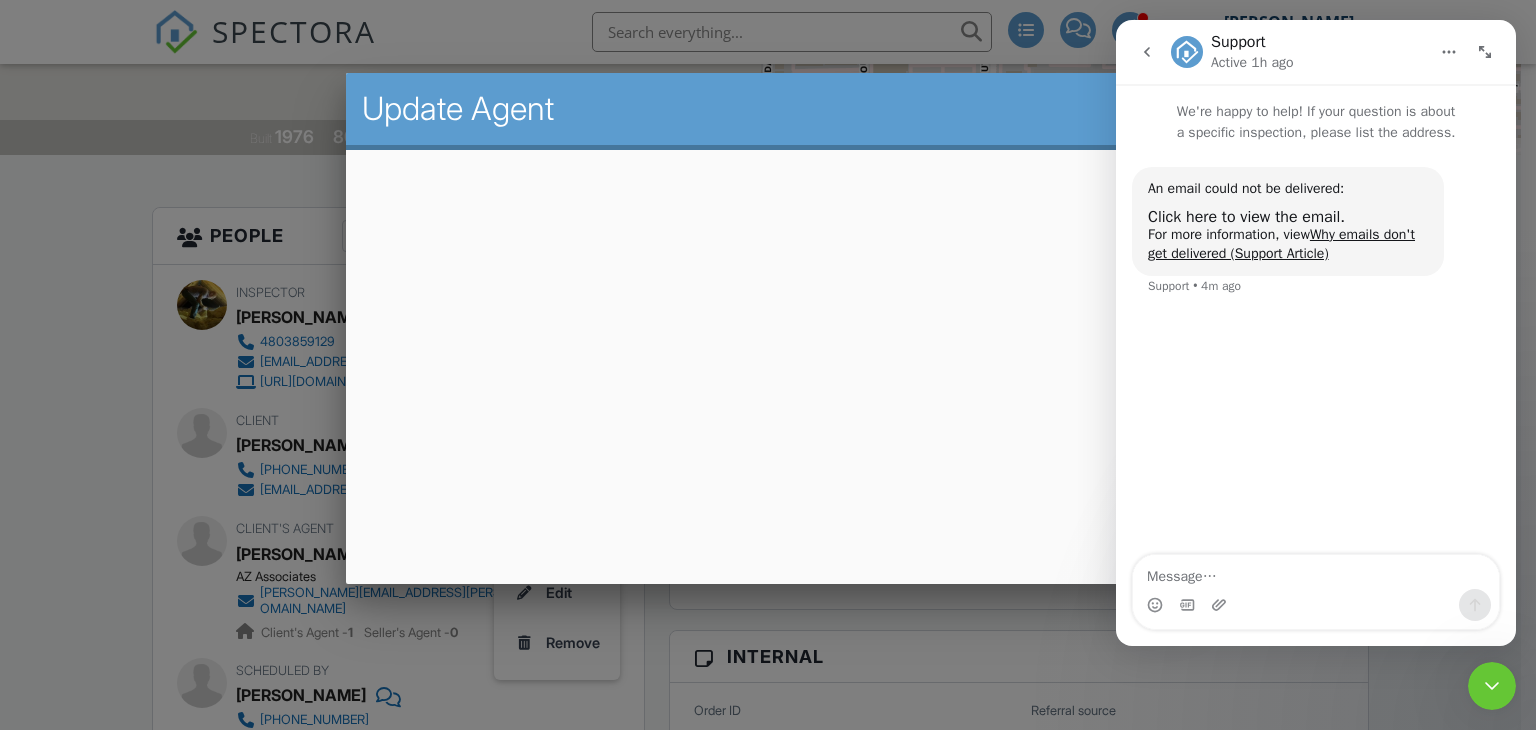 click 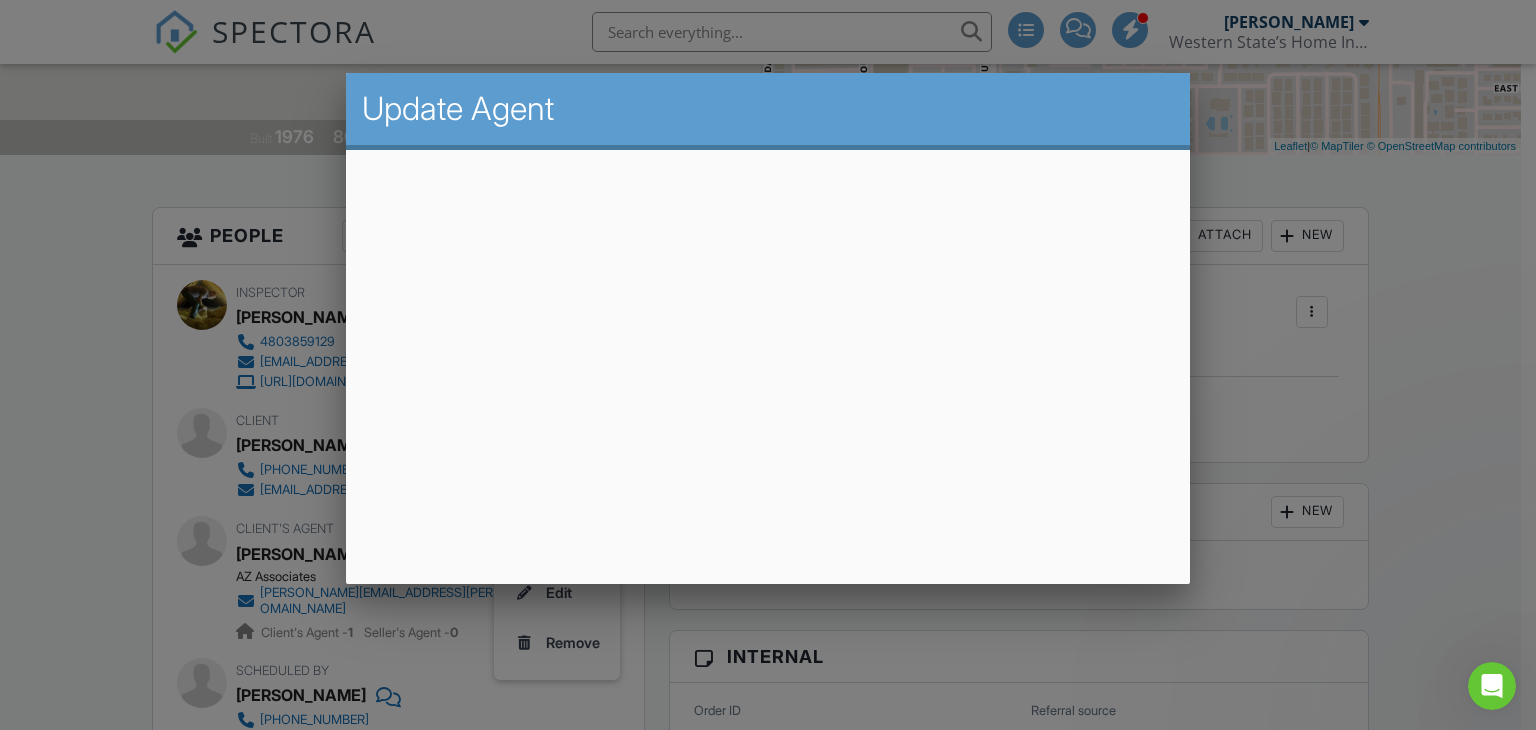 scroll, scrollTop: 0, scrollLeft: 0, axis: both 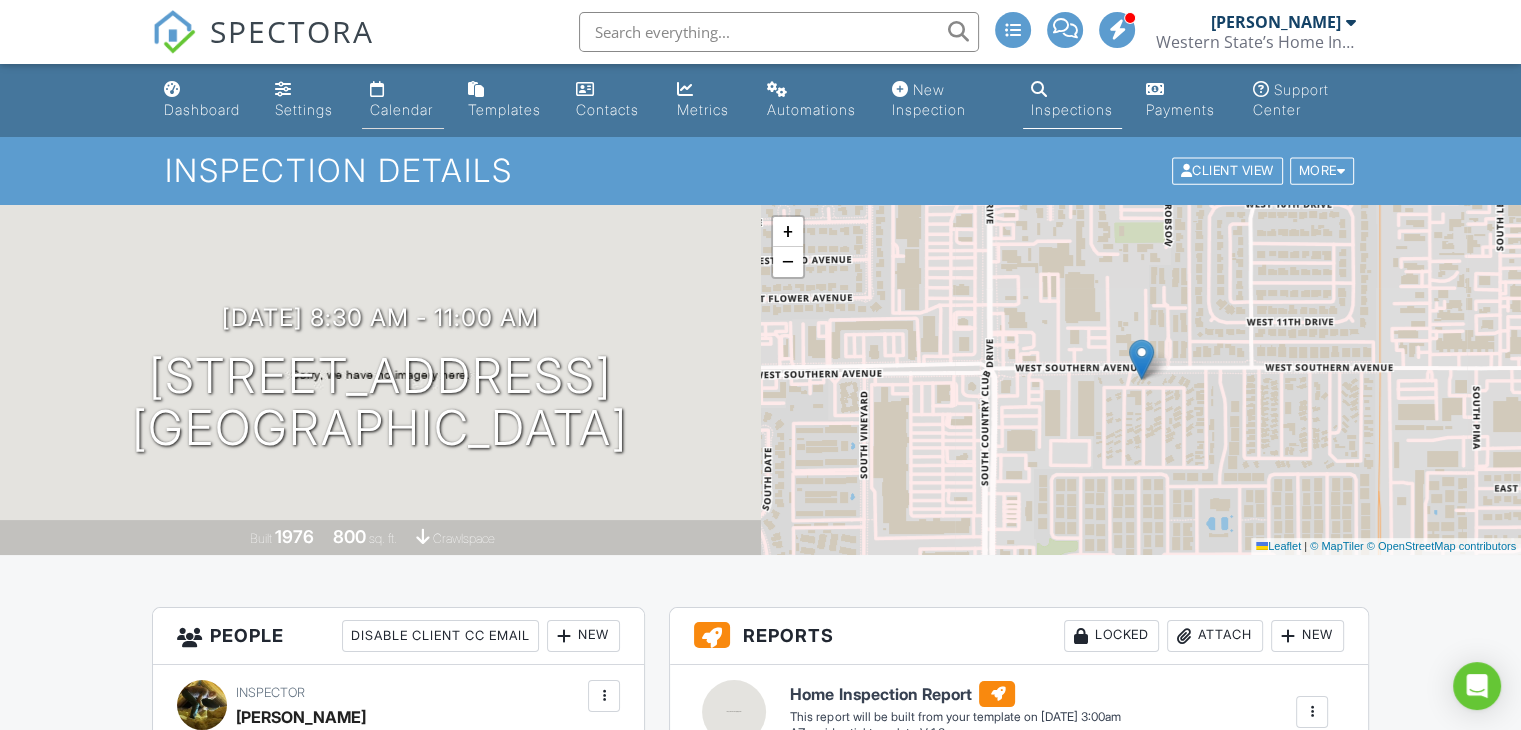 click on "Calendar" at bounding box center [401, 109] 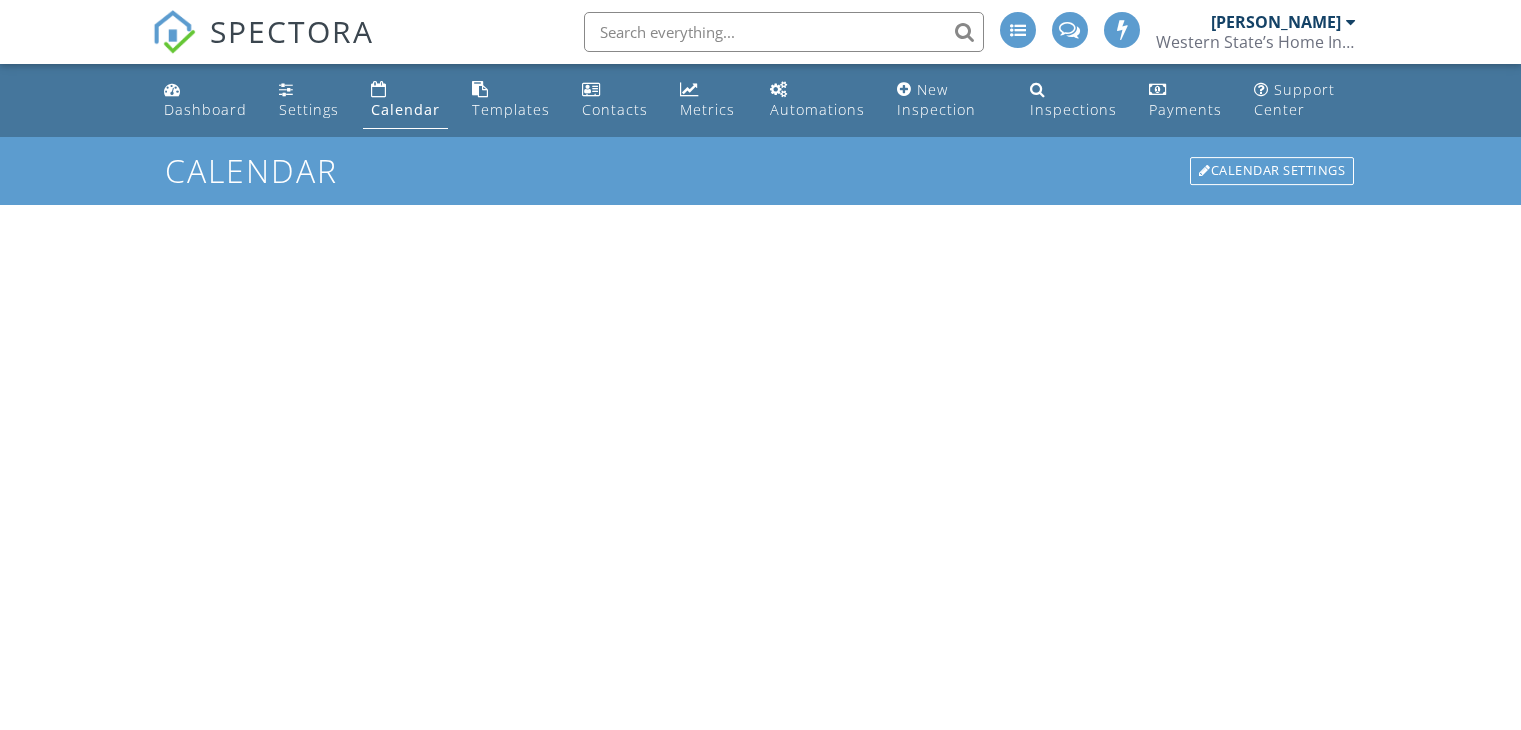 scroll, scrollTop: 0, scrollLeft: 0, axis: both 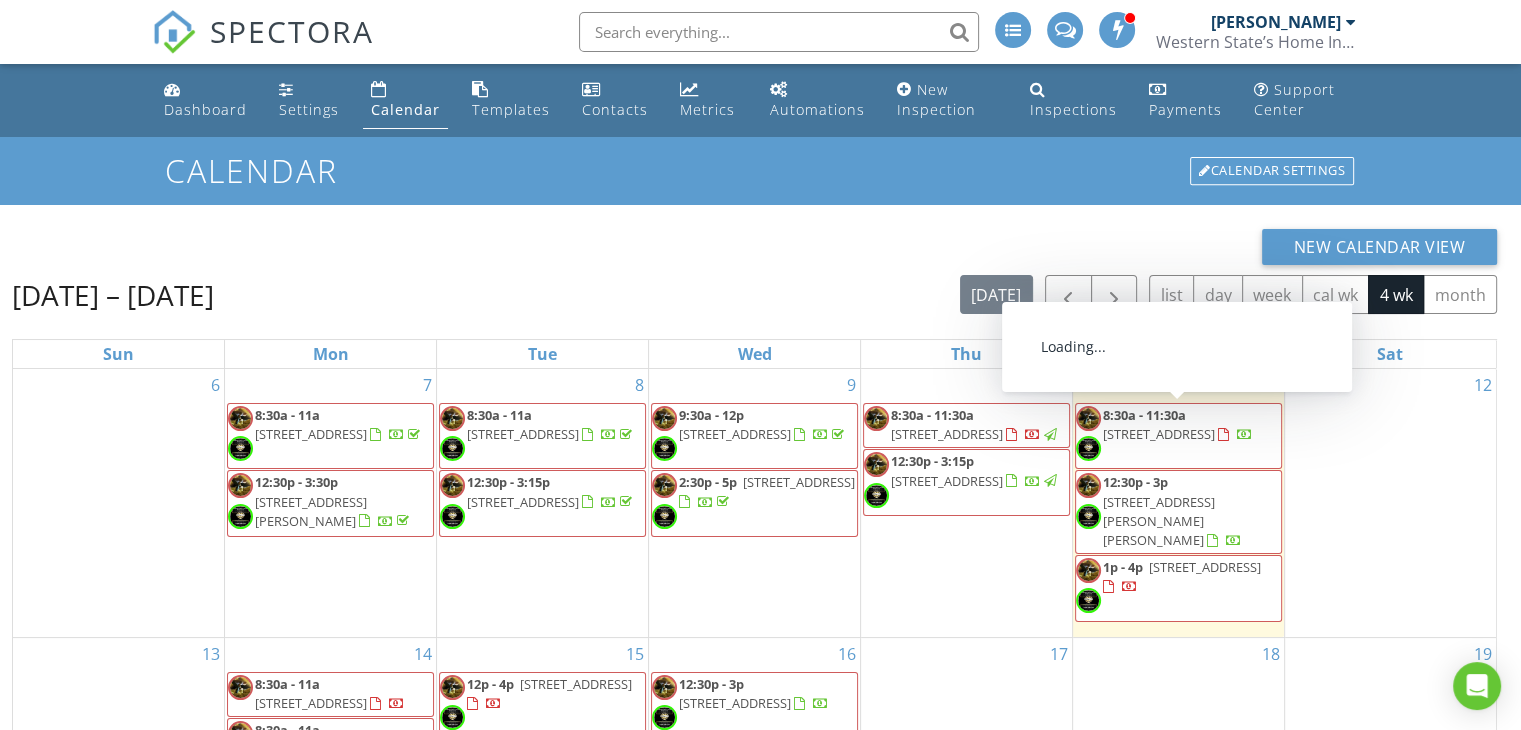 click on "[STREET_ADDRESS]" at bounding box center (1159, 434) 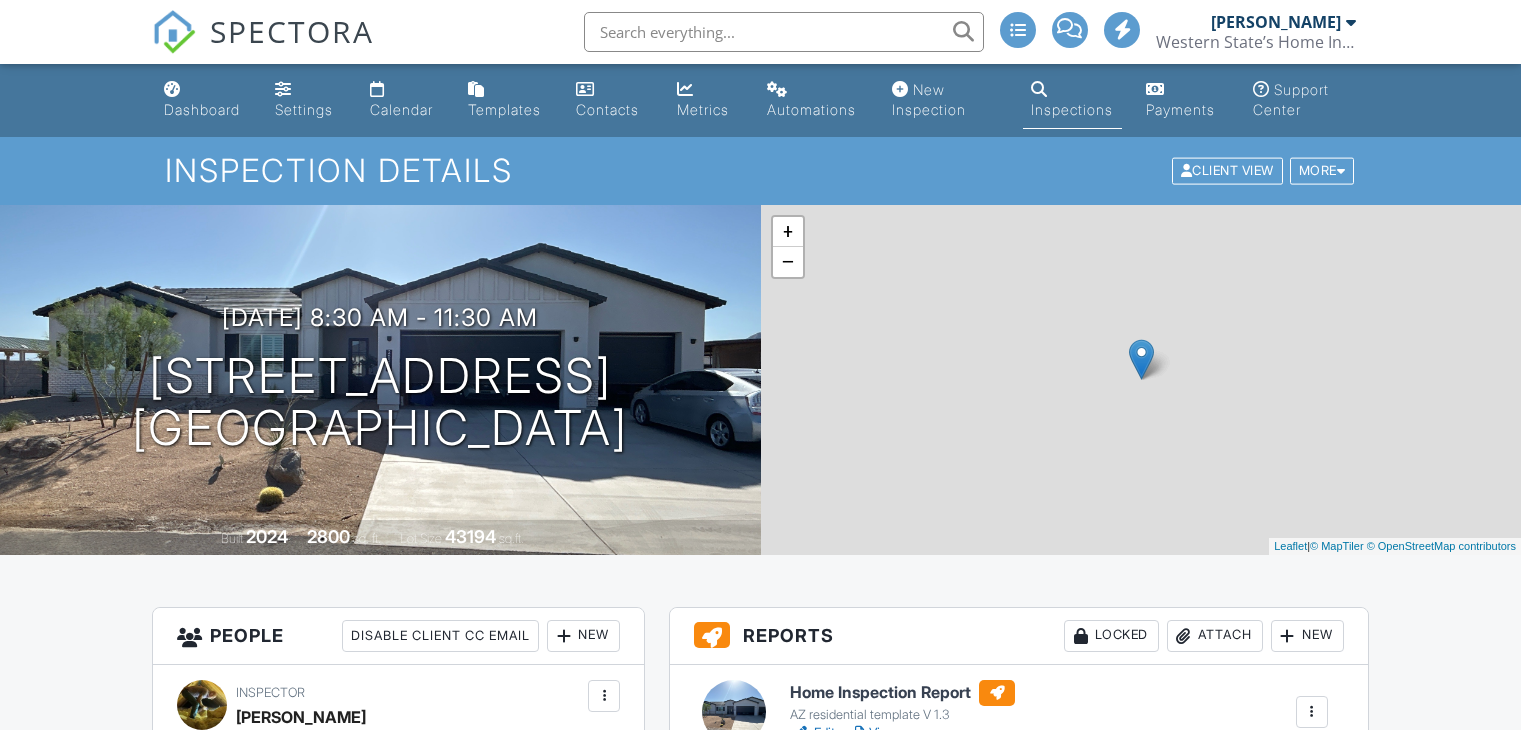 scroll, scrollTop: 0, scrollLeft: 0, axis: both 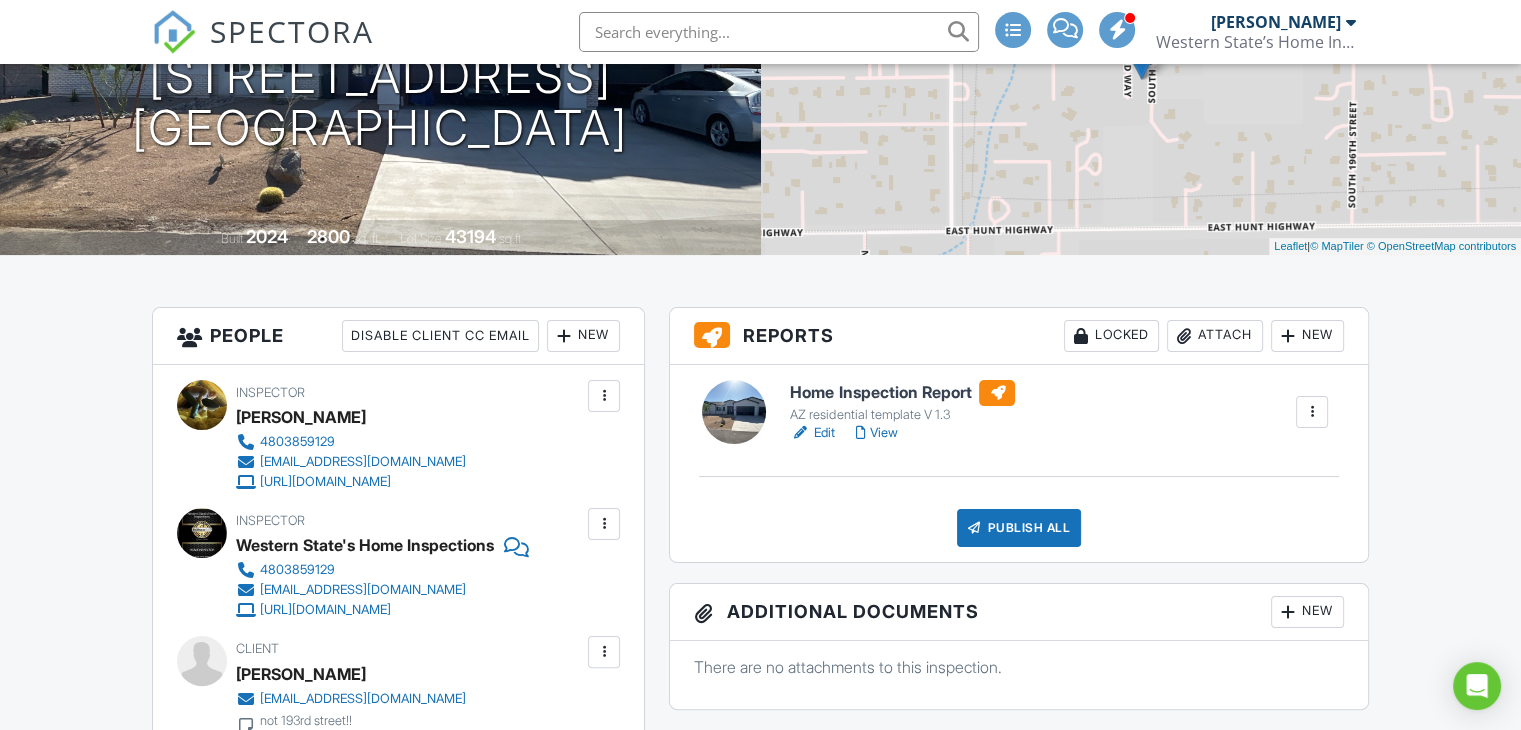 click on "View" at bounding box center [876, 433] 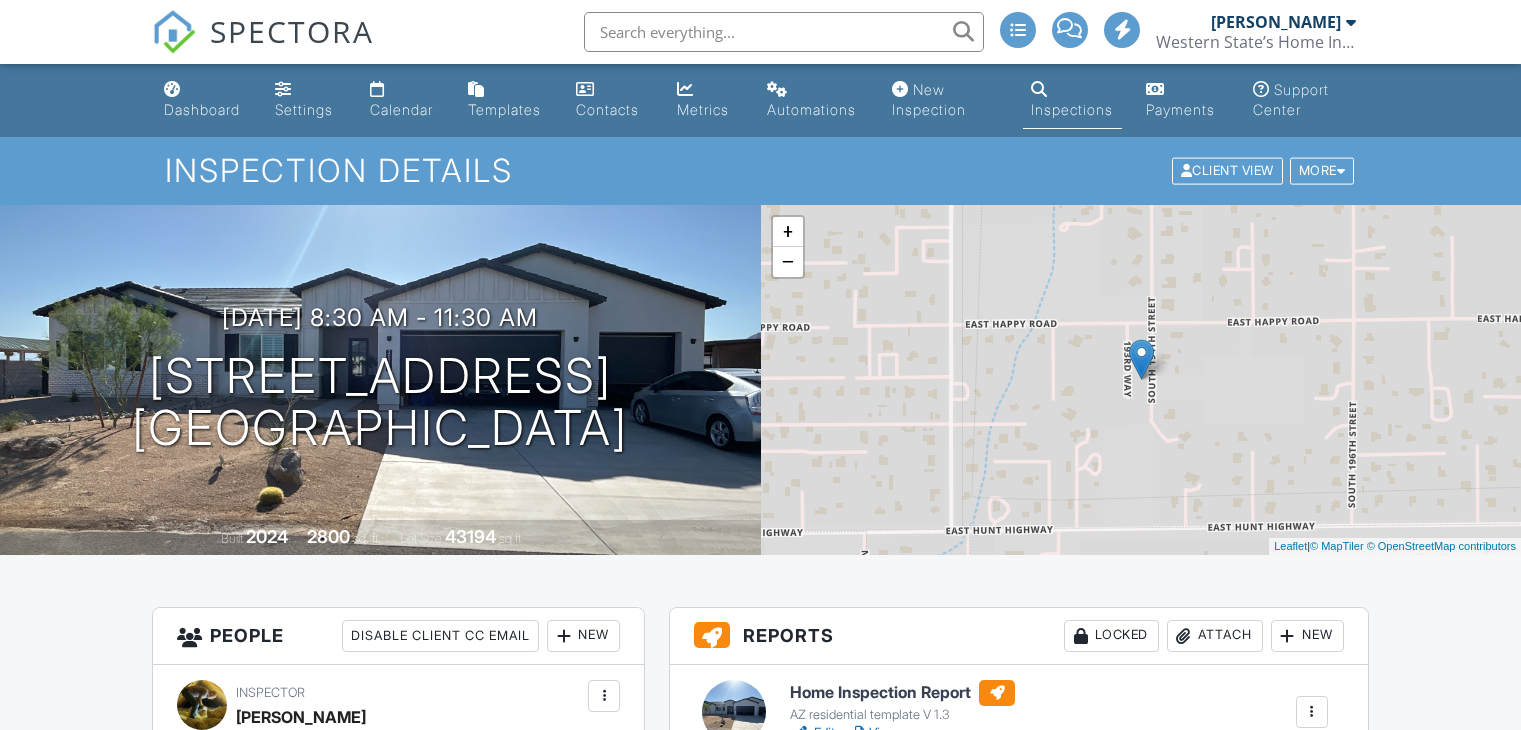scroll, scrollTop: 0, scrollLeft: 0, axis: both 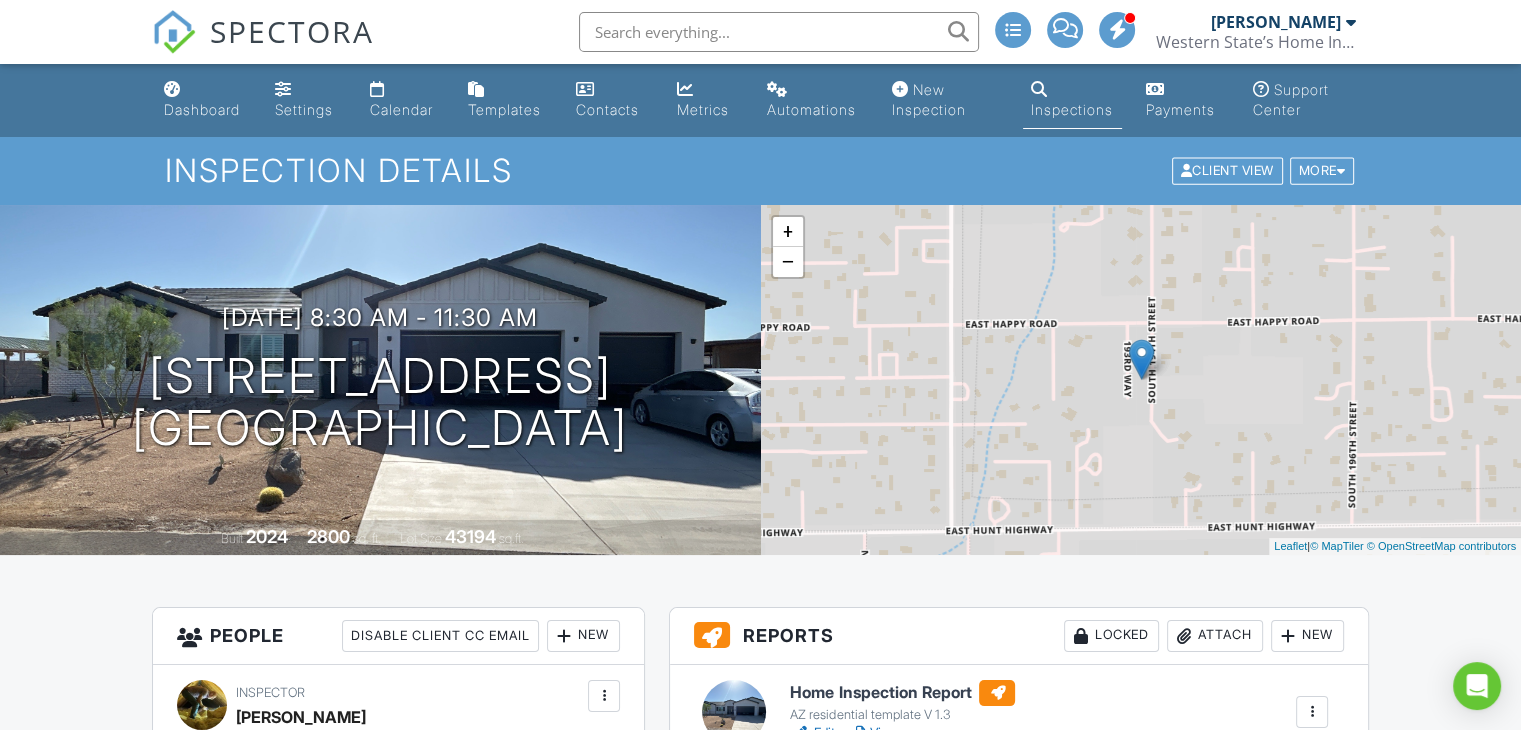 drag, startPoint x: 0, startPoint y: 0, endPoint x: 843, endPoint y: 184, distance: 862.84705 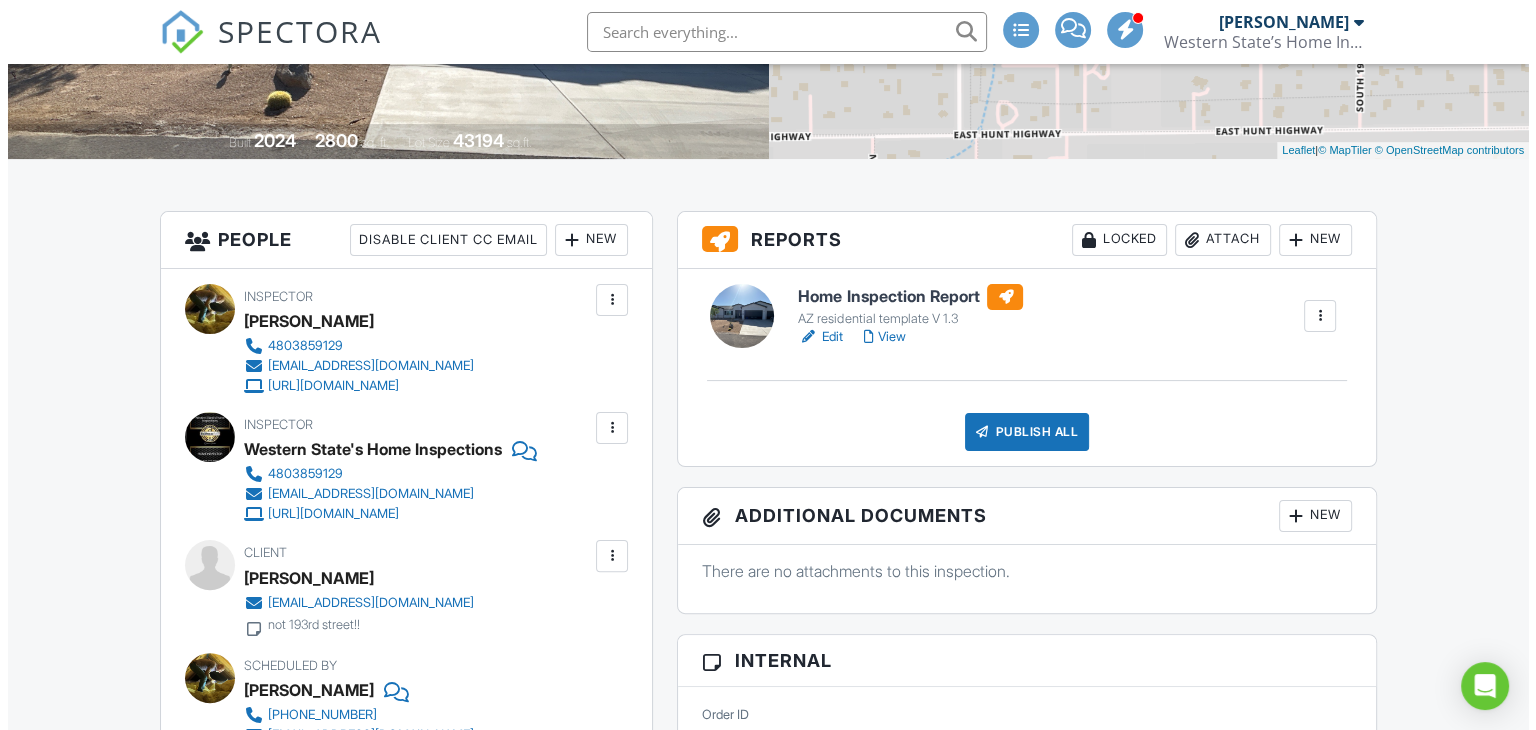 scroll, scrollTop: 400, scrollLeft: 0, axis: vertical 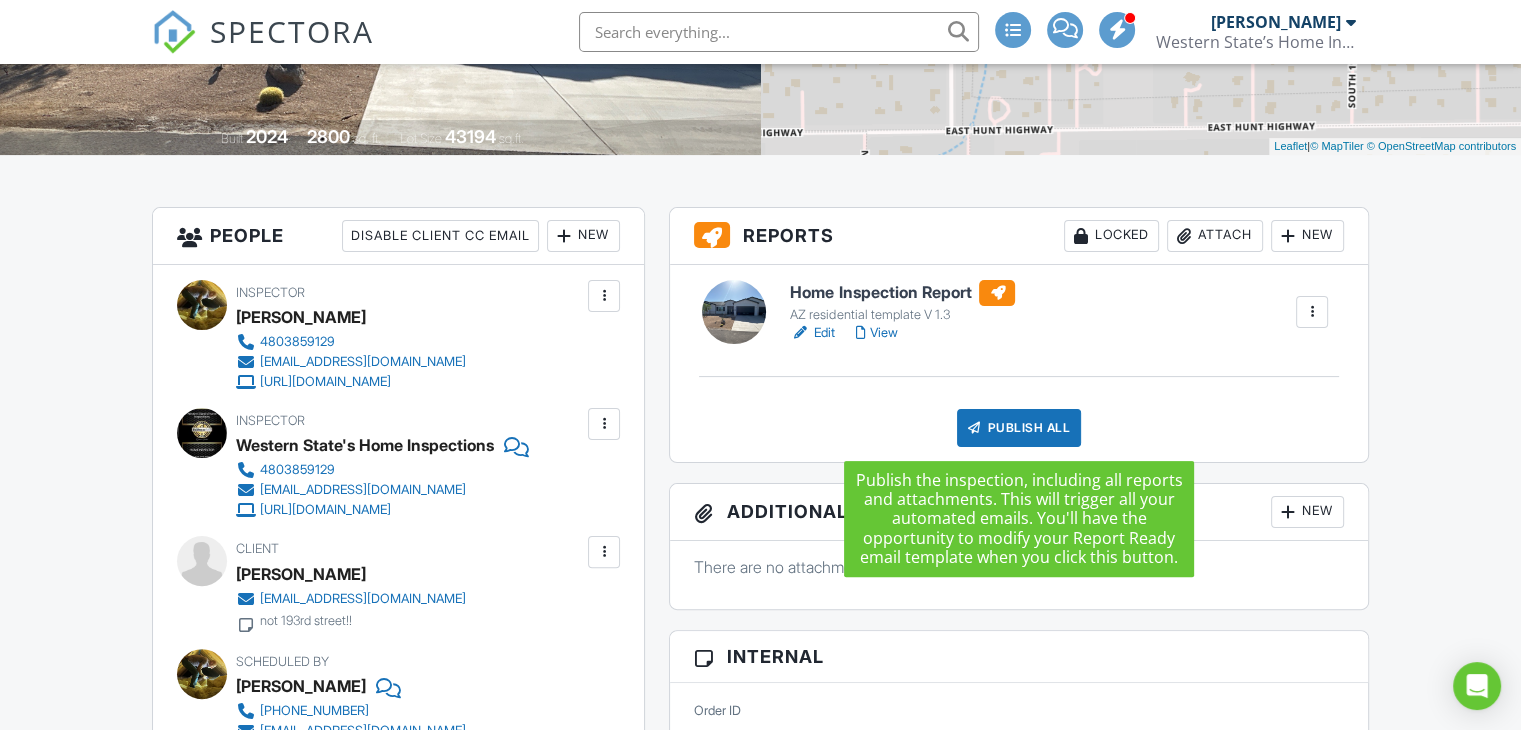 click on "Publish All" at bounding box center [1019, 428] 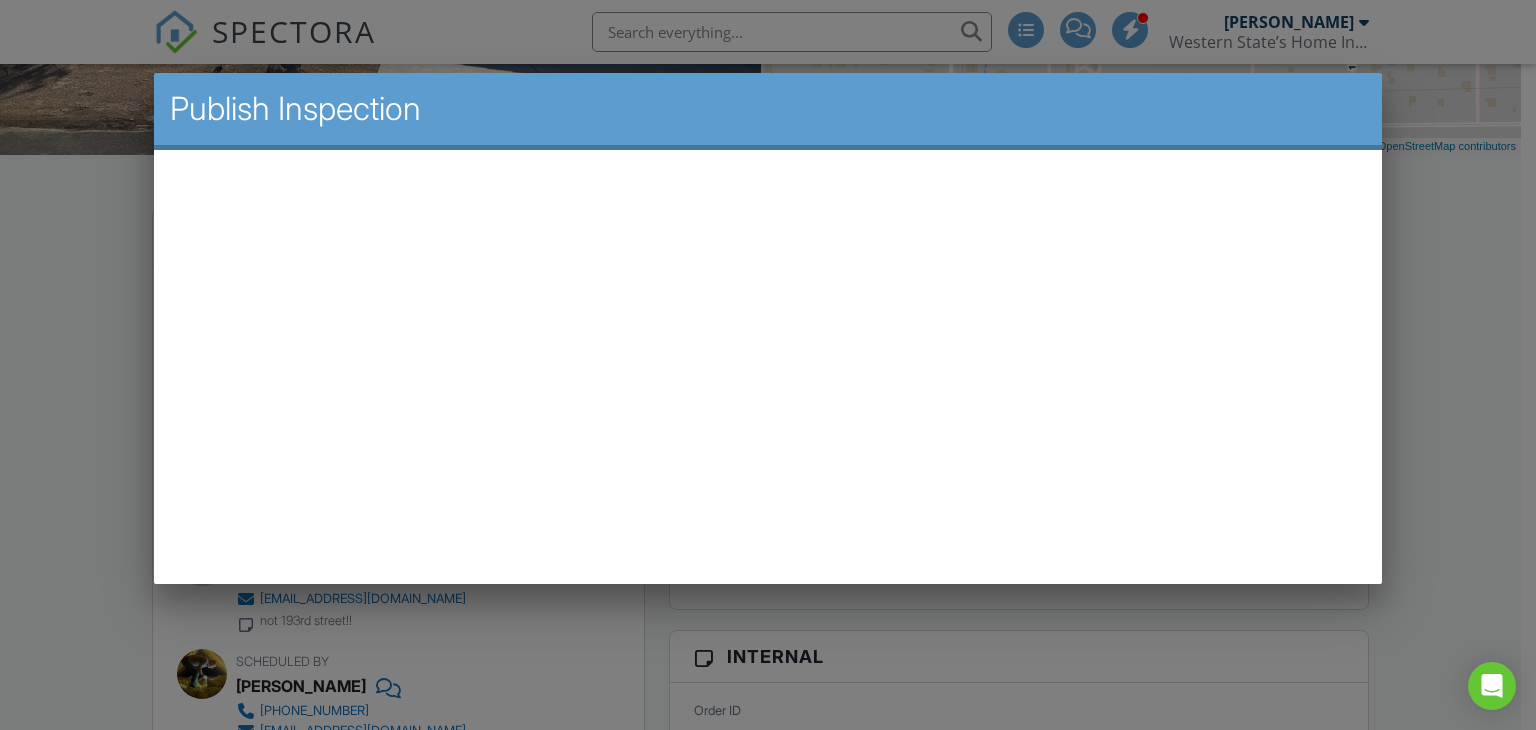 scroll, scrollTop: 0, scrollLeft: 0, axis: both 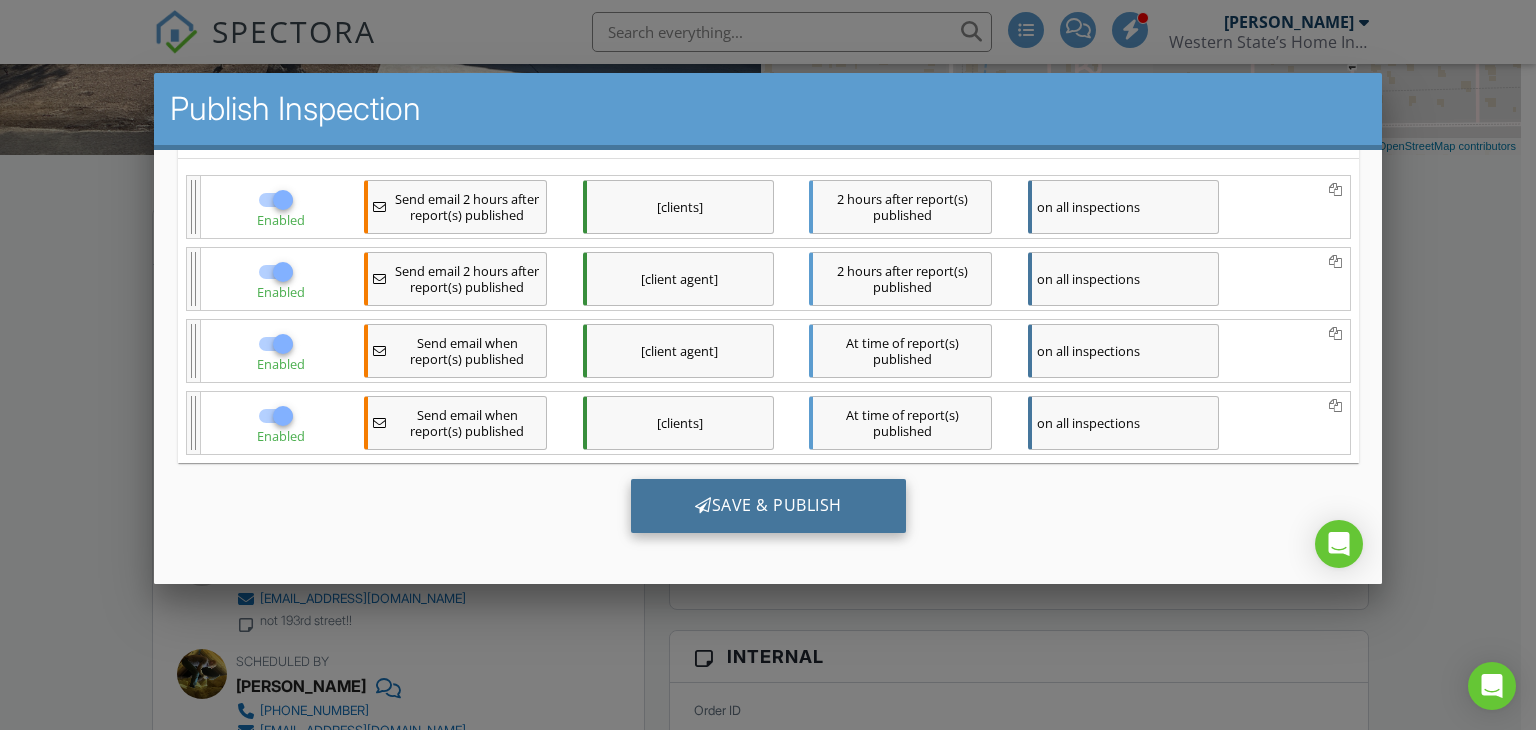 click on "Save & Publish" at bounding box center [767, 506] 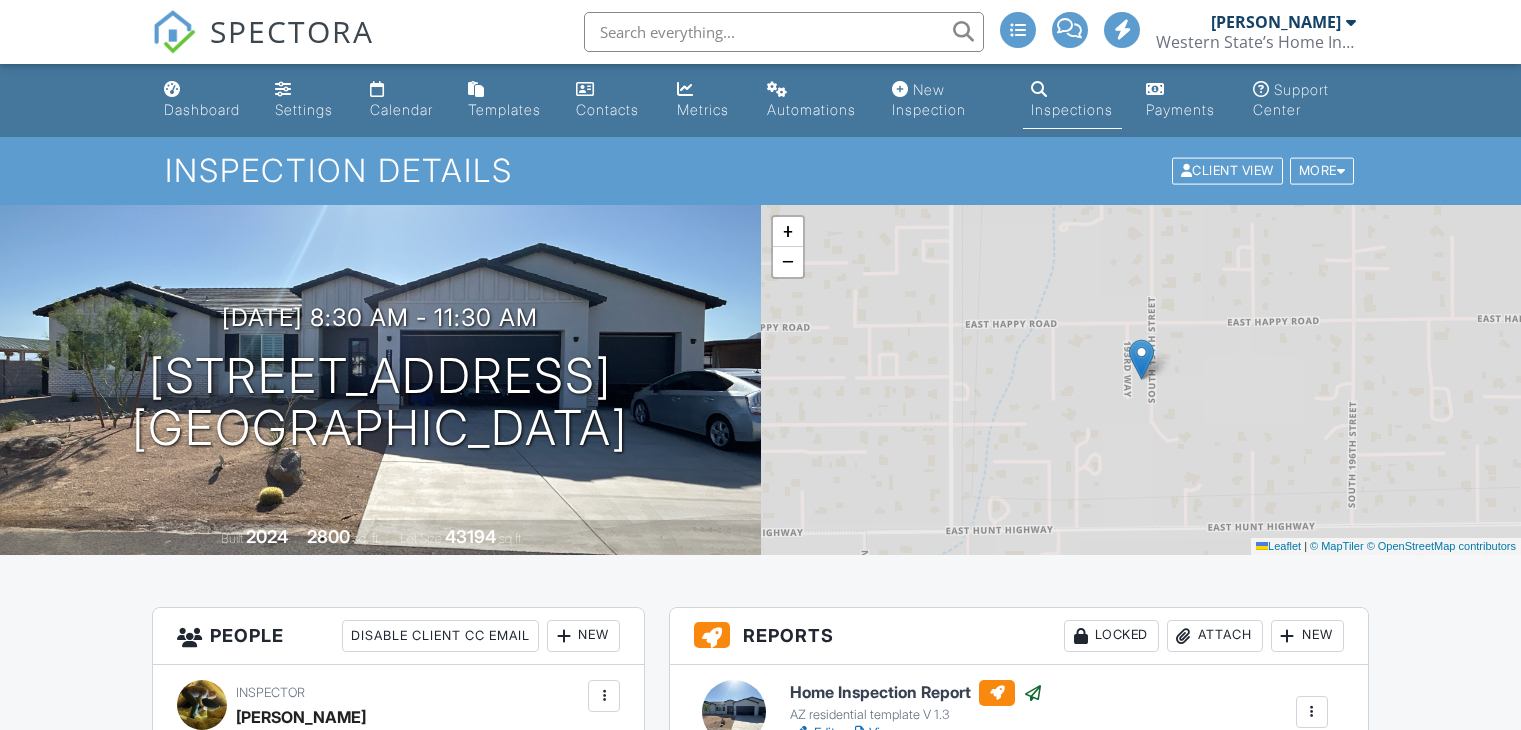 scroll, scrollTop: 0, scrollLeft: 0, axis: both 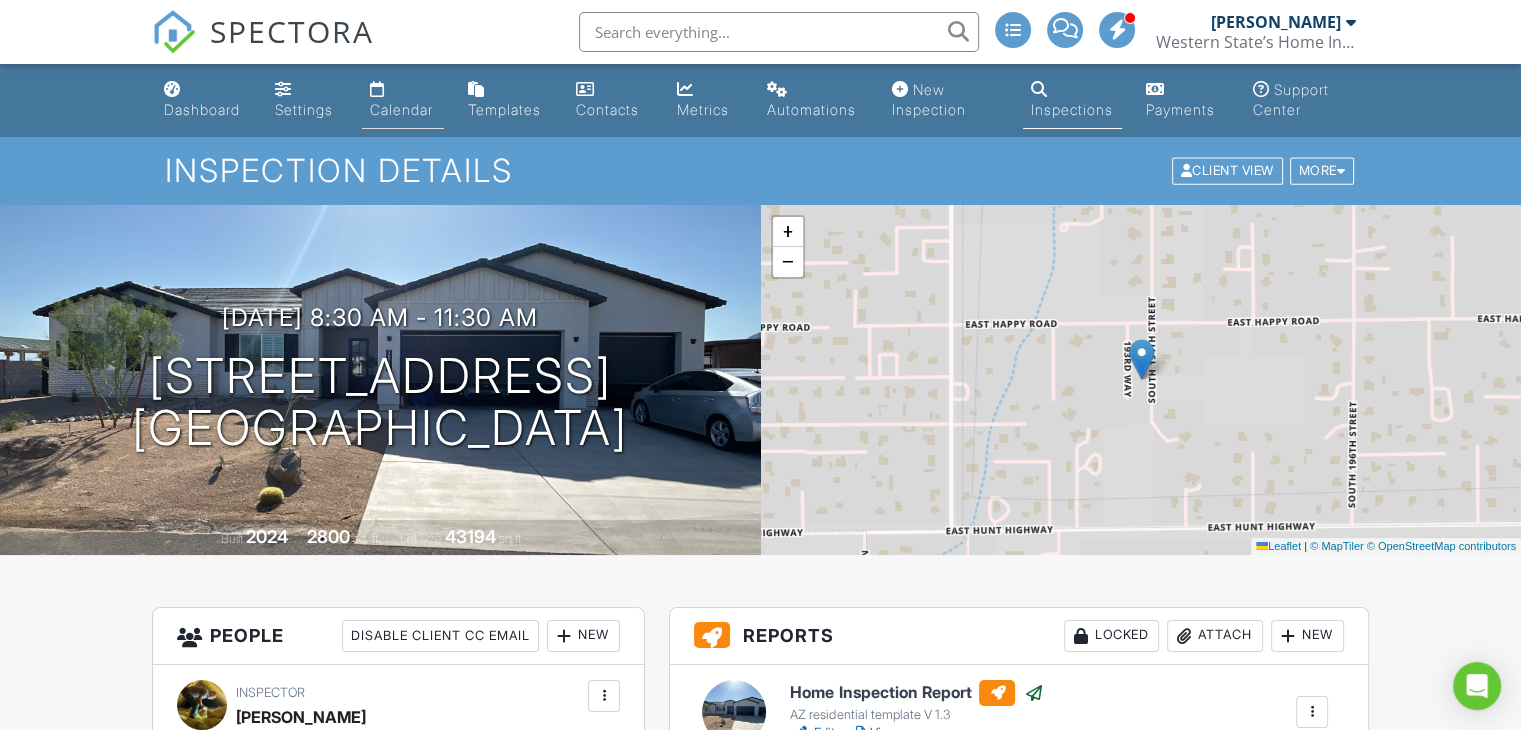 click on "Calendar" at bounding box center [401, 109] 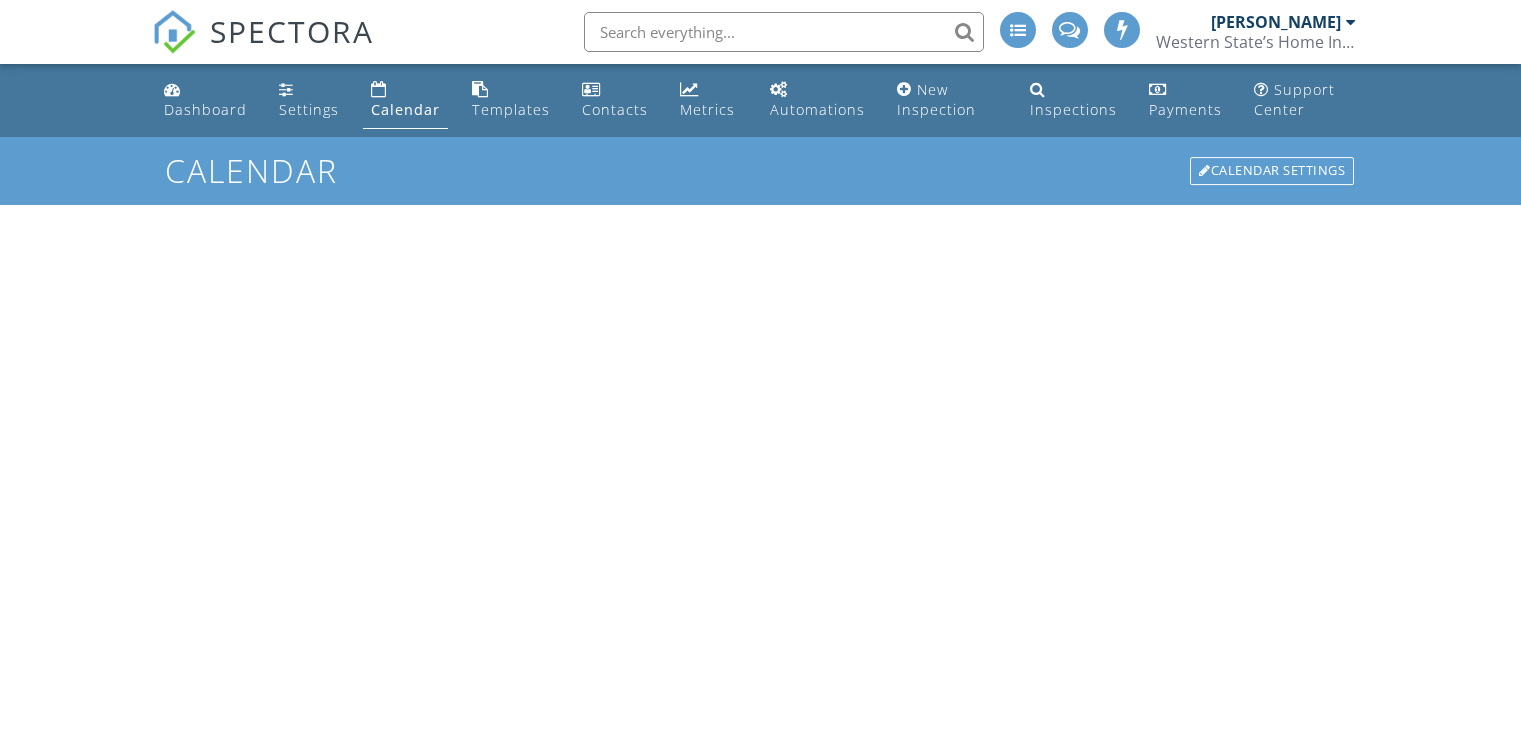 scroll, scrollTop: 0, scrollLeft: 0, axis: both 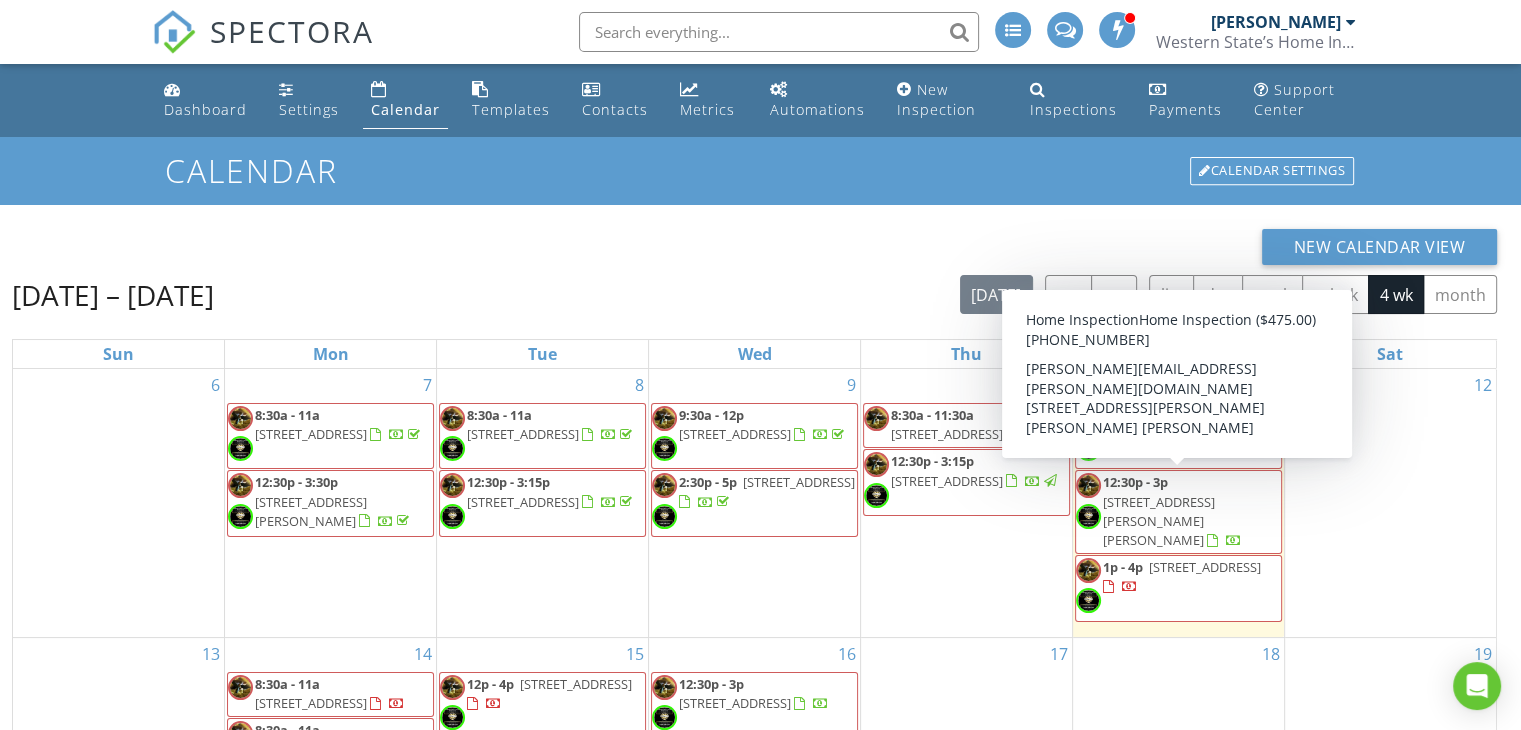 click on "1378 Pelayo St, Coolidge 85128" at bounding box center [1159, 521] 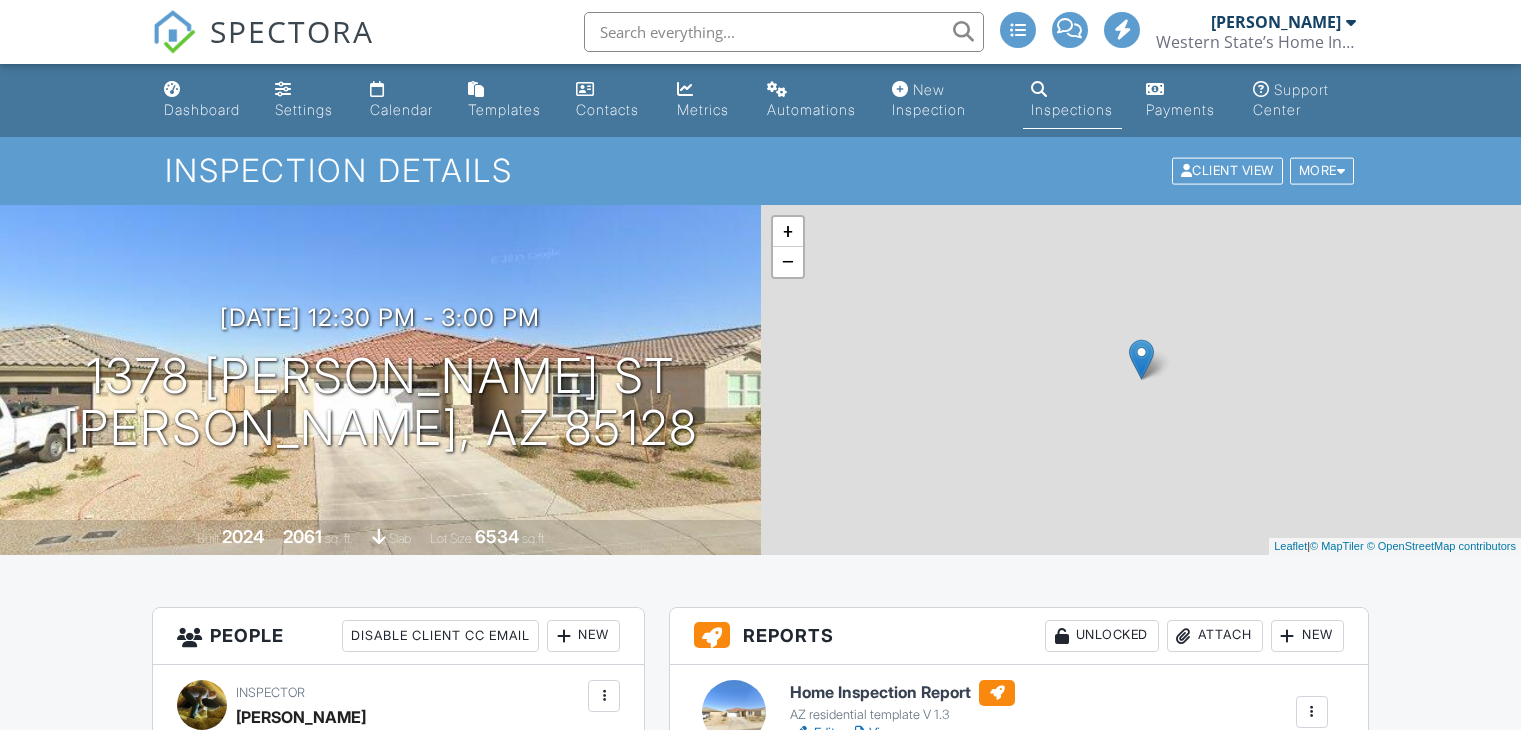 scroll, scrollTop: 0, scrollLeft: 0, axis: both 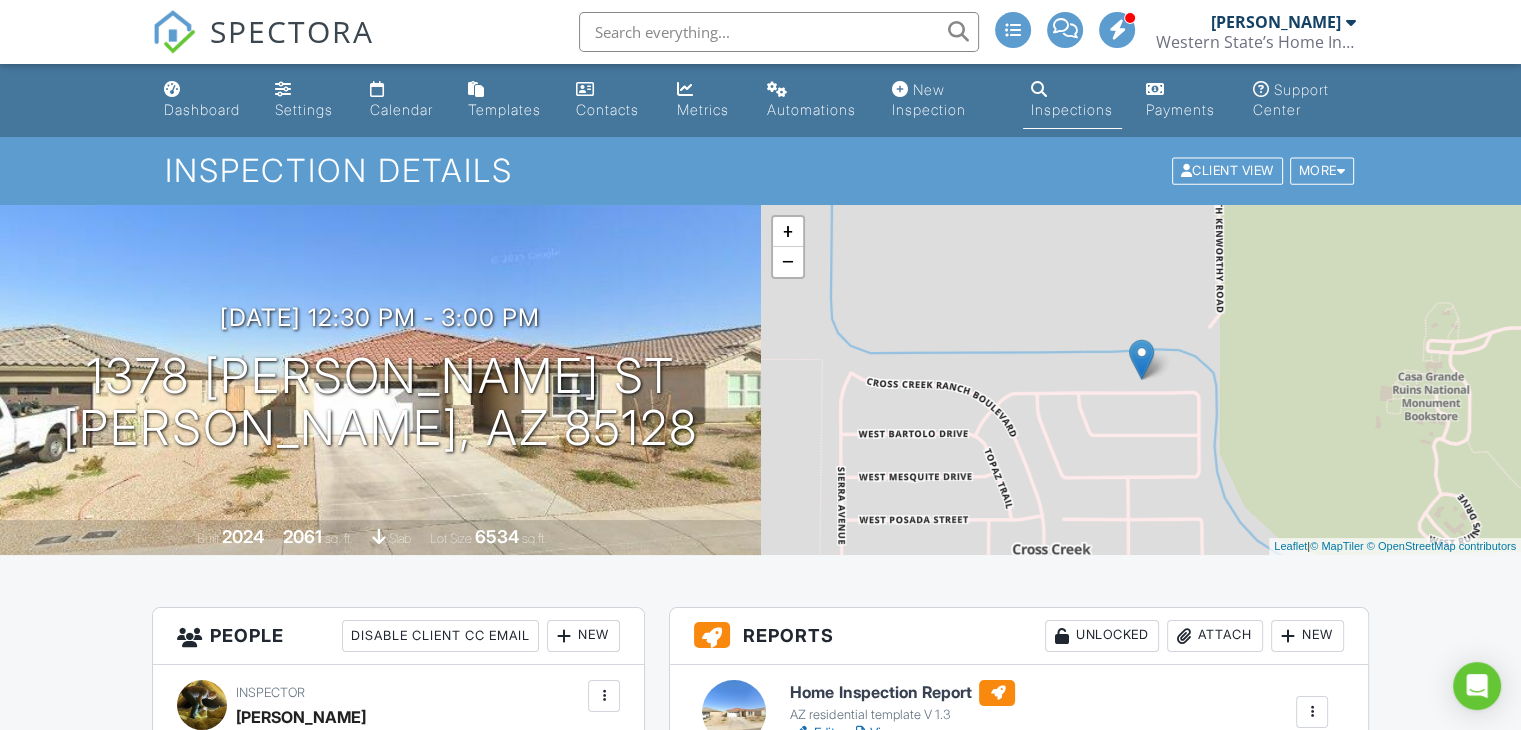 click at bounding box center (604, 696) 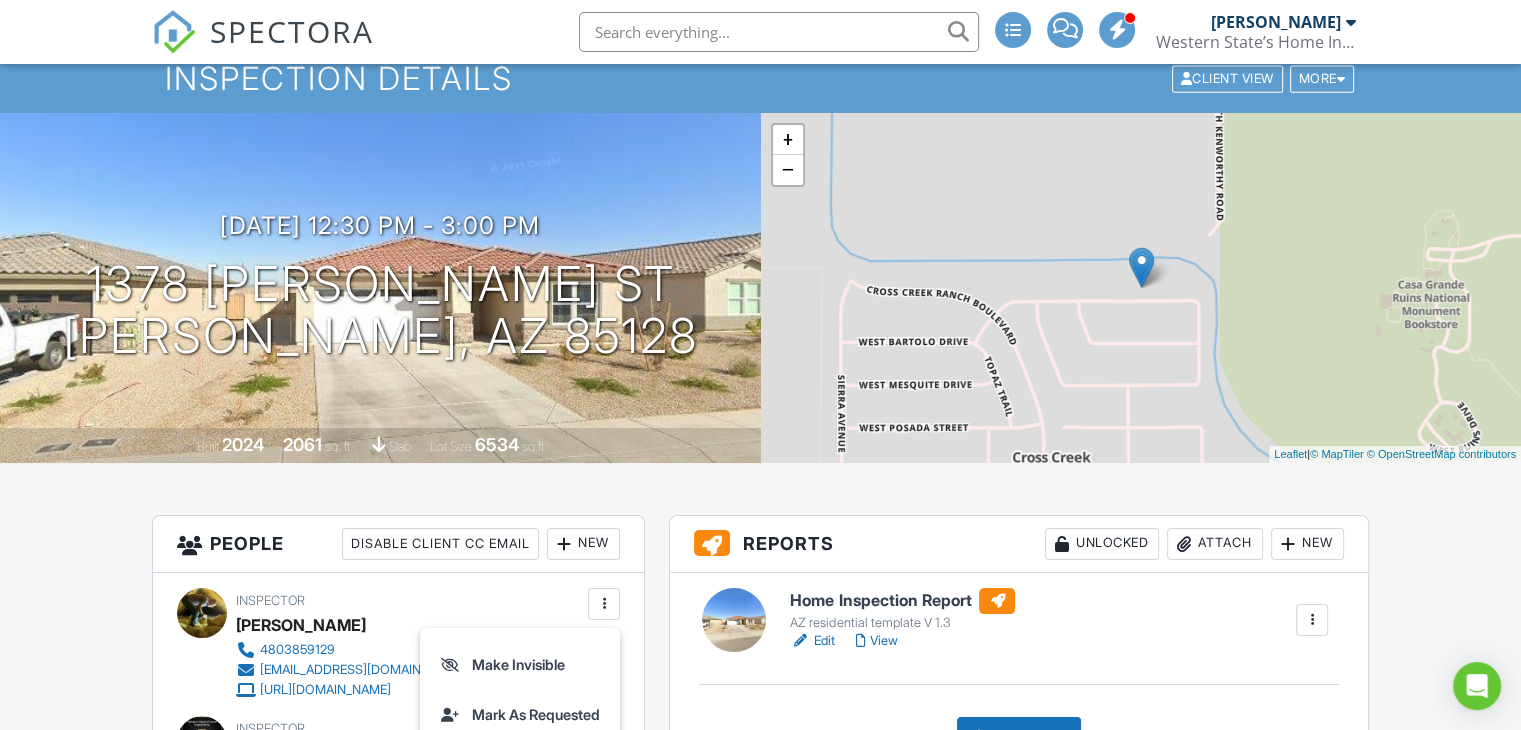 scroll, scrollTop: 200, scrollLeft: 0, axis: vertical 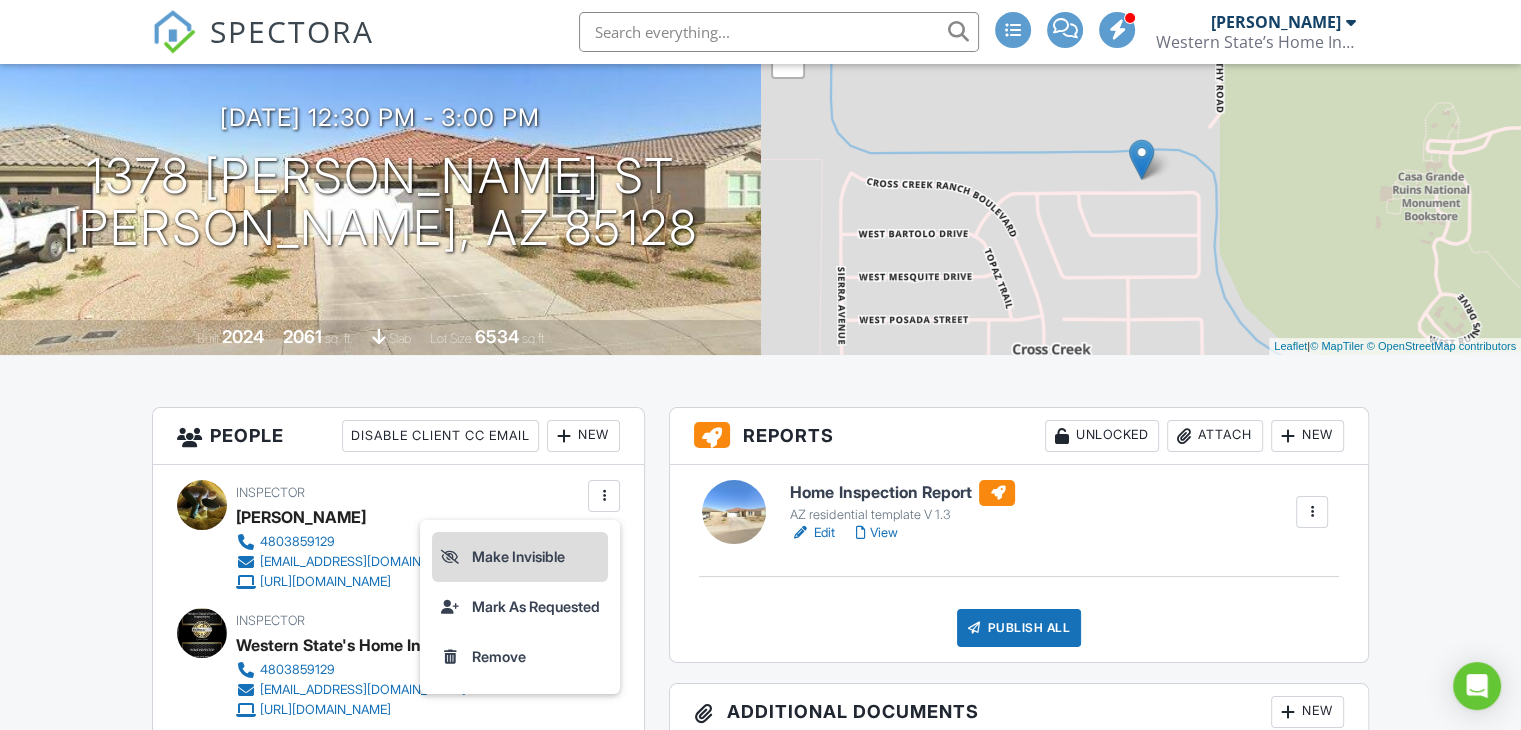 click on "Make Invisible" at bounding box center [520, 557] 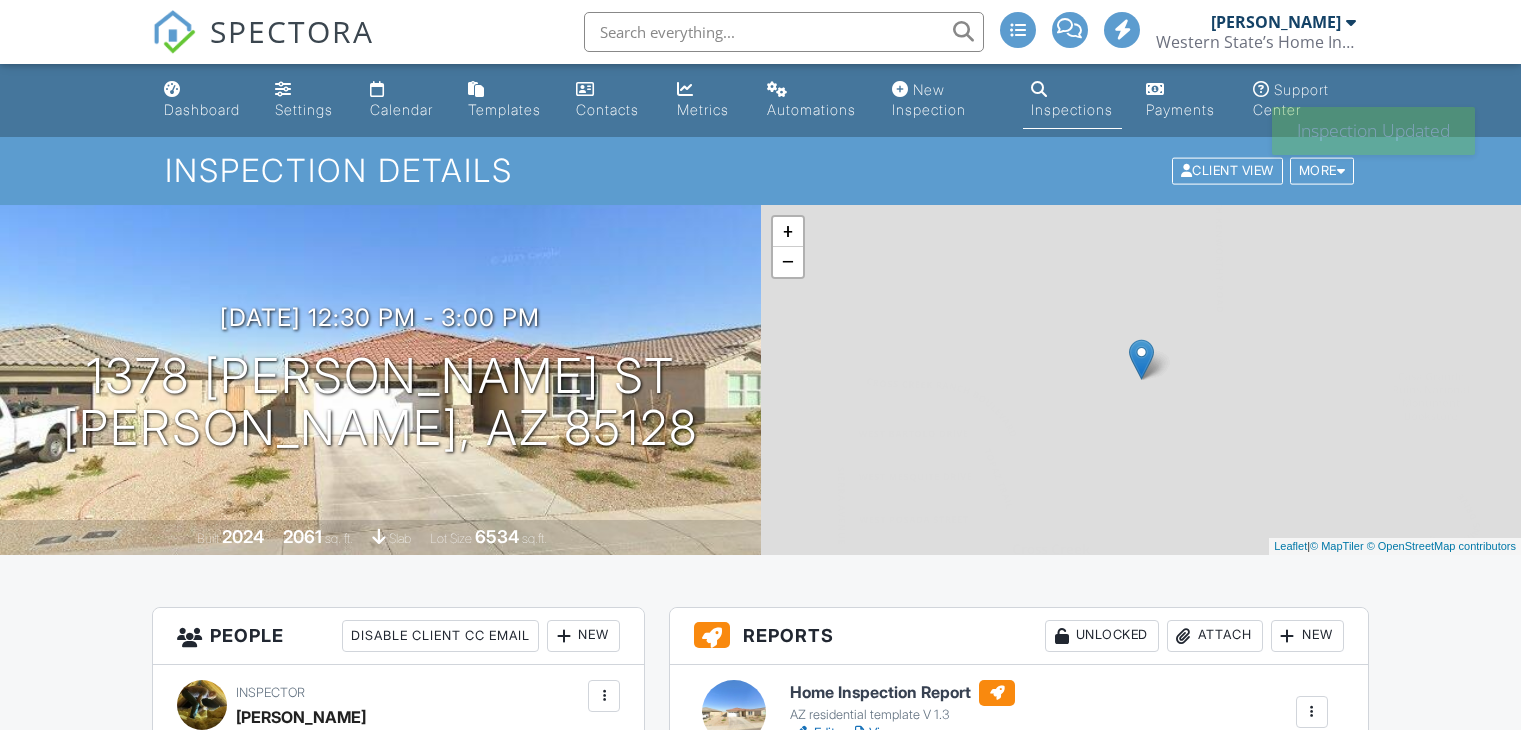 scroll, scrollTop: 0, scrollLeft: 0, axis: both 